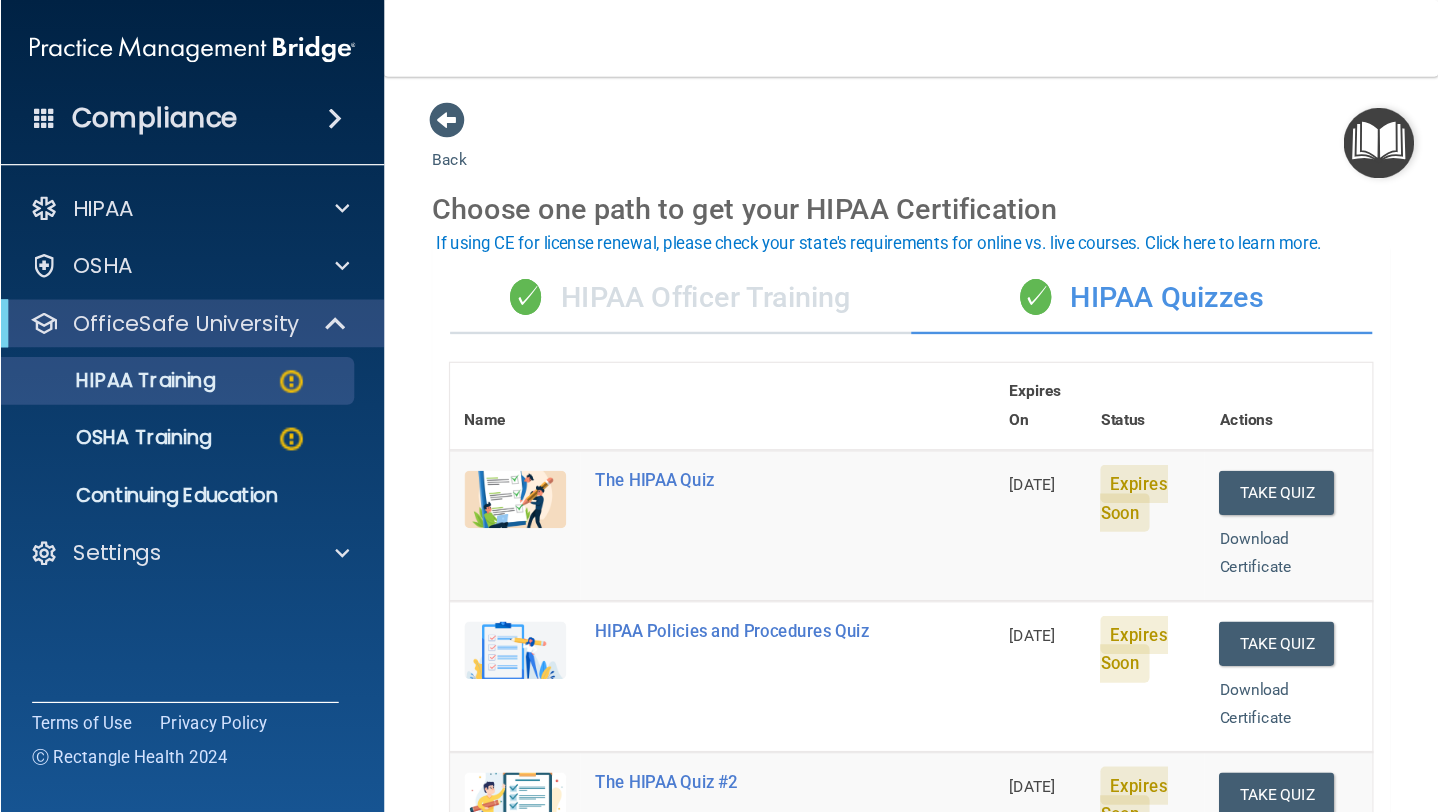 scroll, scrollTop: 0, scrollLeft: 0, axis: both 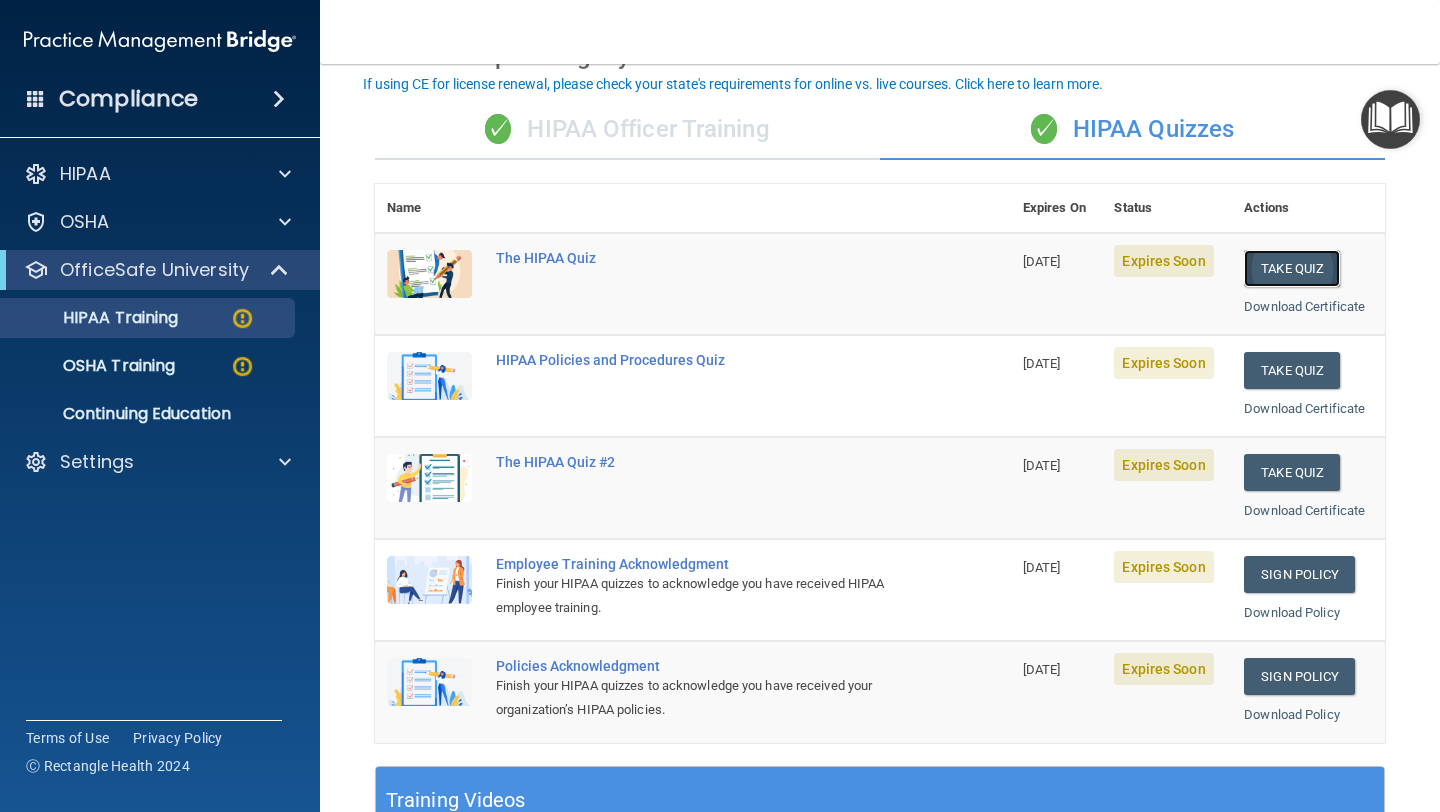 click on "Take Quiz" at bounding box center [1292, 268] 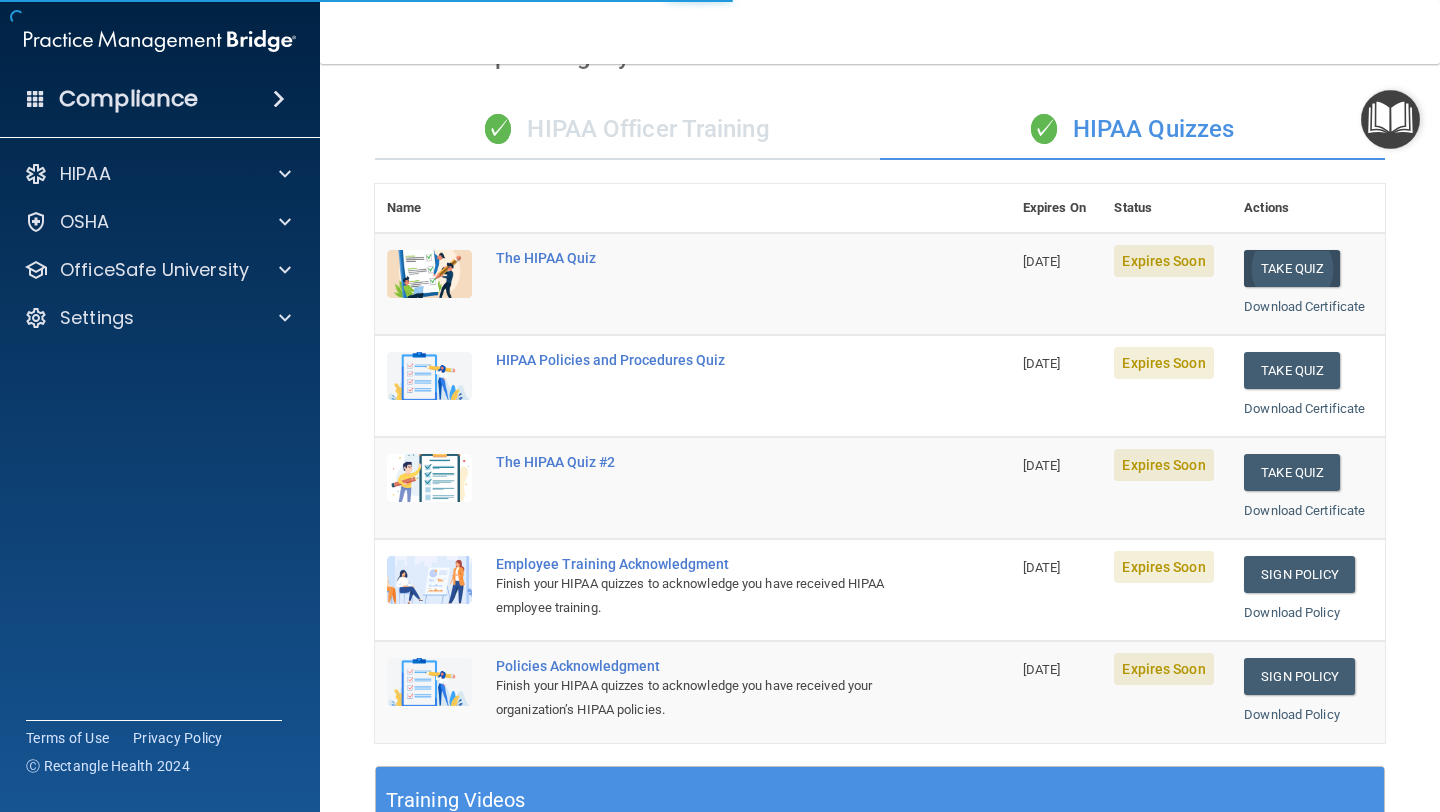 scroll, scrollTop: 0, scrollLeft: 0, axis: both 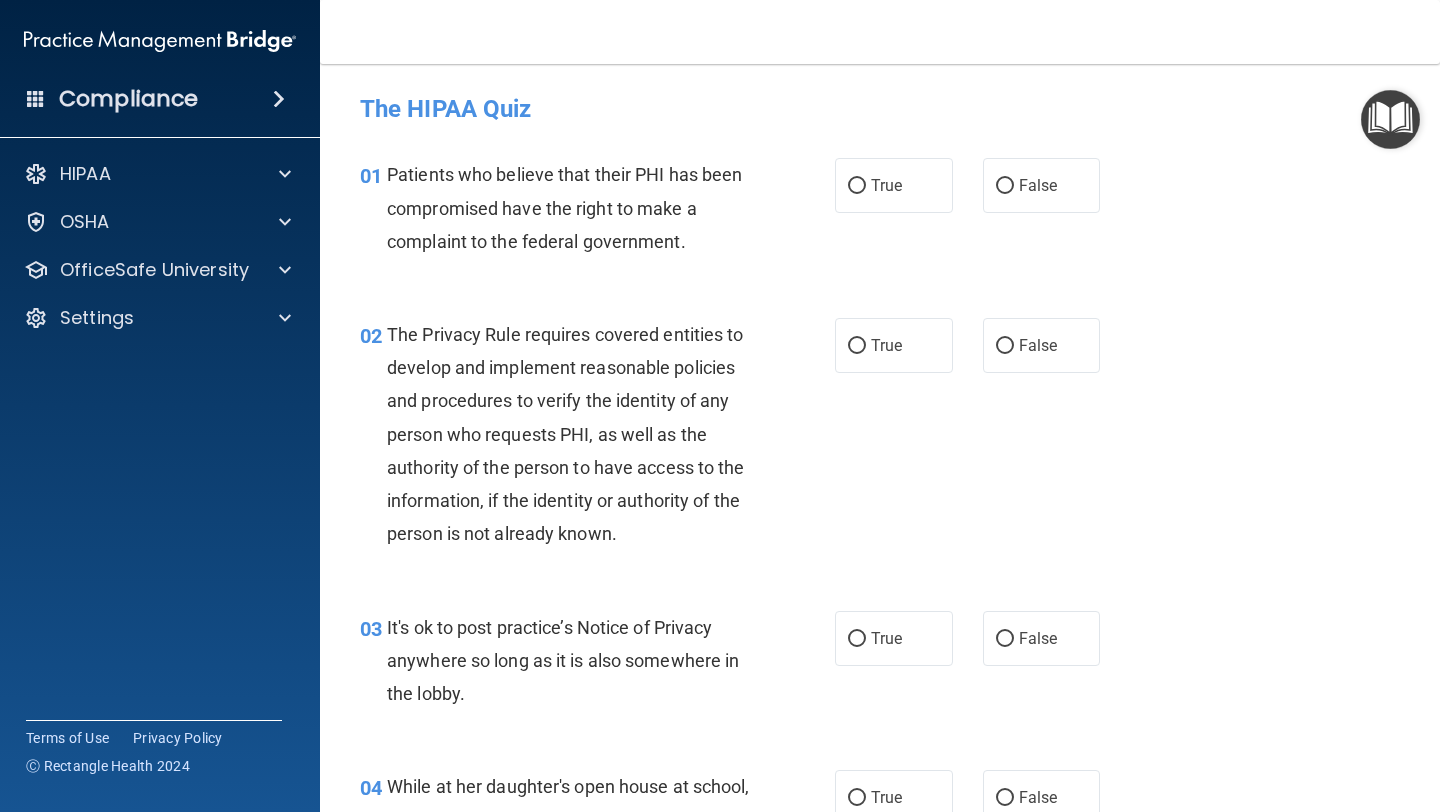 click at bounding box center (1390, 119) 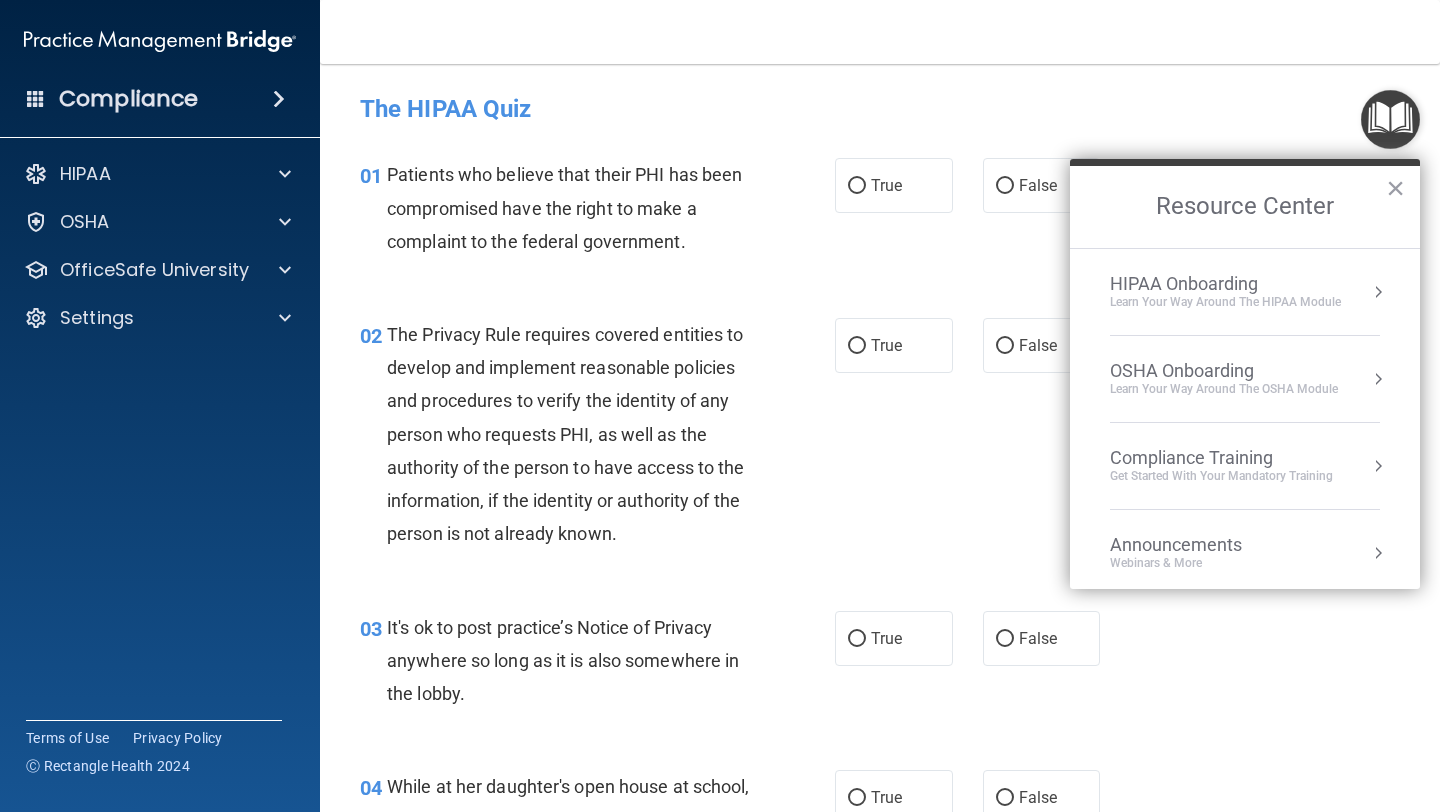 click on "The HIPAA Quiz" at bounding box center [880, 108] 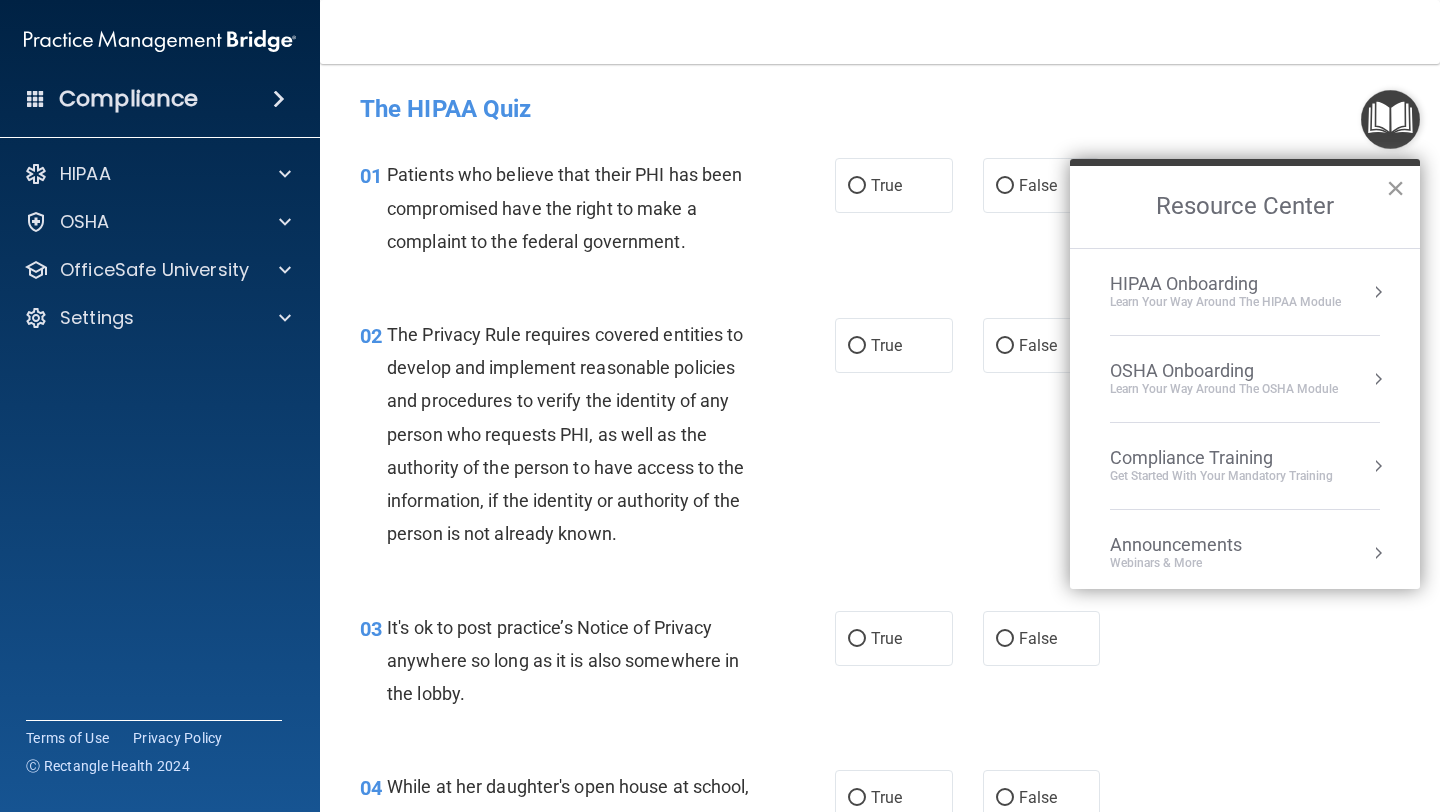 click on "×" at bounding box center [1395, 188] 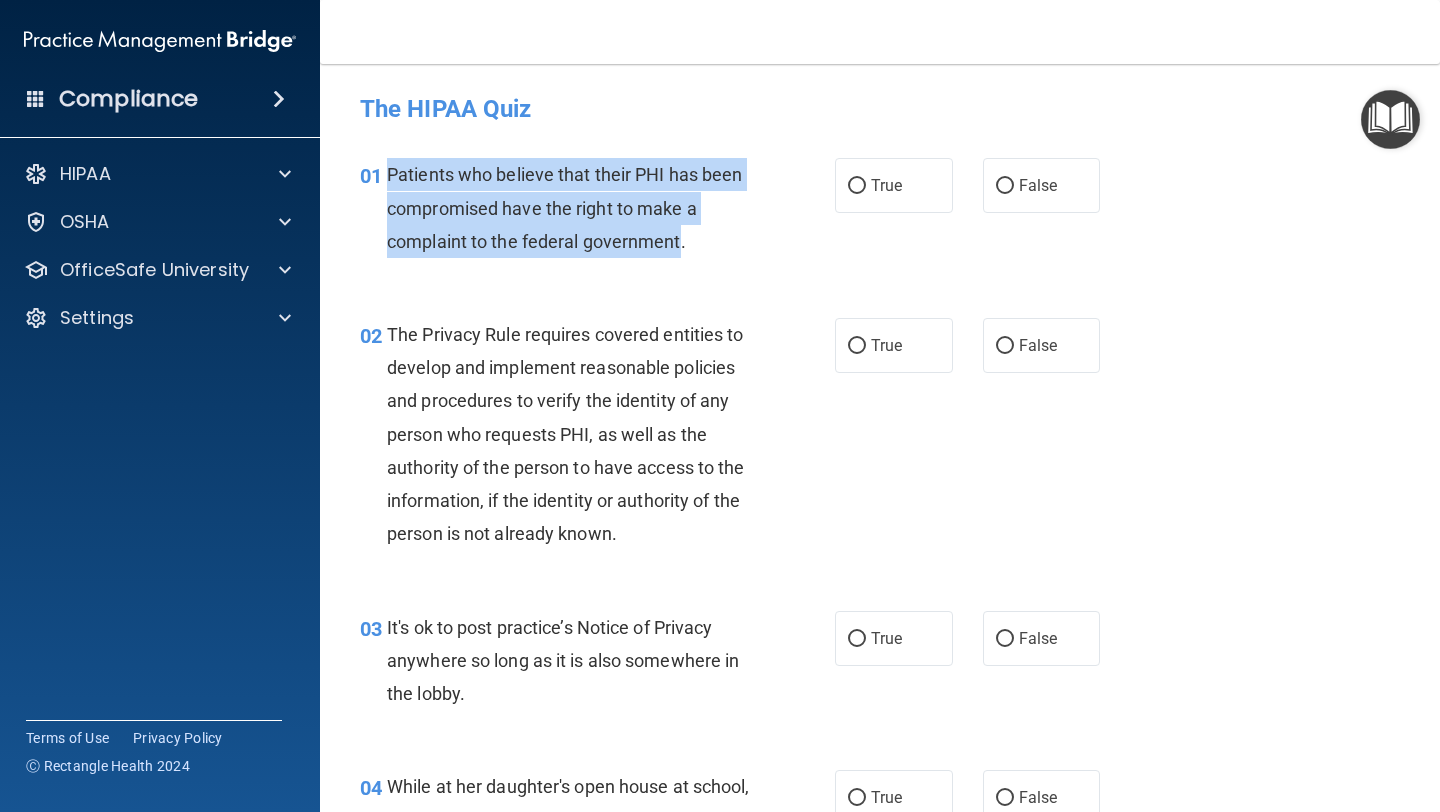 drag, startPoint x: 682, startPoint y: 242, endPoint x: 385, endPoint y: 186, distance: 302.23337 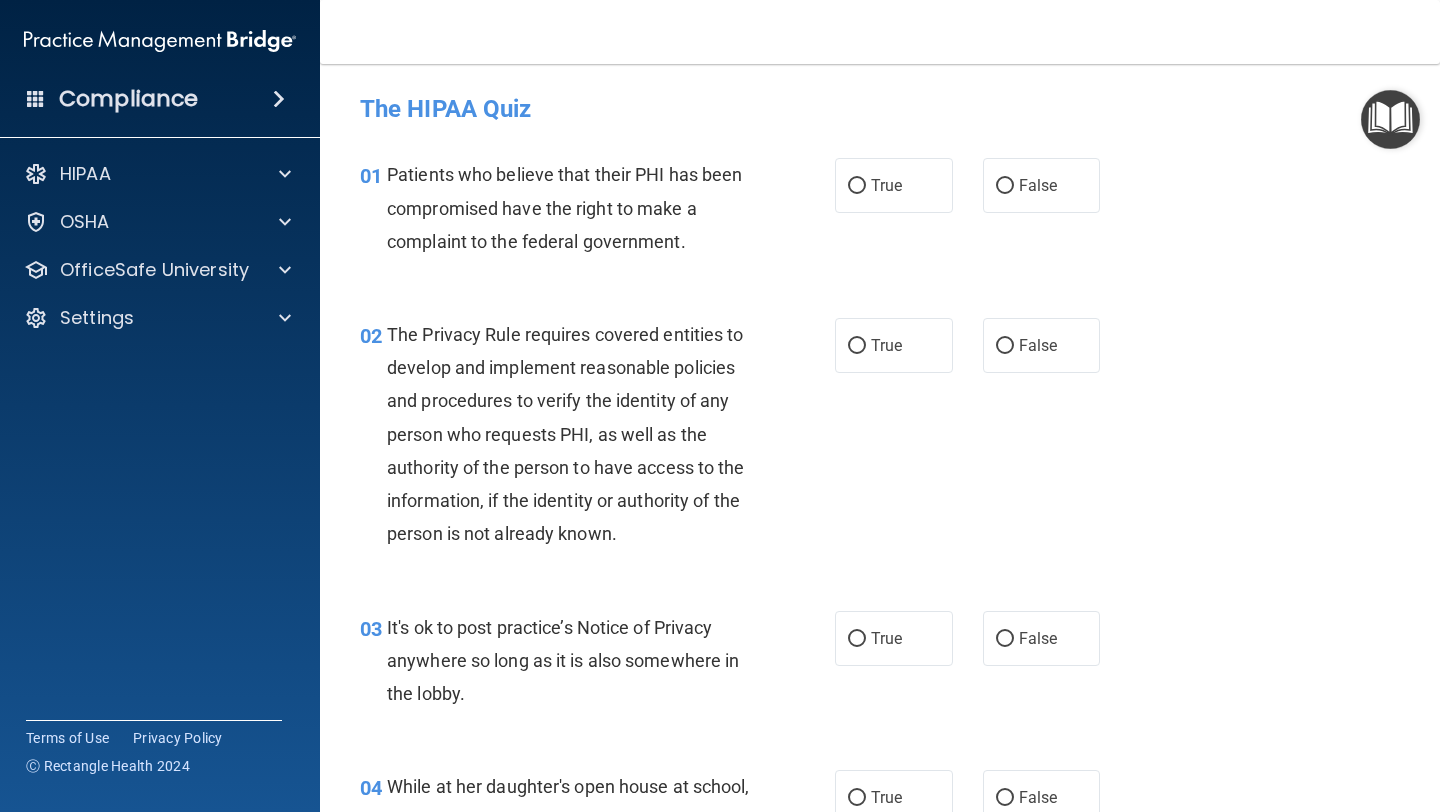 click on "02       The Privacy Rule requires covered entities to develop and implement reasonable policies and procedures to verify the identity of any person who requests PHI, as well as the authority of the person to have access to the information, if the identity or authority of the person is not already known." at bounding box center (597, 439) 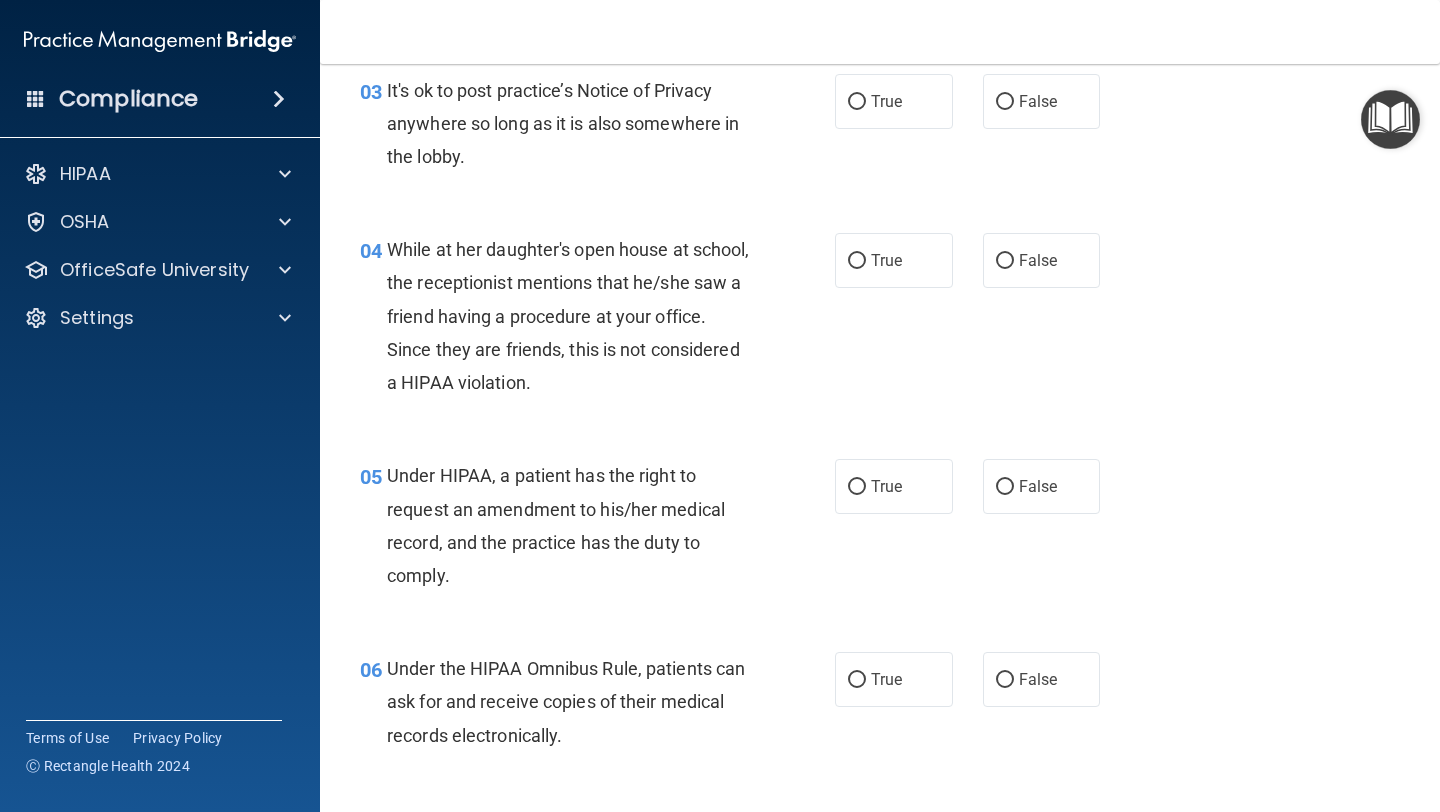scroll, scrollTop: 0, scrollLeft: 0, axis: both 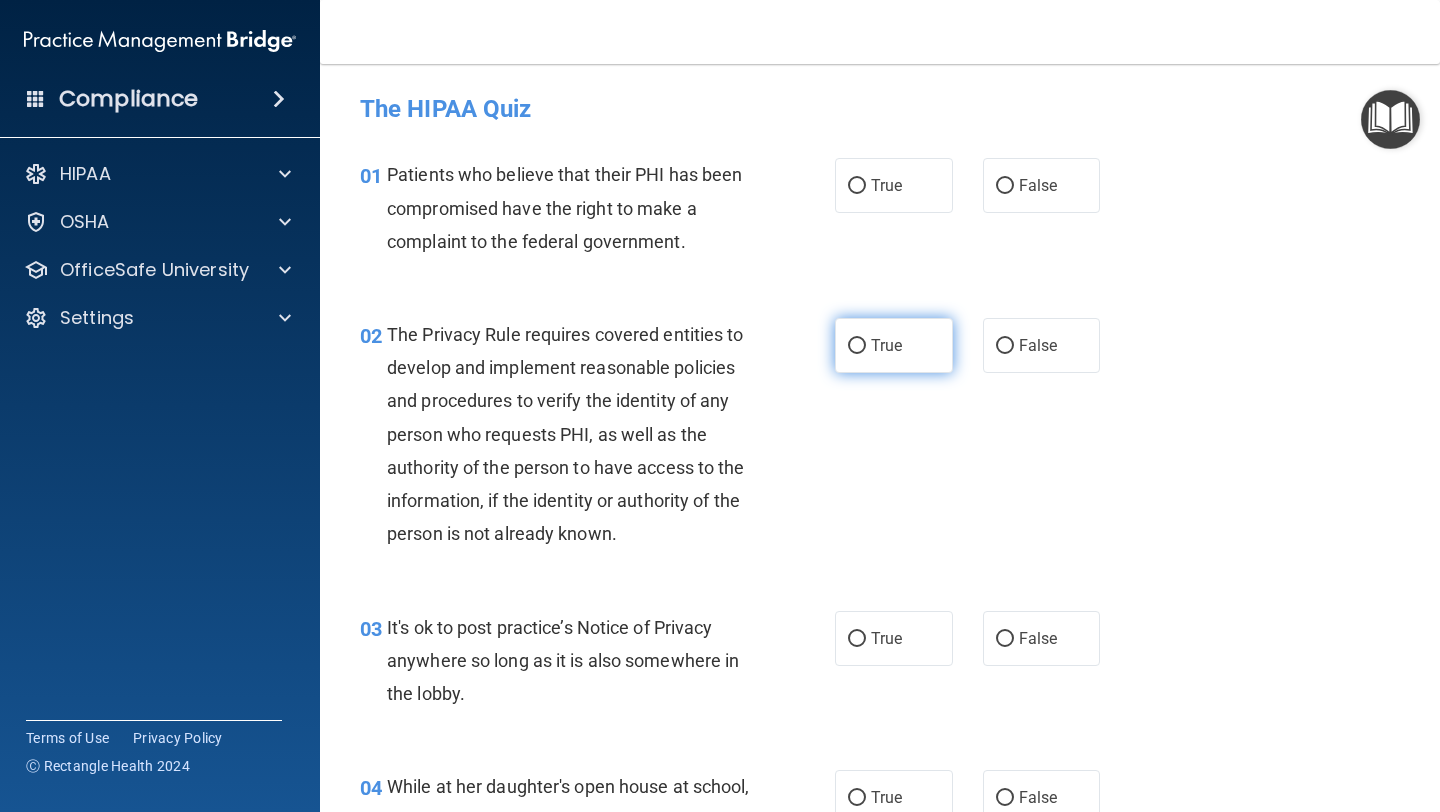 click on "True" at bounding box center [857, 346] 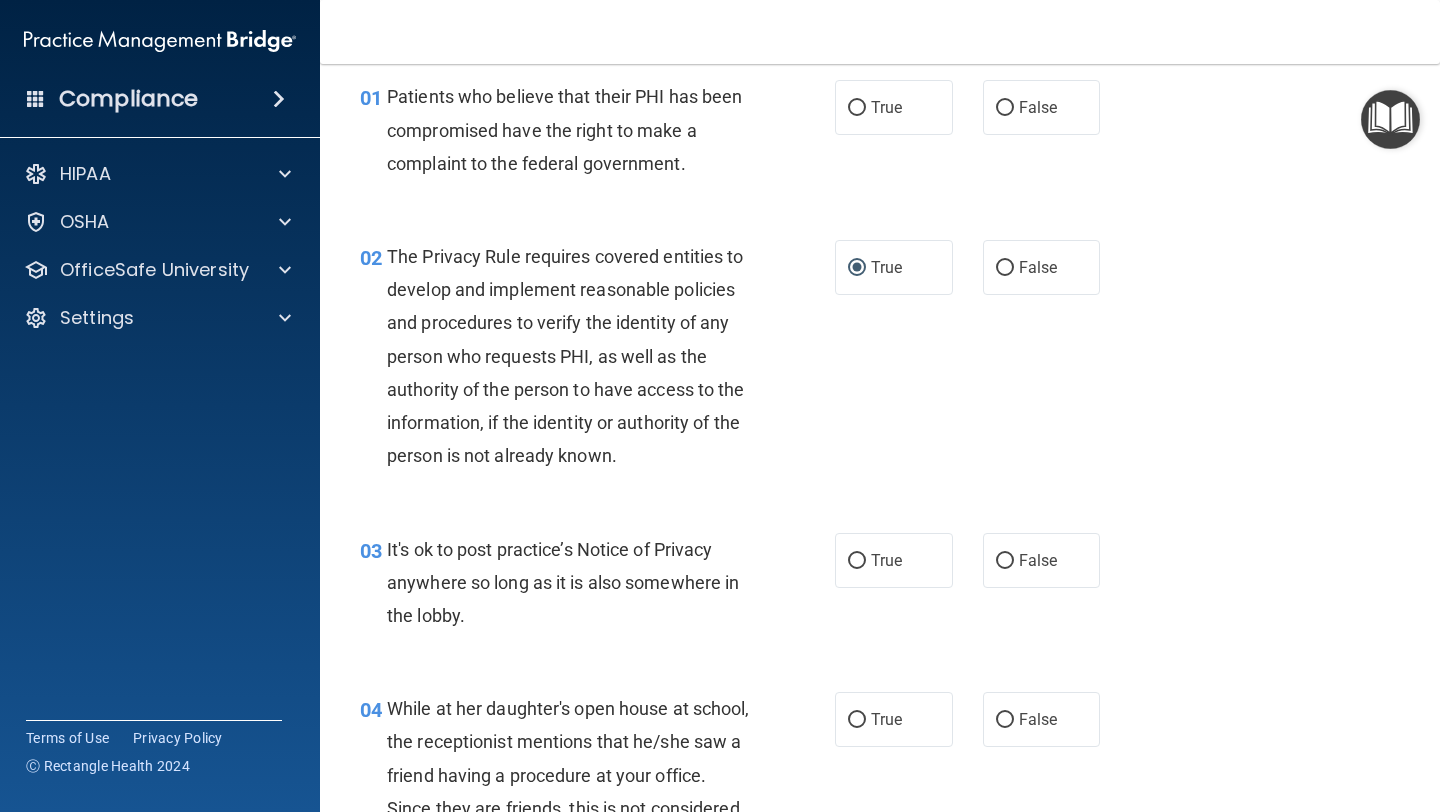 scroll, scrollTop: 77, scrollLeft: 0, axis: vertical 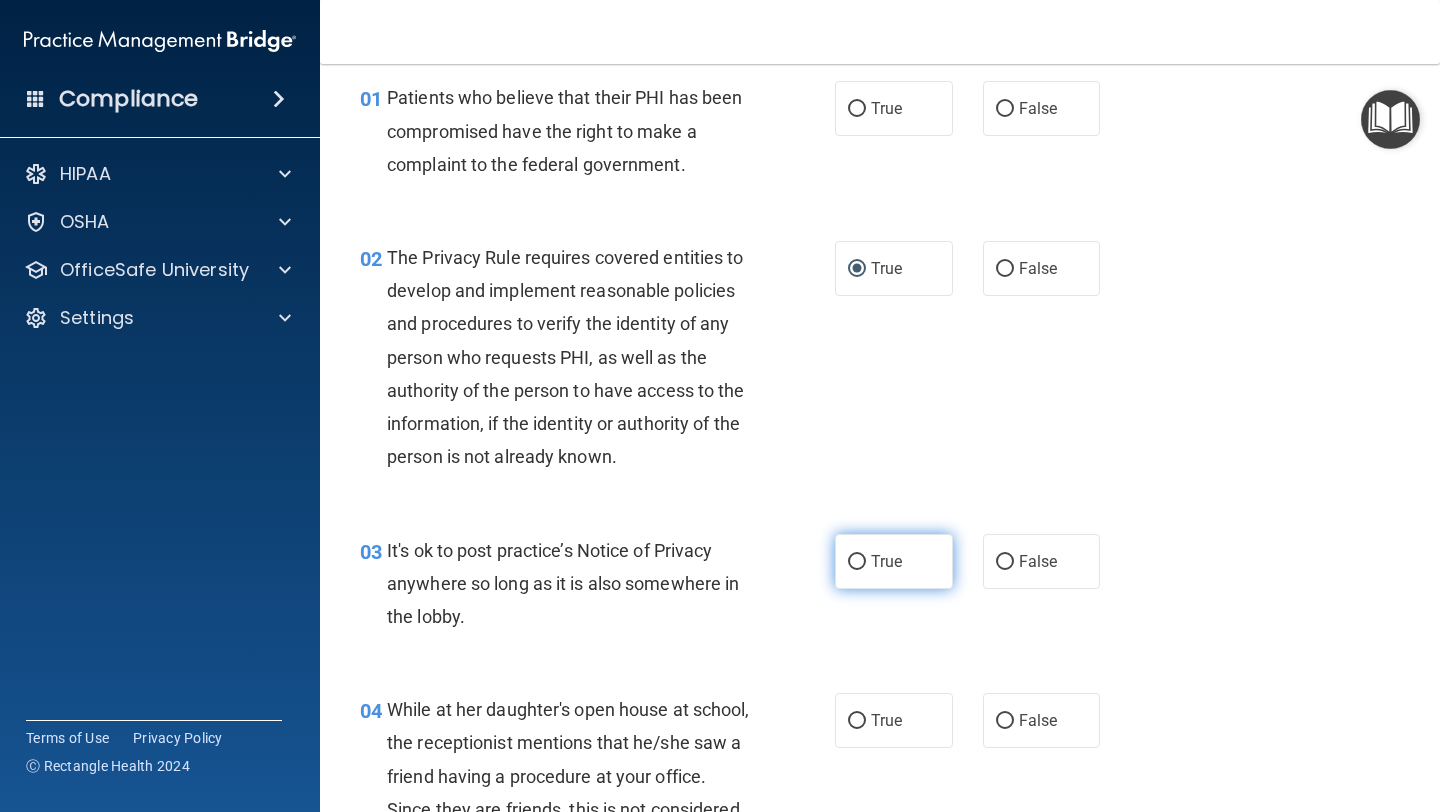 click on "True" at bounding box center (886, 561) 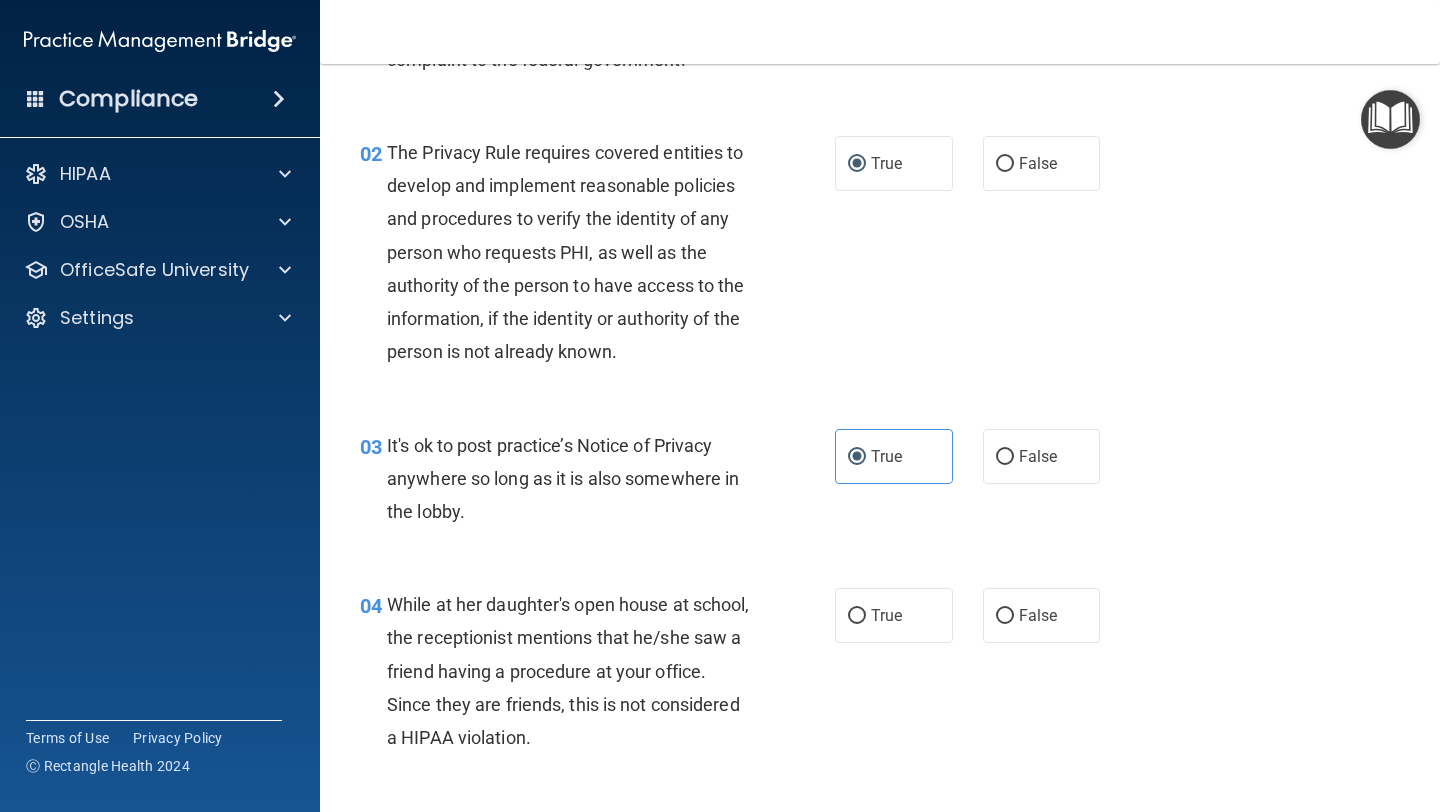 scroll, scrollTop: 188, scrollLeft: 0, axis: vertical 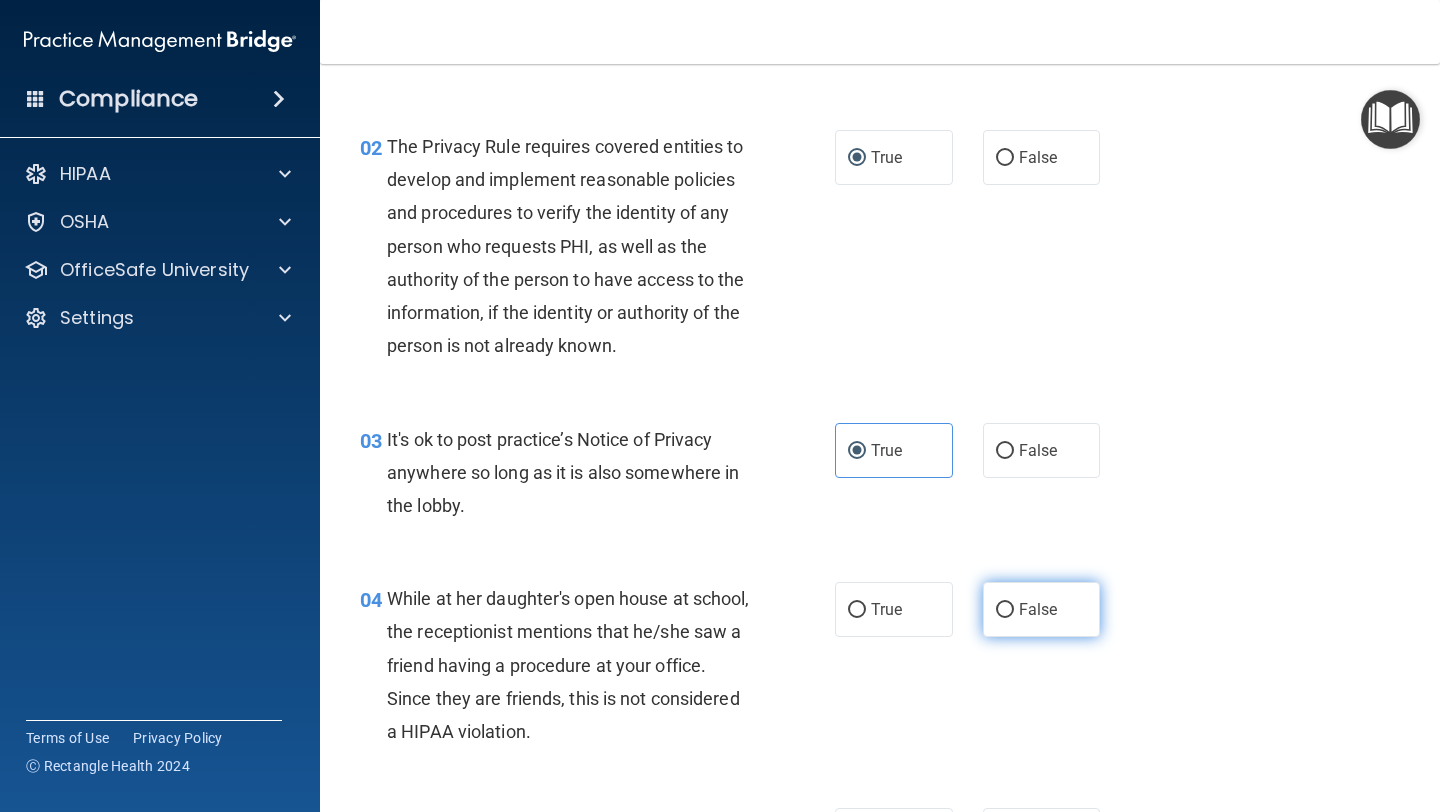 click on "False" at bounding box center (1042, 609) 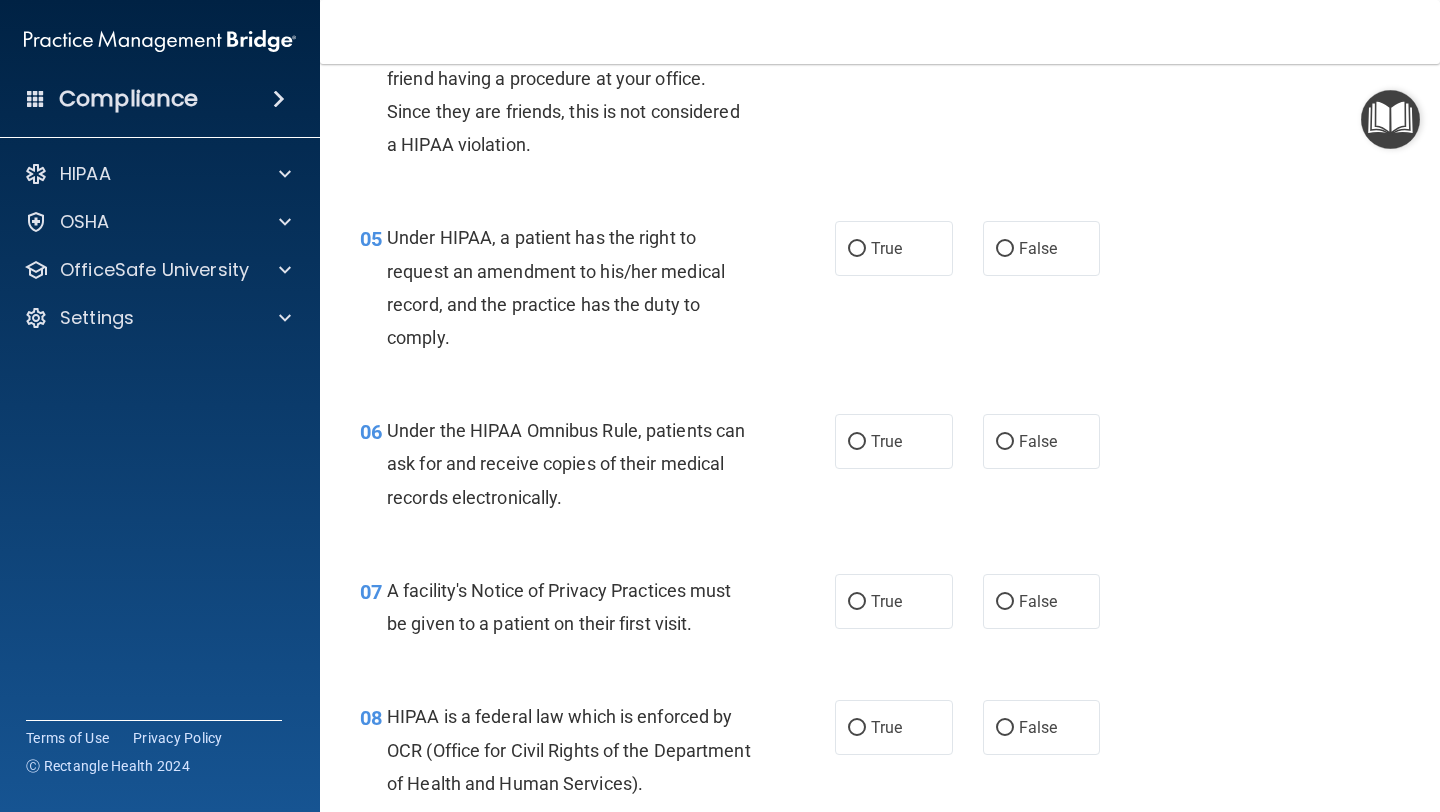 scroll, scrollTop: 765, scrollLeft: 0, axis: vertical 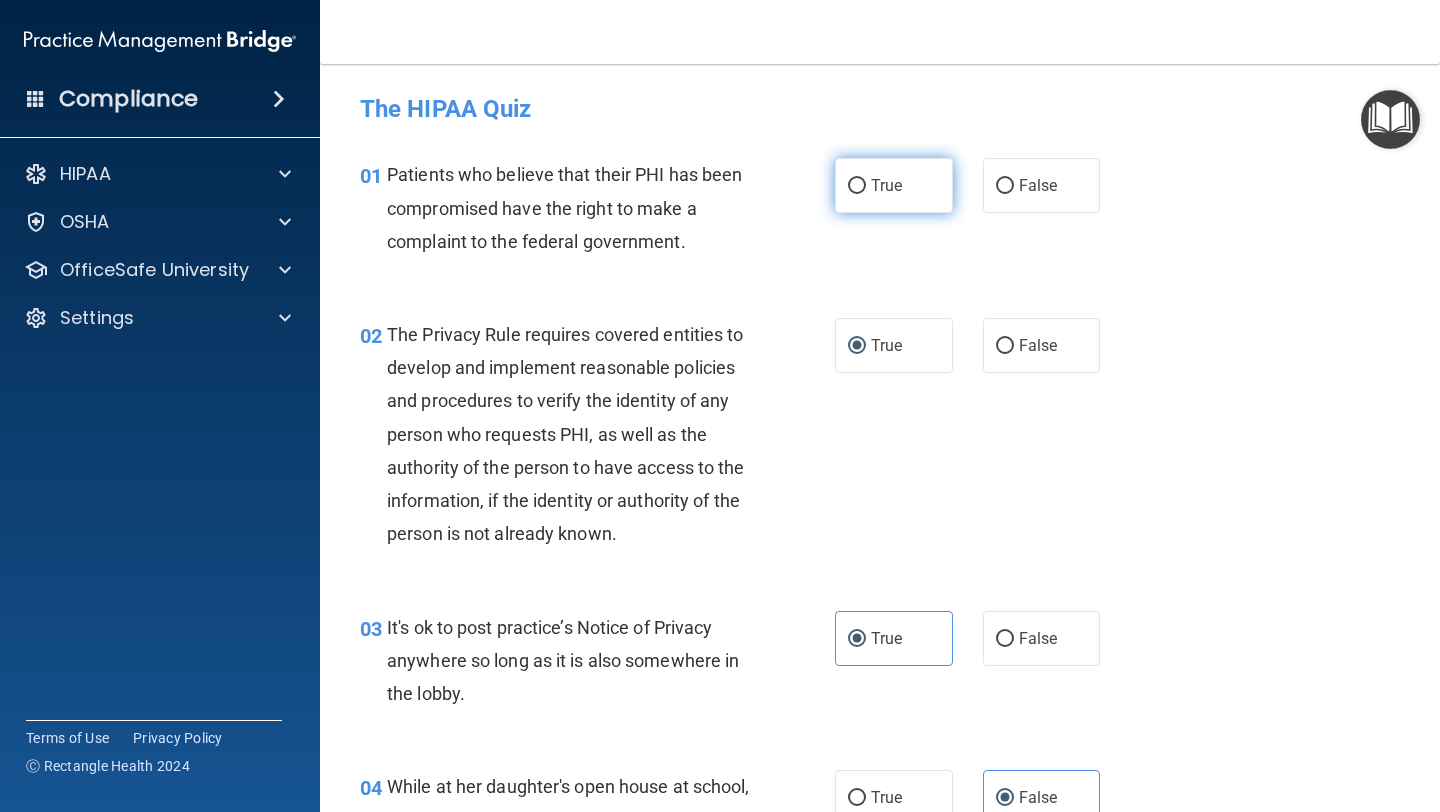 click on "True" at bounding box center [894, 185] 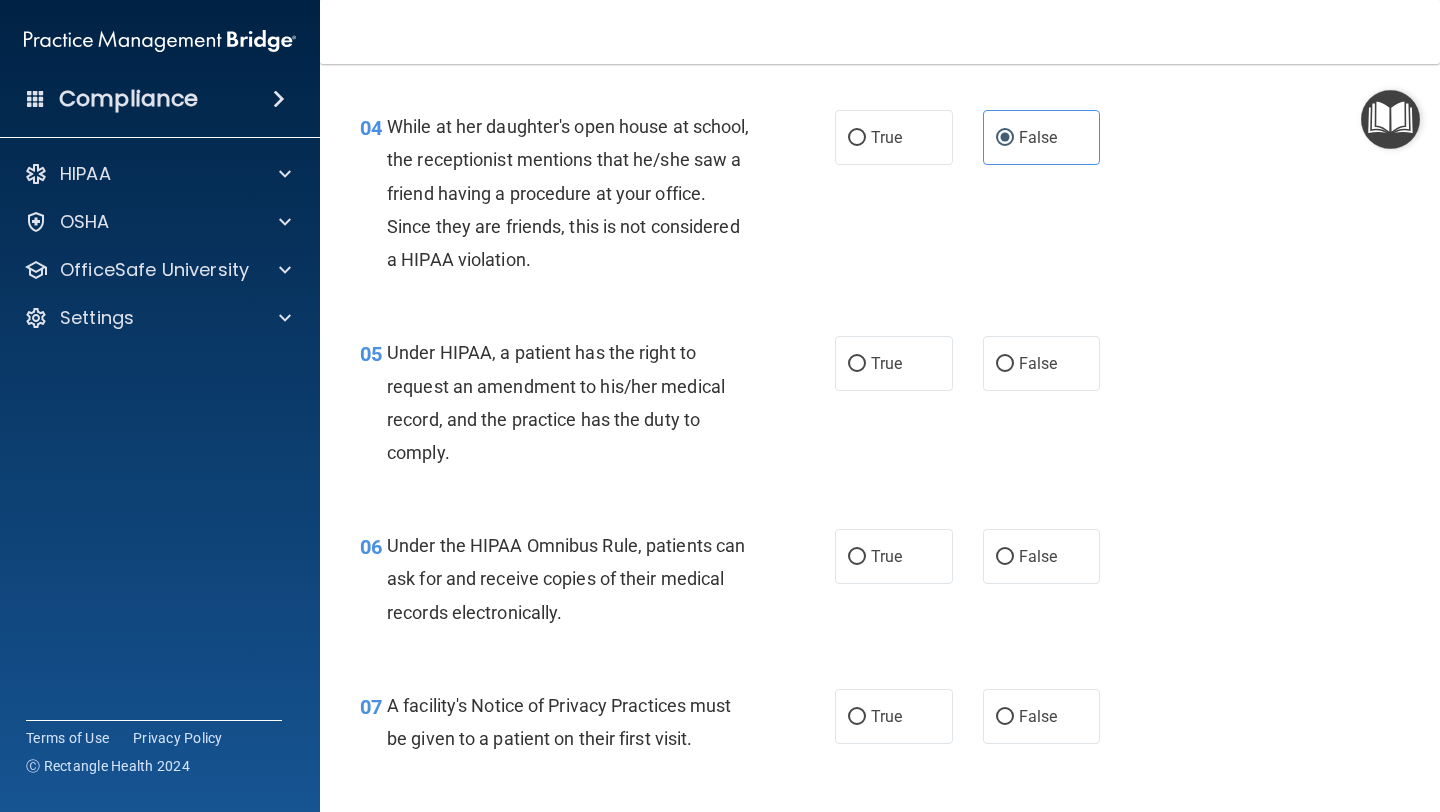 scroll, scrollTop: 661, scrollLeft: 0, axis: vertical 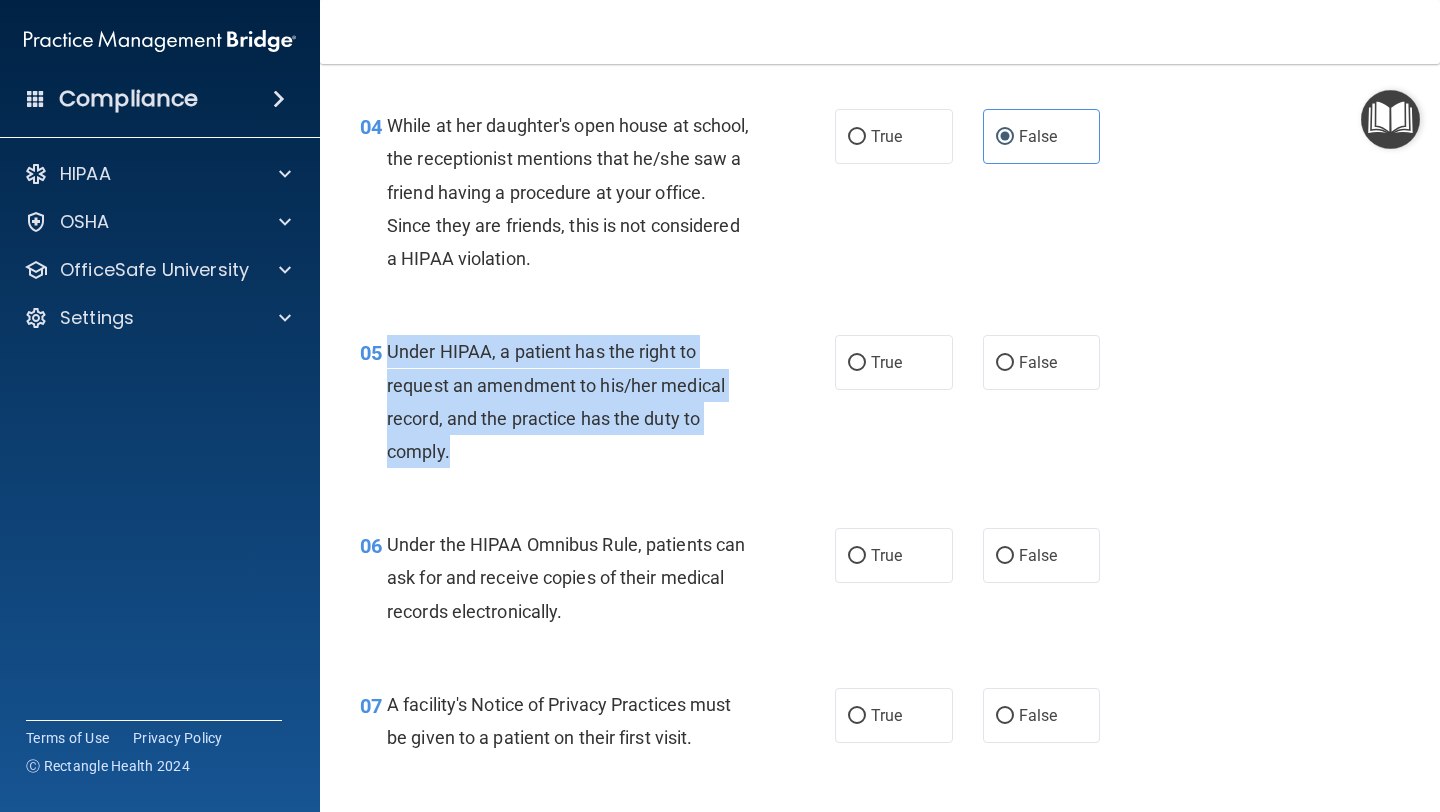 drag, startPoint x: 458, startPoint y: 447, endPoint x: 388, endPoint y: 352, distance: 118.004234 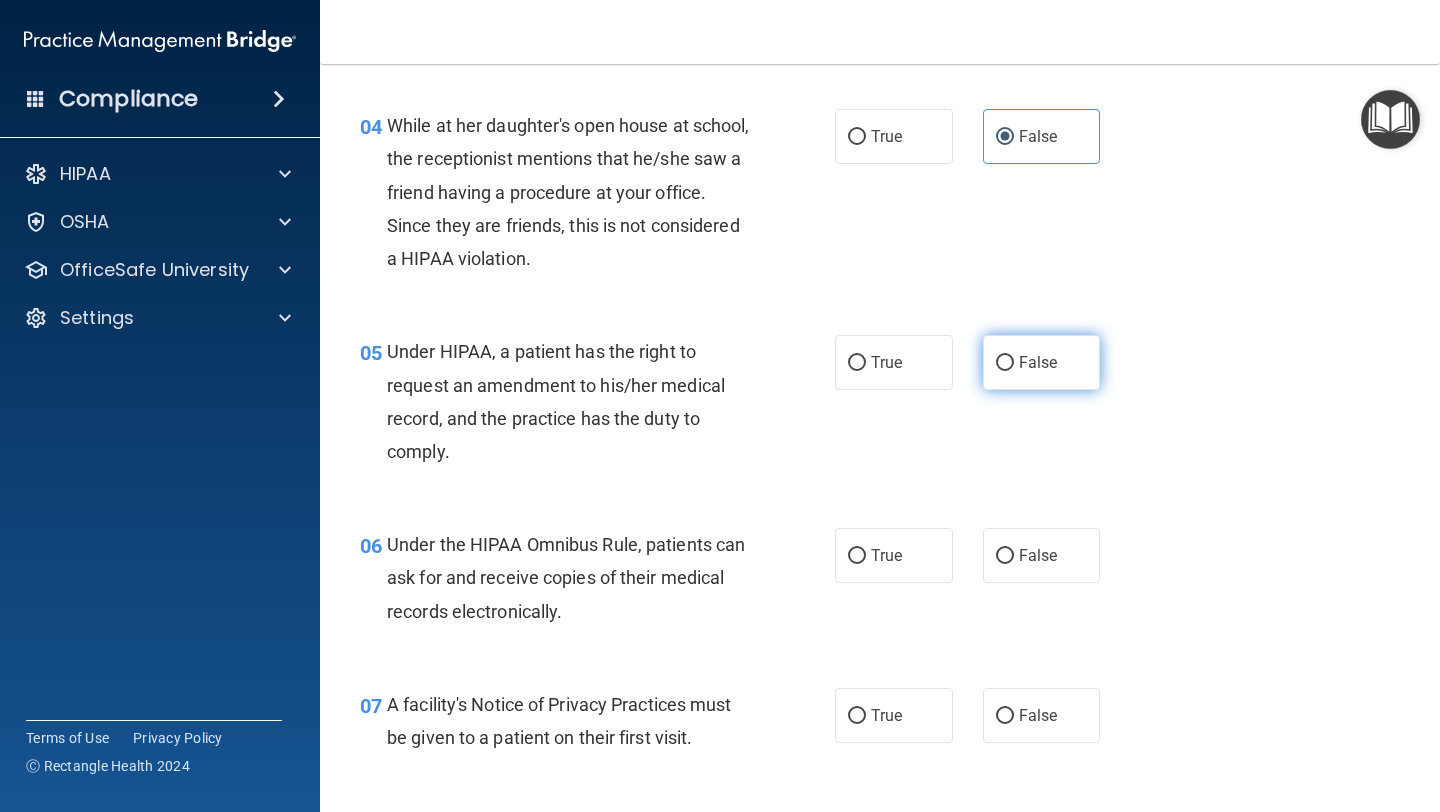 click on "False" at bounding box center (1042, 362) 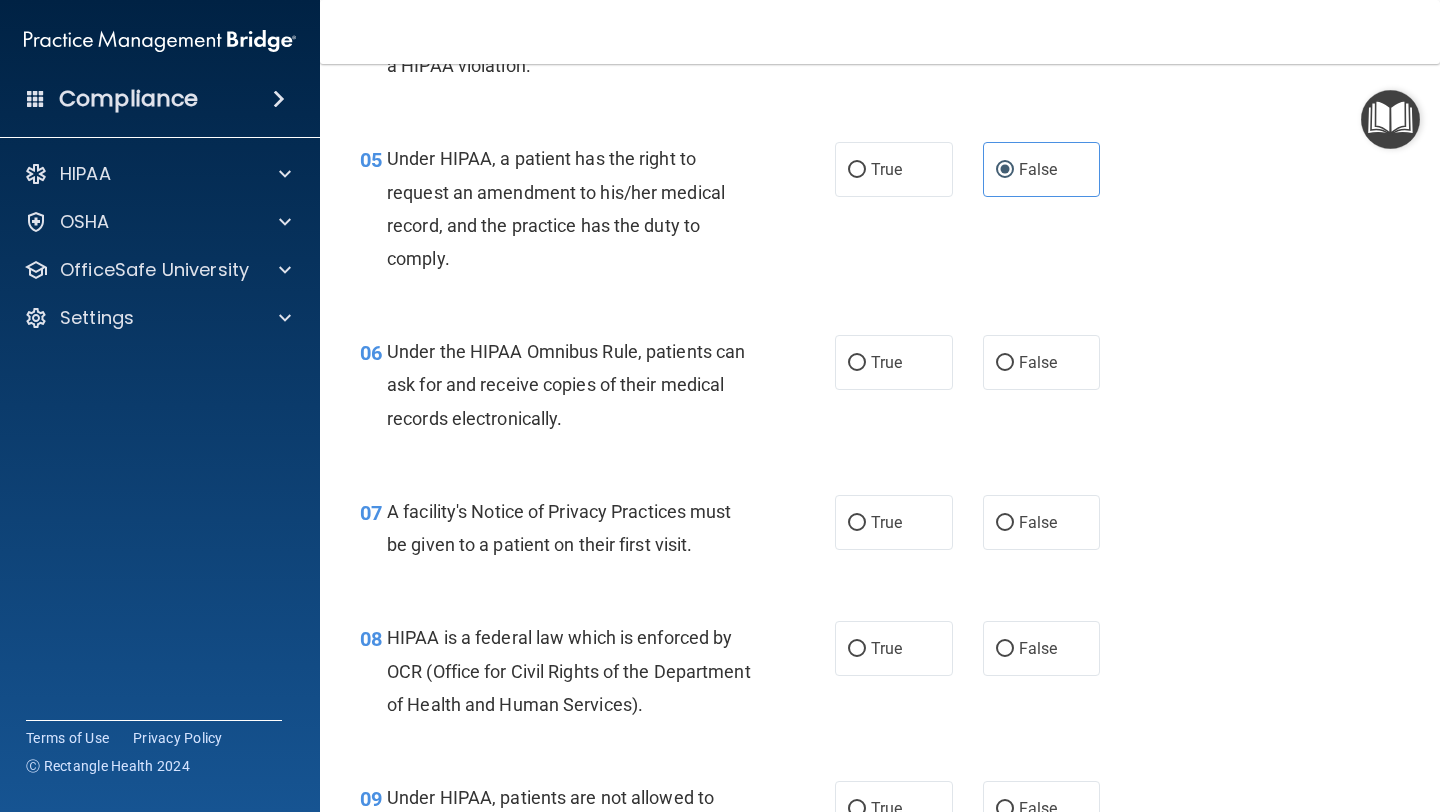 scroll, scrollTop: 857, scrollLeft: 0, axis: vertical 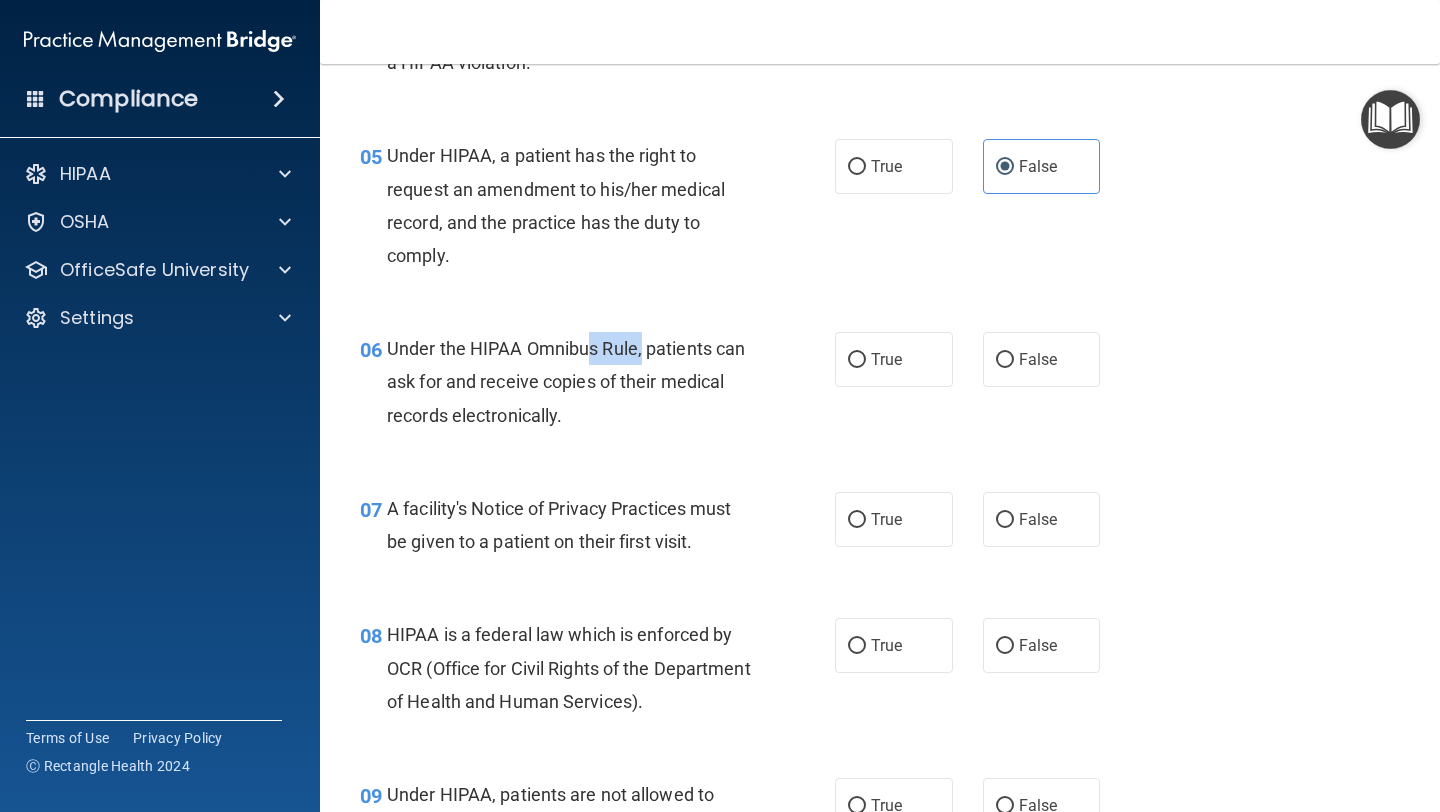 drag, startPoint x: 641, startPoint y: 349, endPoint x: 594, endPoint y: 379, distance: 55.758408 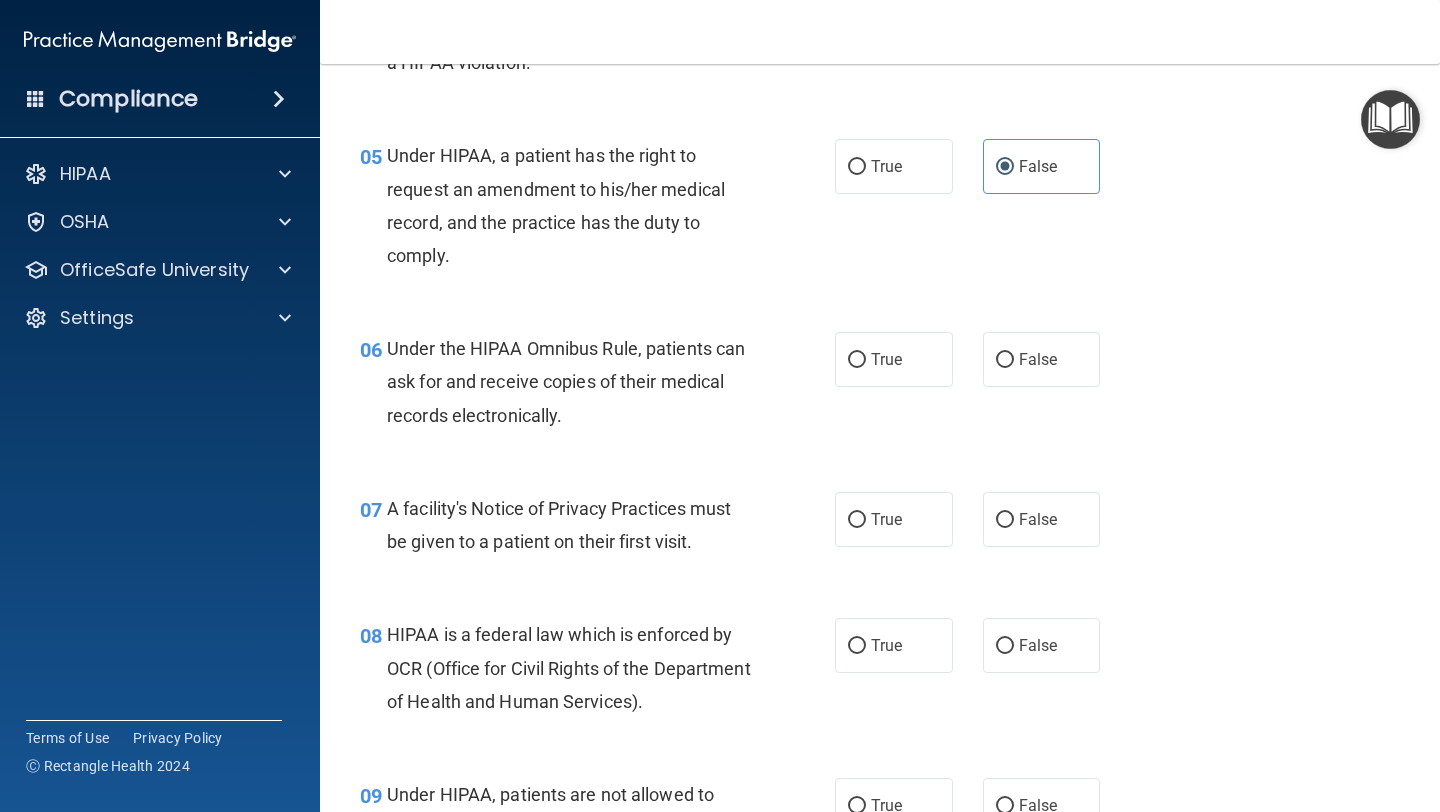 click on "Under the HIPAA Omnibus Rule, patients can ask for and receive copies of their medical records electronically." at bounding box center [576, 382] 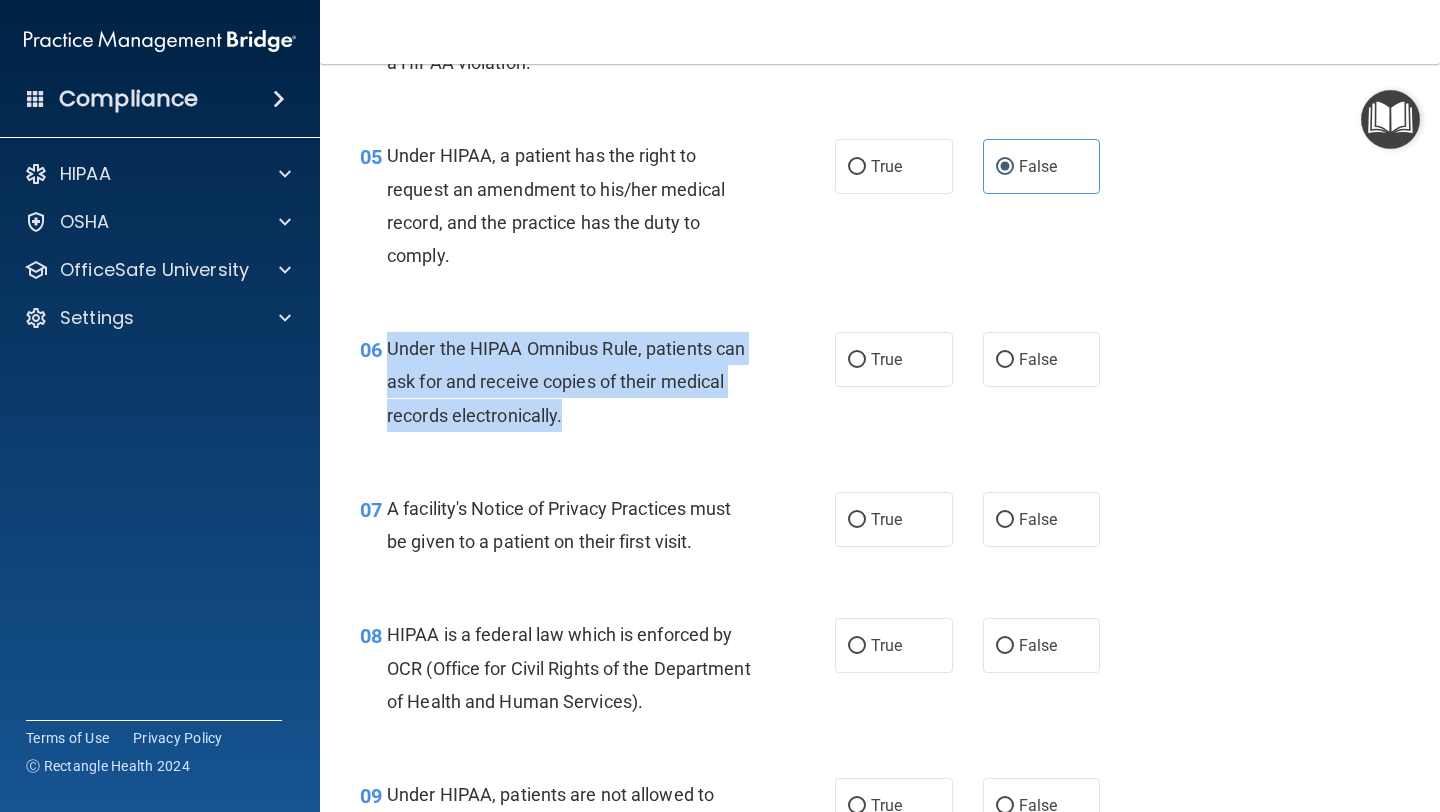 drag, startPoint x: 581, startPoint y: 426, endPoint x: 386, endPoint y: 343, distance: 211.92923 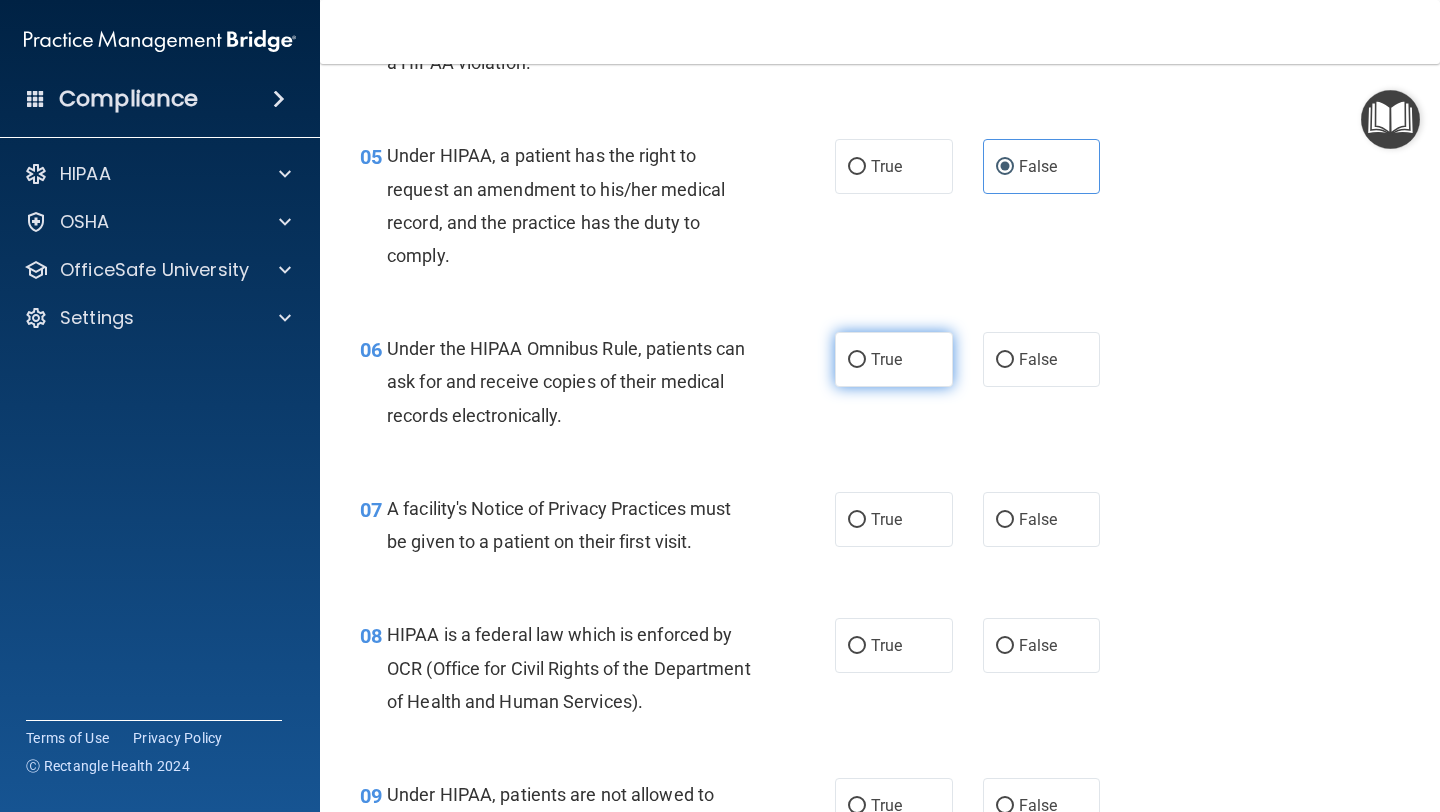 click on "True" at bounding box center (886, 359) 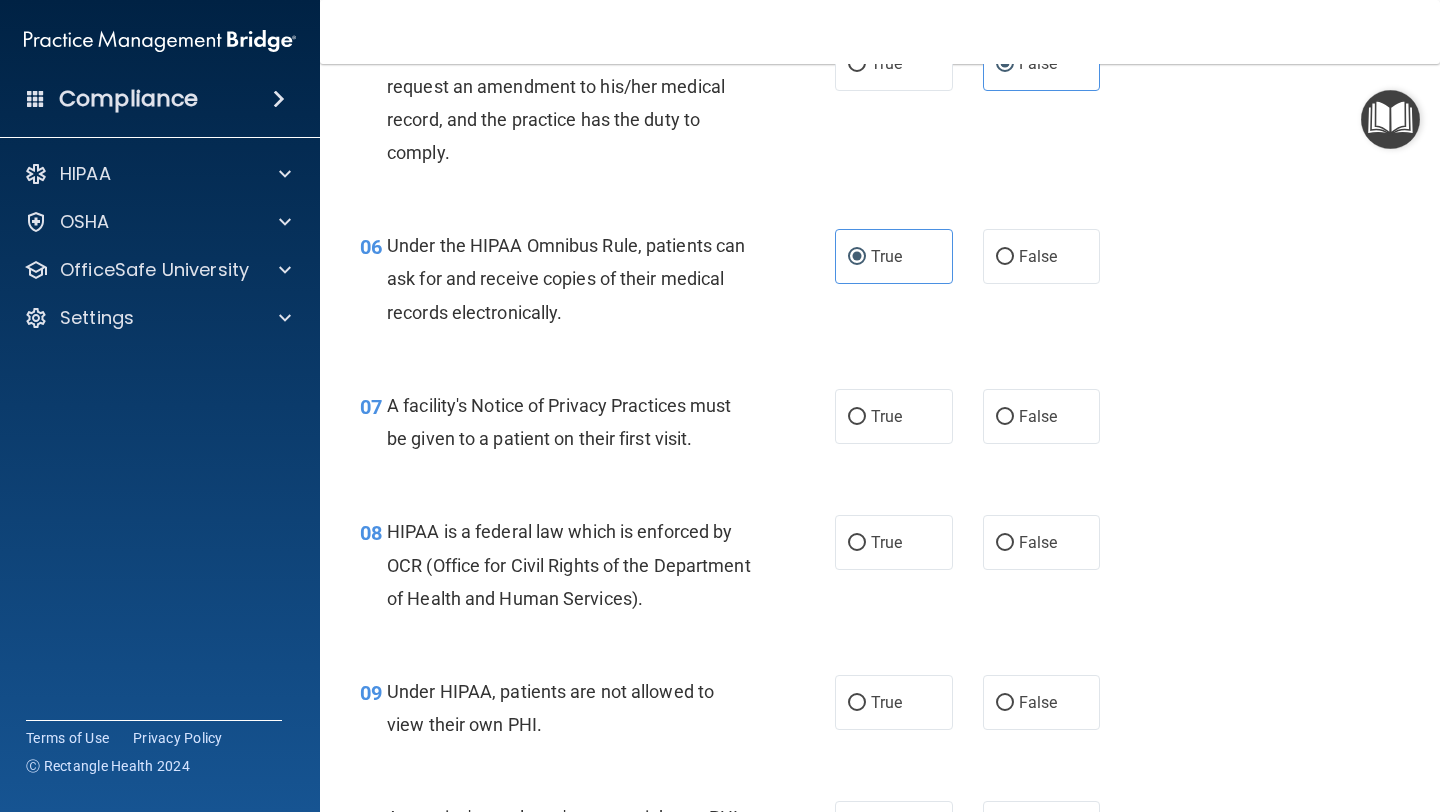 scroll, scrollTop: 978, scrollLeft: 0, axis: vertical 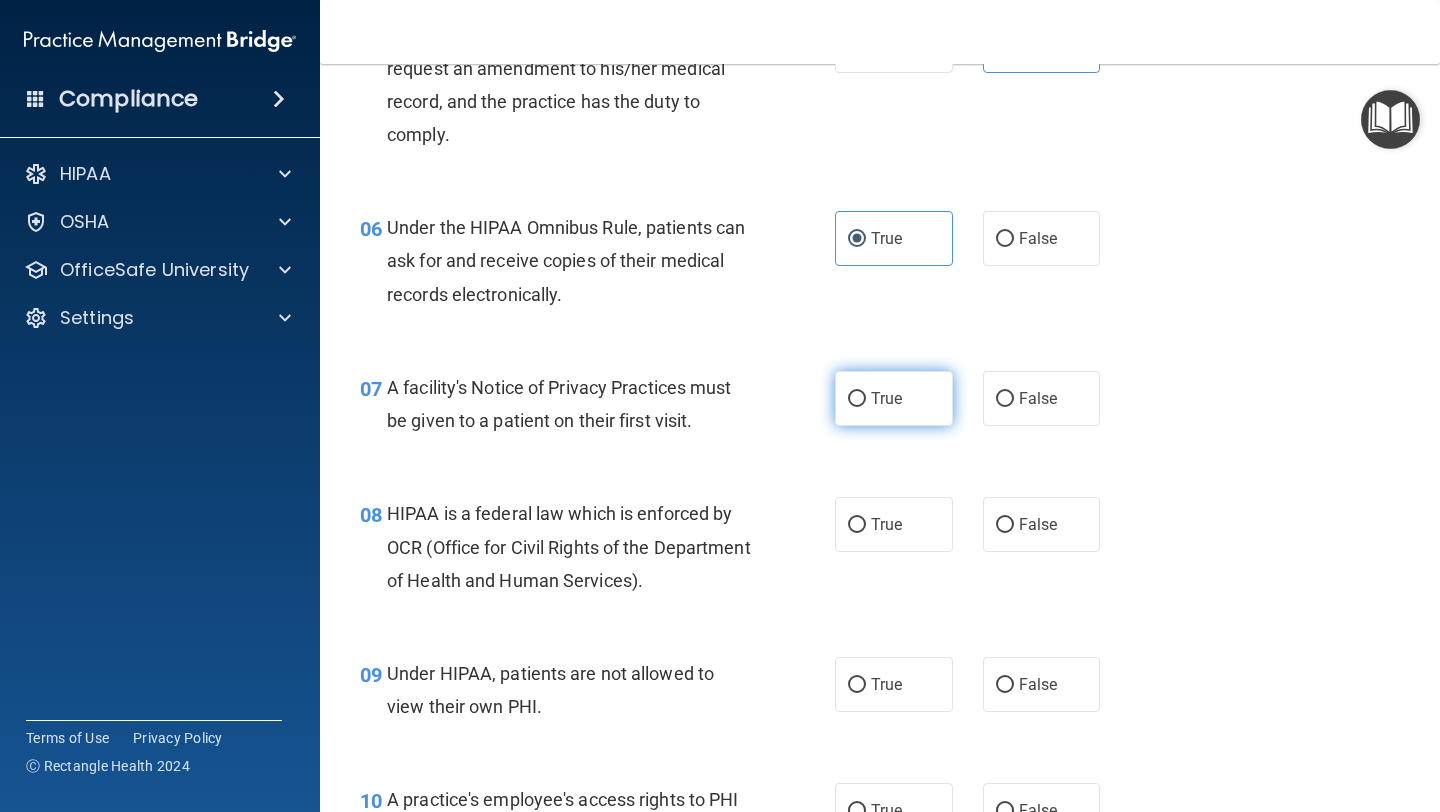 click on "True" at bounding box center [894, 398] 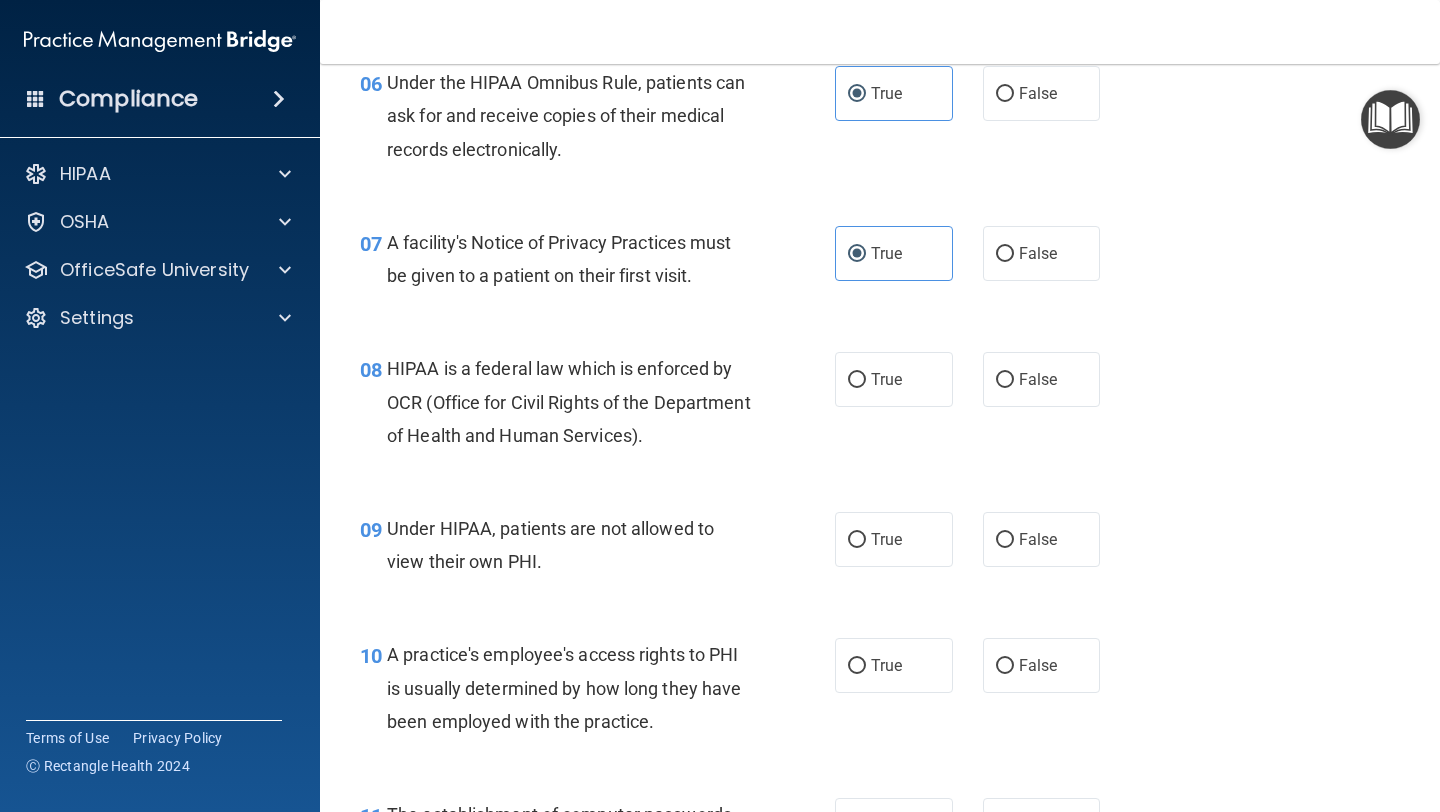 scroll, scrollTop: 1126, scrollLeft: 0, axis: vertical 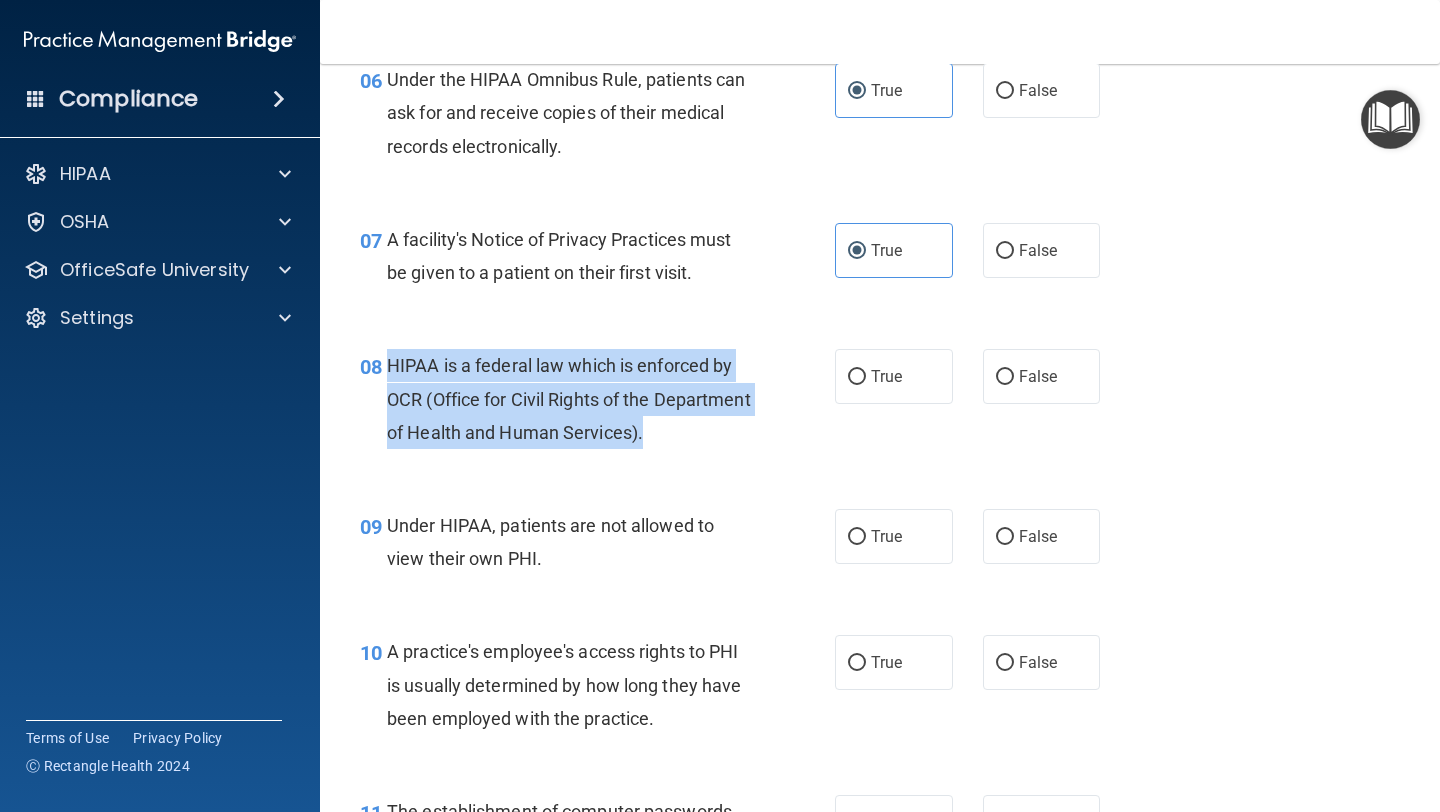 drag, startPoint x: 761, startPoint y: 438, endPoint x: 391, endPoint y: 368, distance: 376.56342 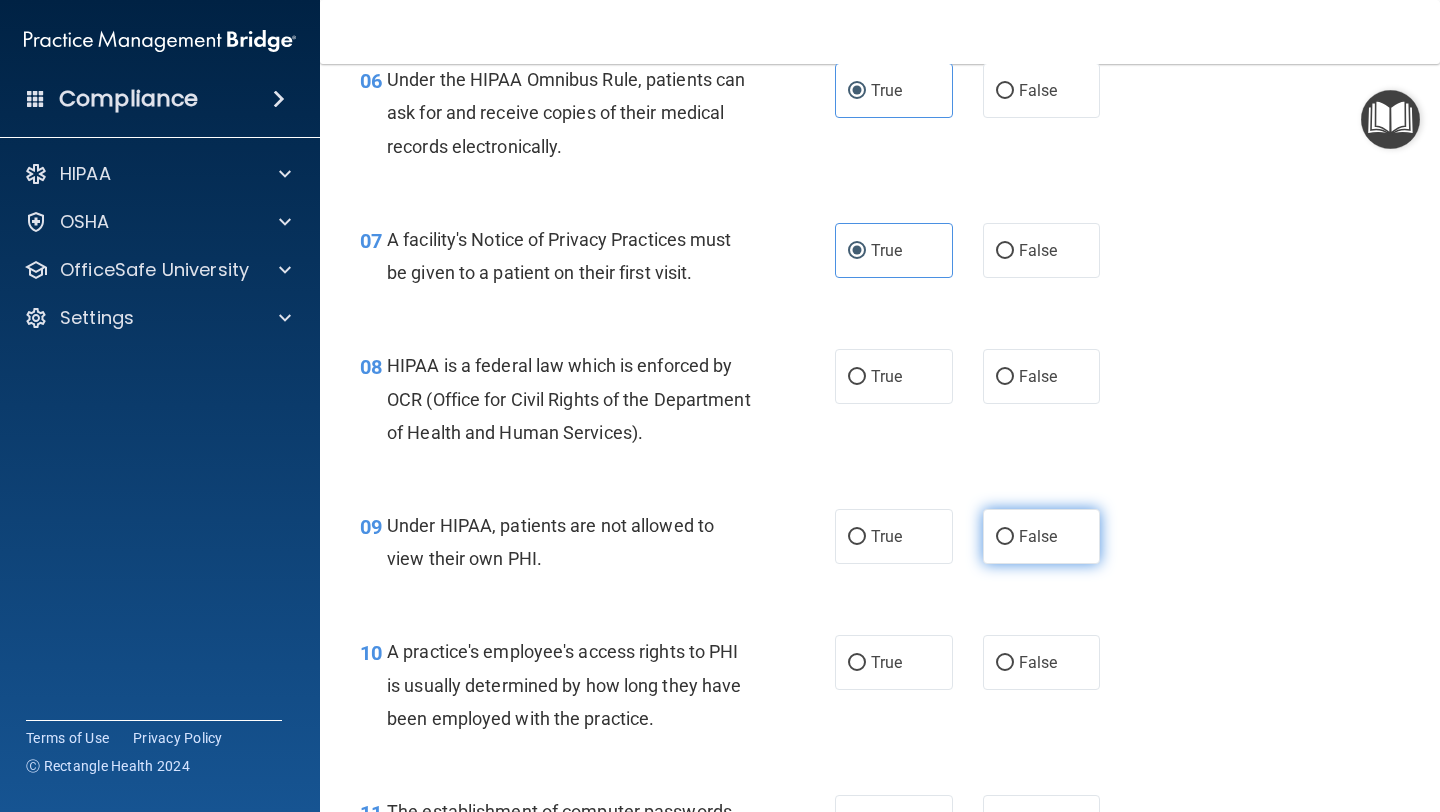 click on "False" at bounding box center [1042, 536] 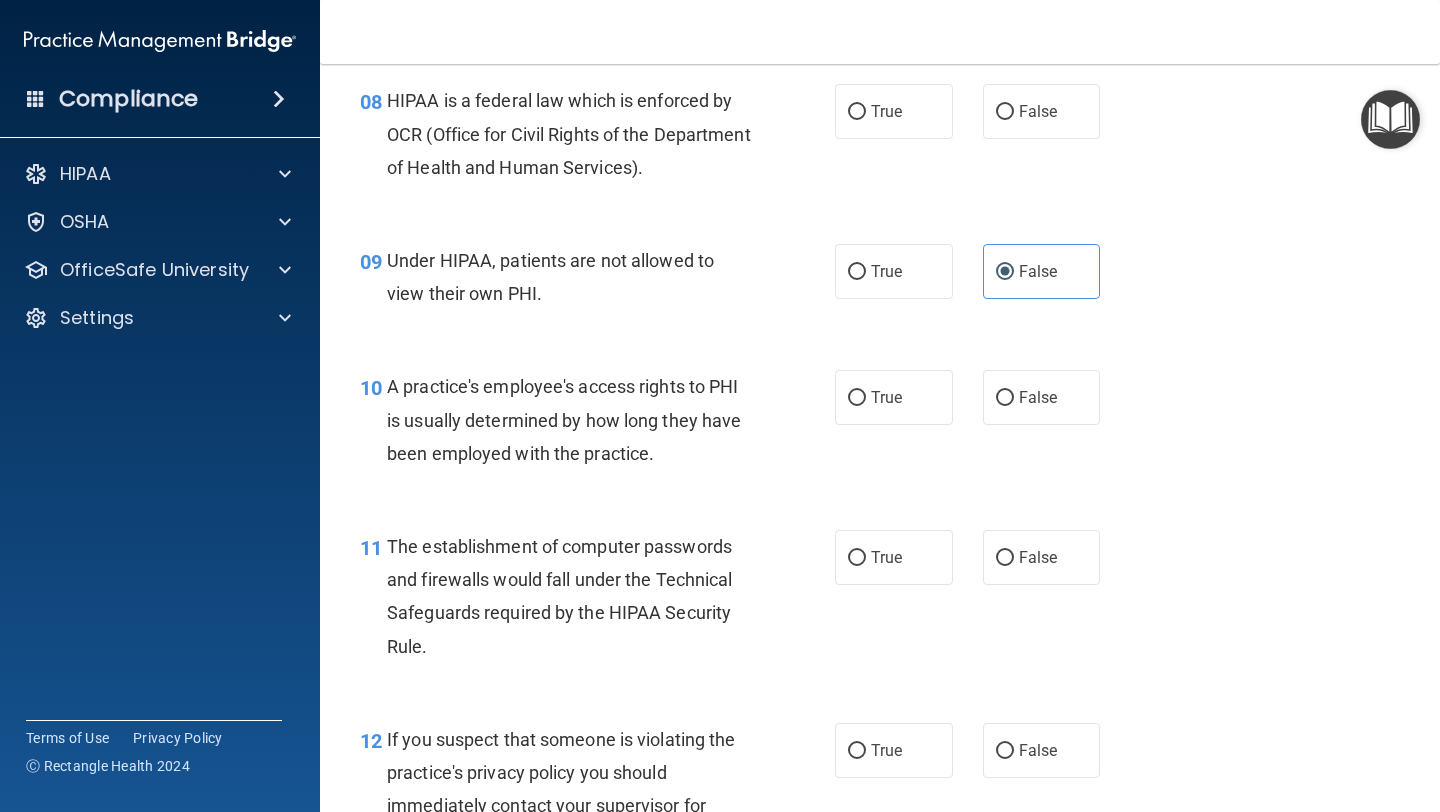scroll, scrollTop: 1403, scrollLeft: 0, axis: vertical 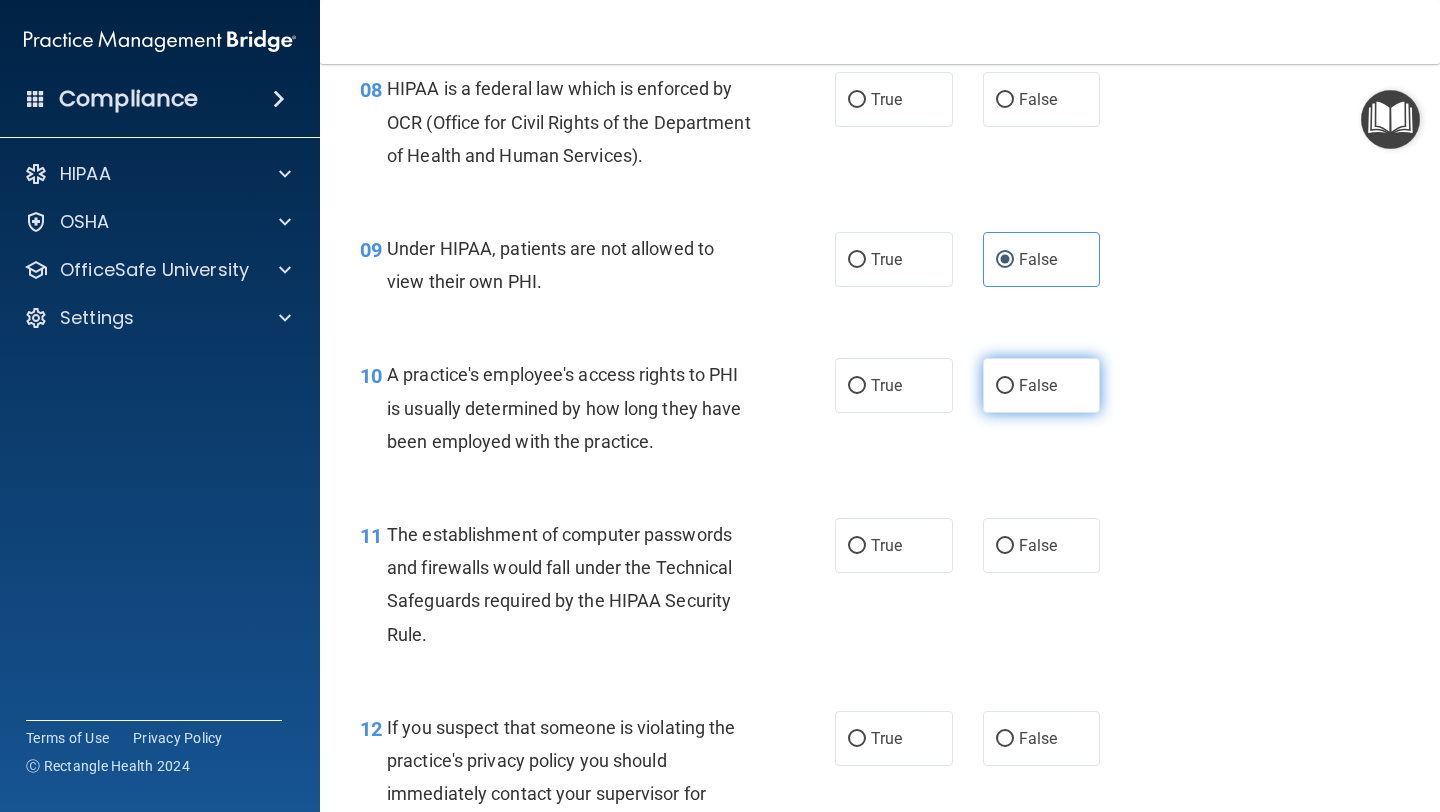 click on "False" at bounding box center [1042, 385] 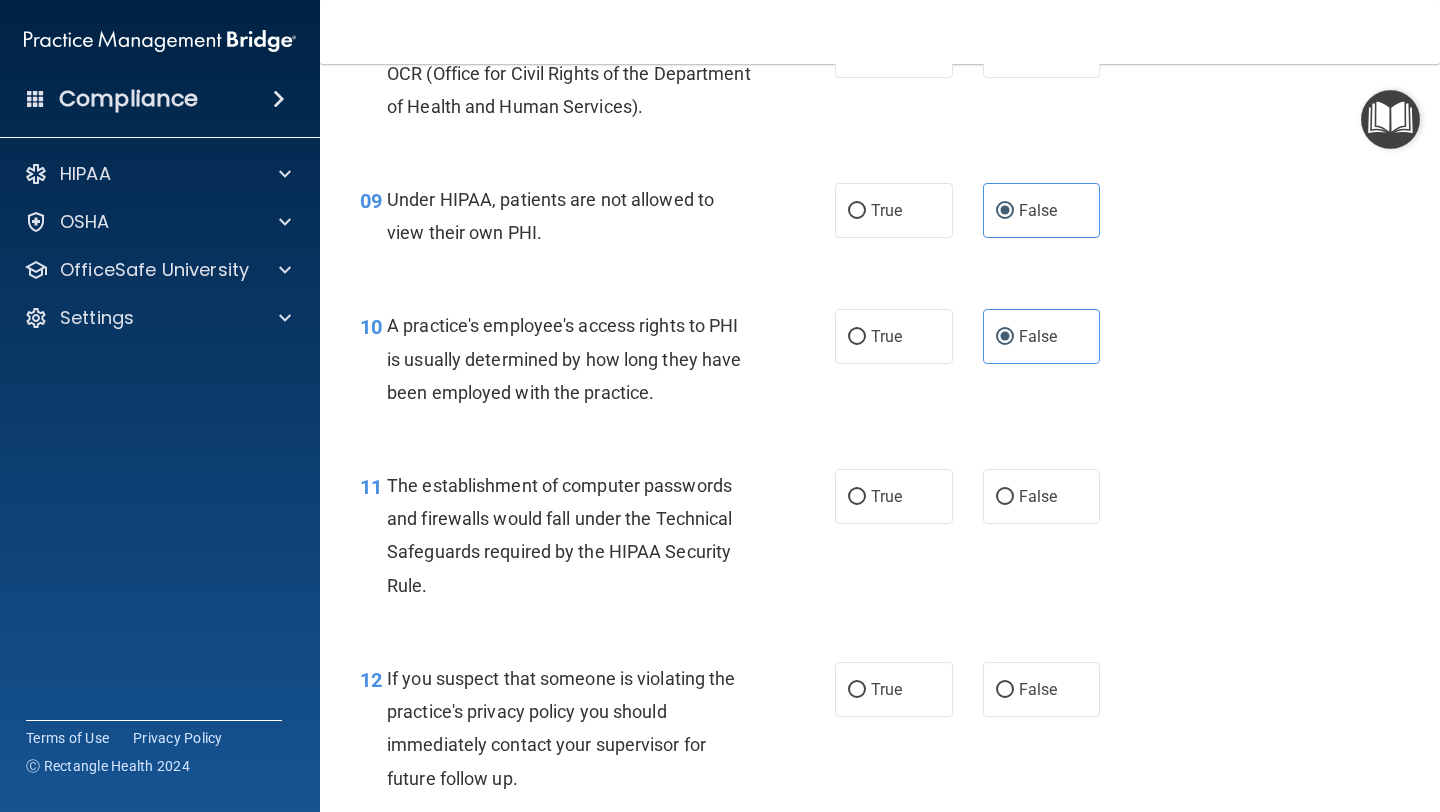 scroll, scrollTop: 1459, scrollLeft: 0, axis: vertical 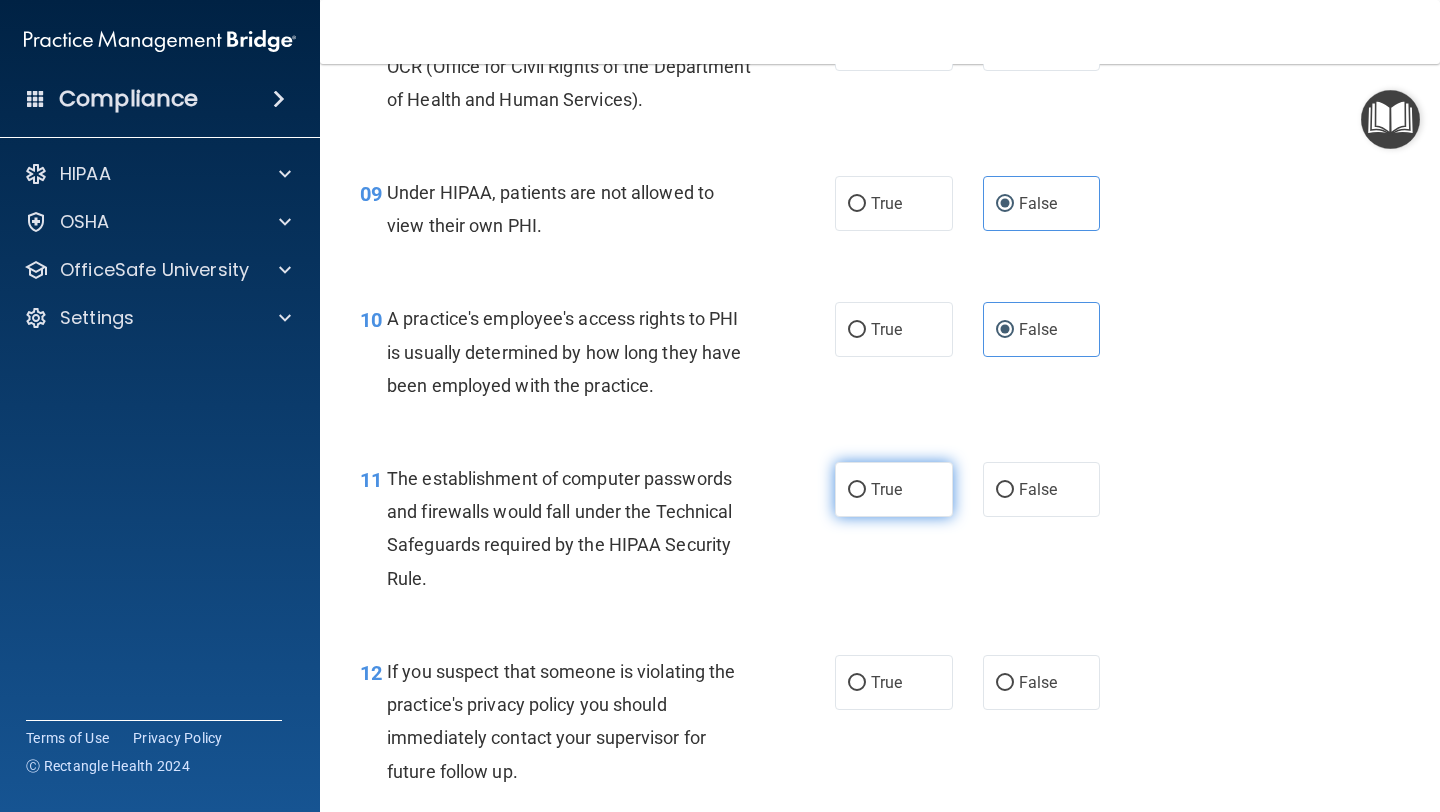 click on "True" at bounding box center (894, 489) 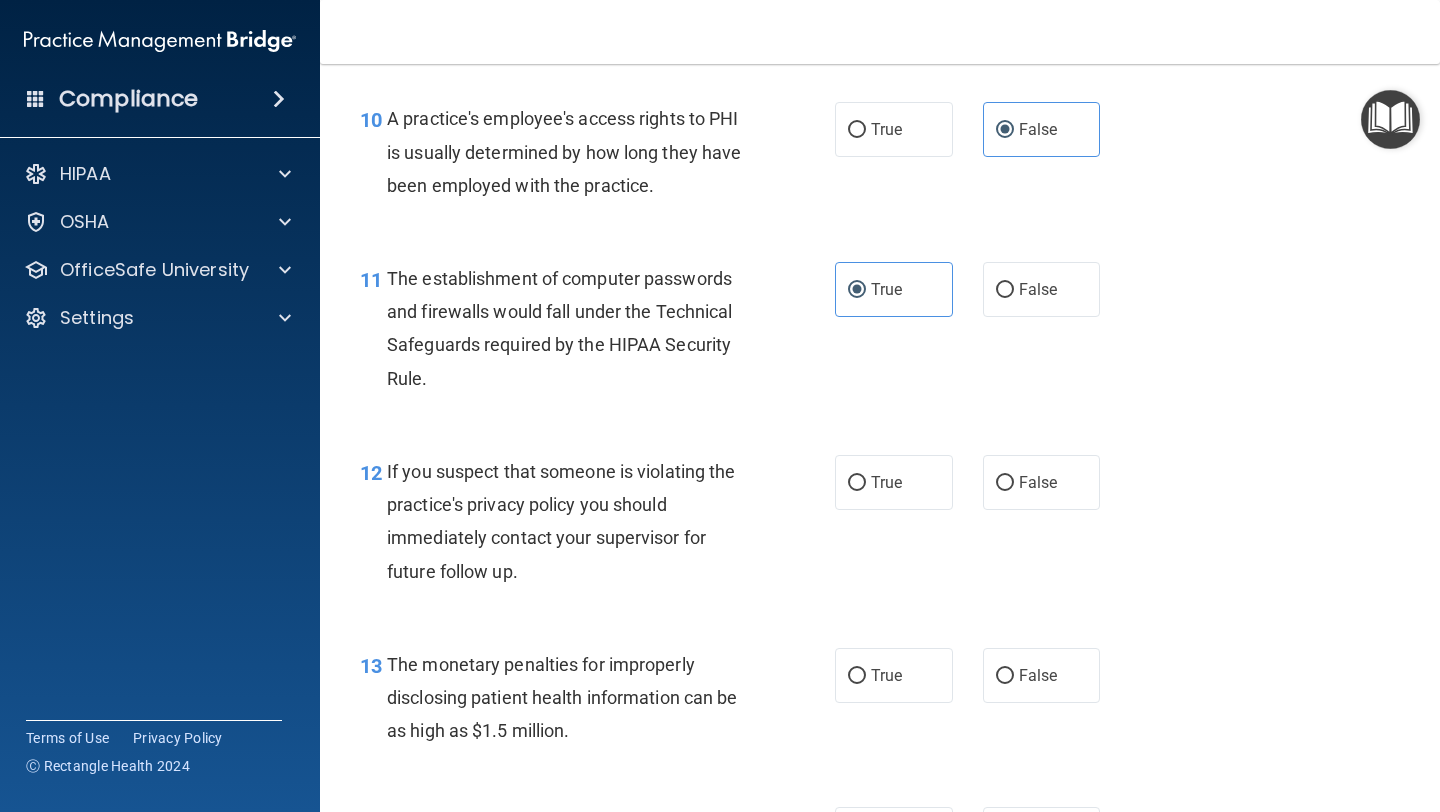 scroll, scrollTop: 1665, scrollLeft: 0, axis: vertical 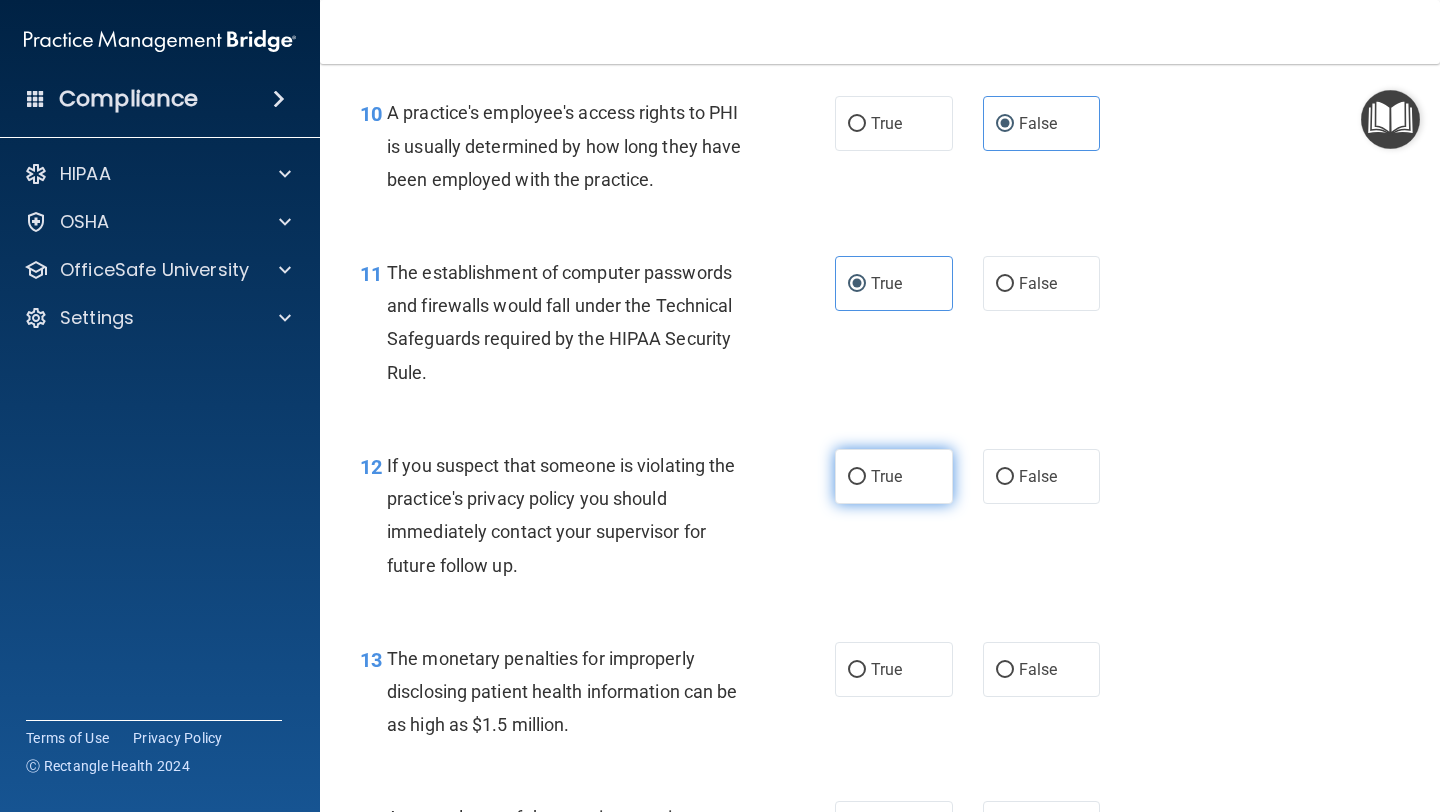 click on "True" at bounding box center (894, 476) 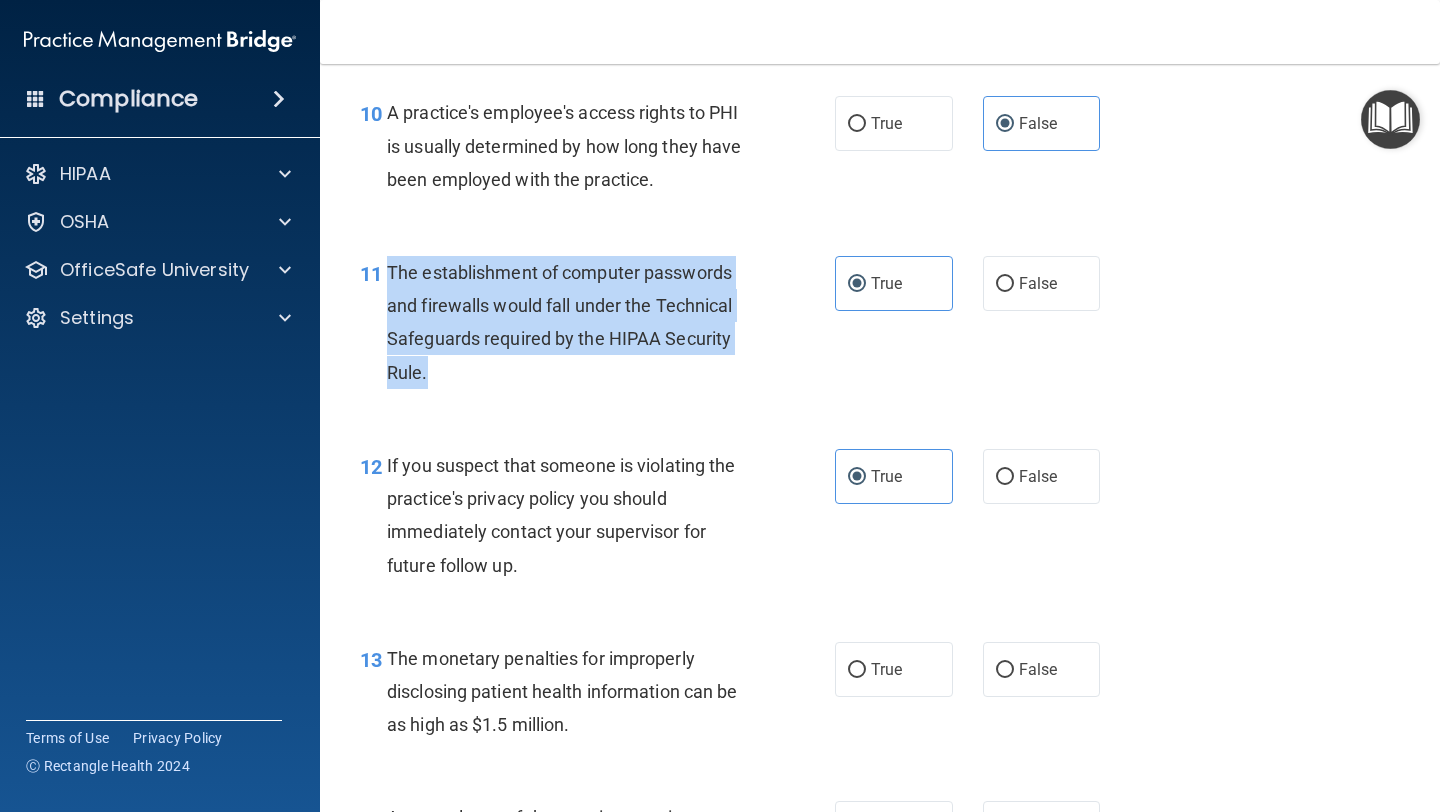 drag, startPoint x: 447, startPoint y: 375, endPoint x: 390, endPoint y: 272, distance: 117.72001 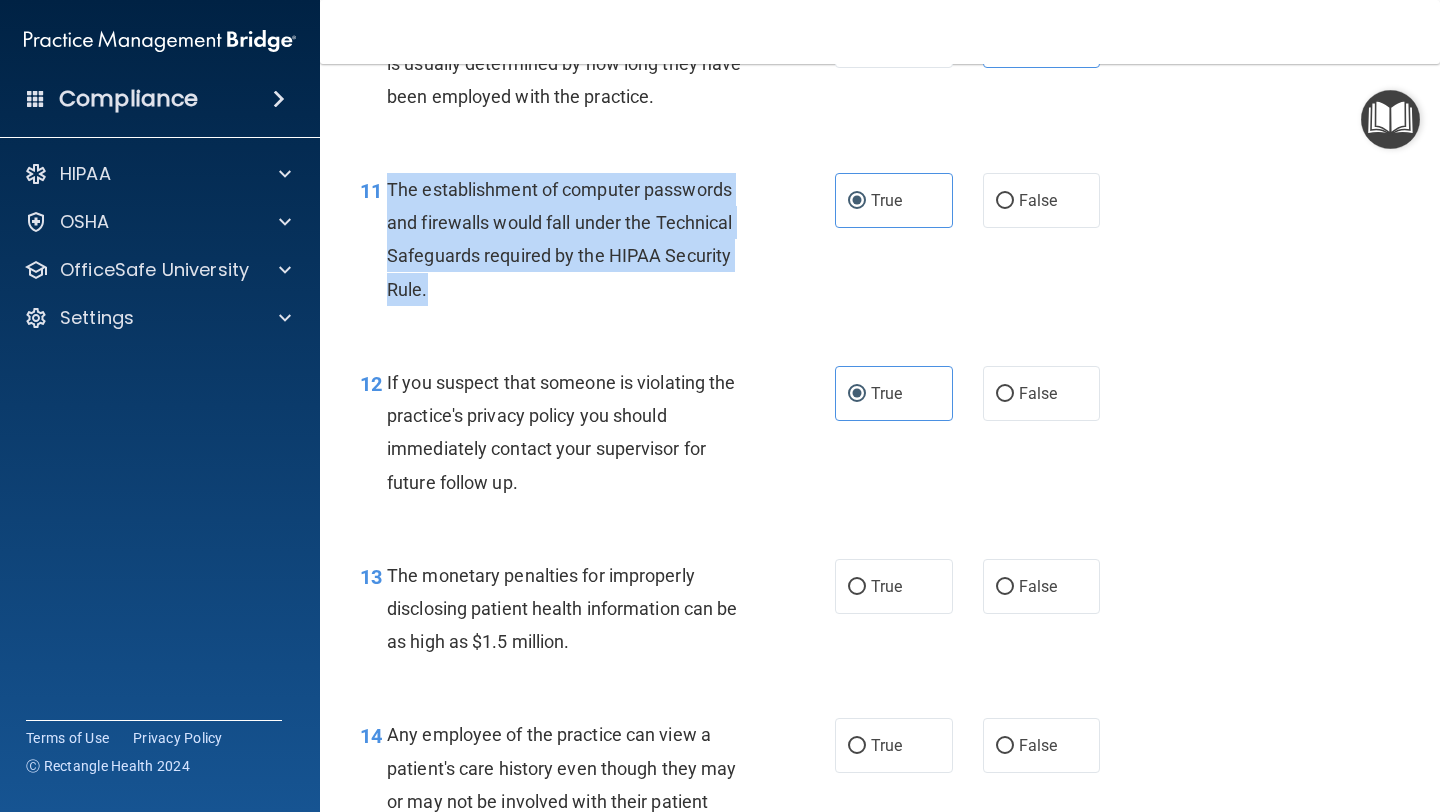 scroll, scrollTop: 1848, scrollLeft: 0, axis: vertical 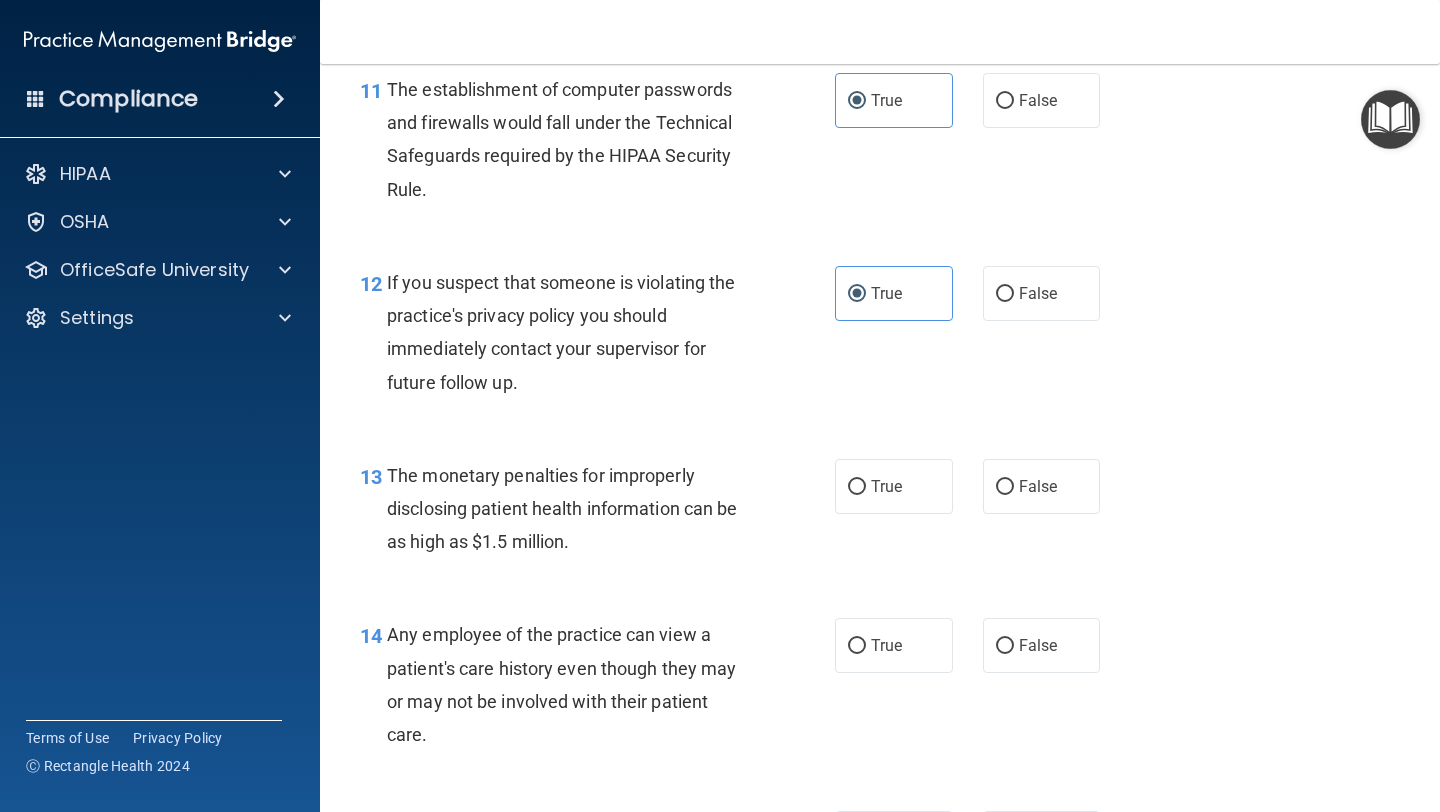 click on "If you suspect that someone is violating the practice's privacy policy you should immediately contact your supervisor for future follow up." at bounding box center (576, 332) 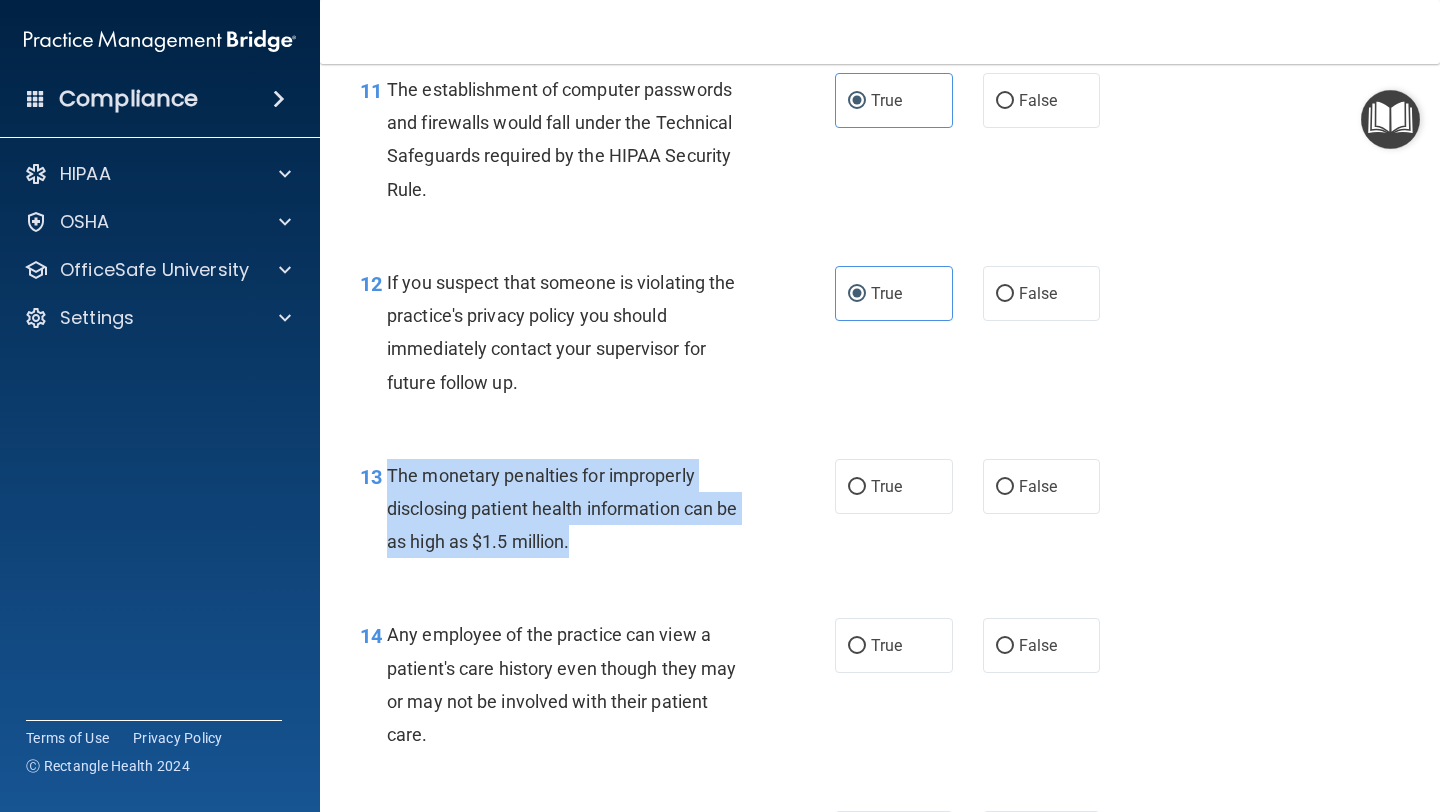 drag, startPoint x: 593, startPoint y: 551, endPoint x: 389, endPoint y: 478, distance: 216.66795 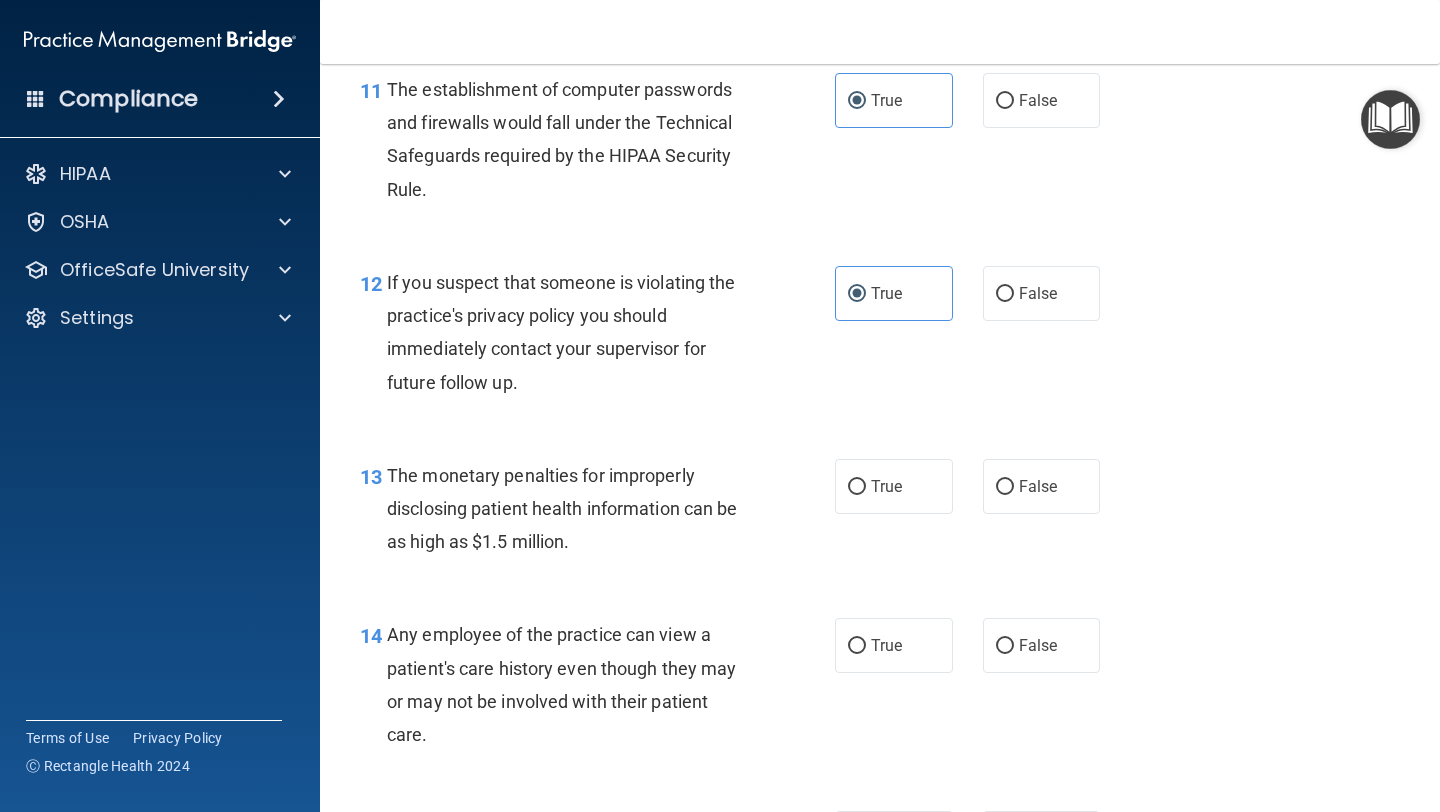 click on "12       If you suspect that someone is violating the practice's privacy policy you should immediately contact your supervisor for future follow up.                 True           False" at bounding box center (880, 337) 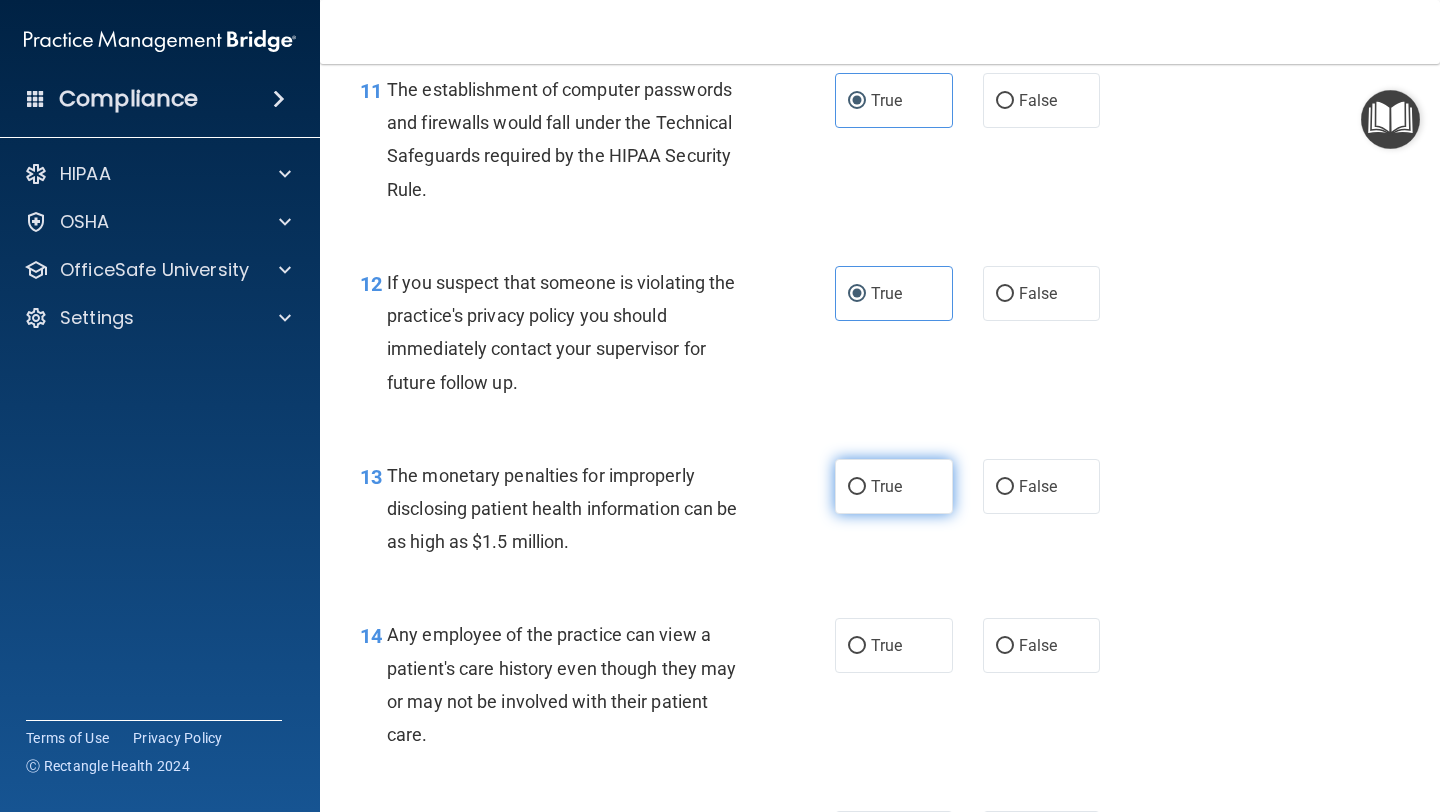 click on "True" at bounding box center (857, 487) 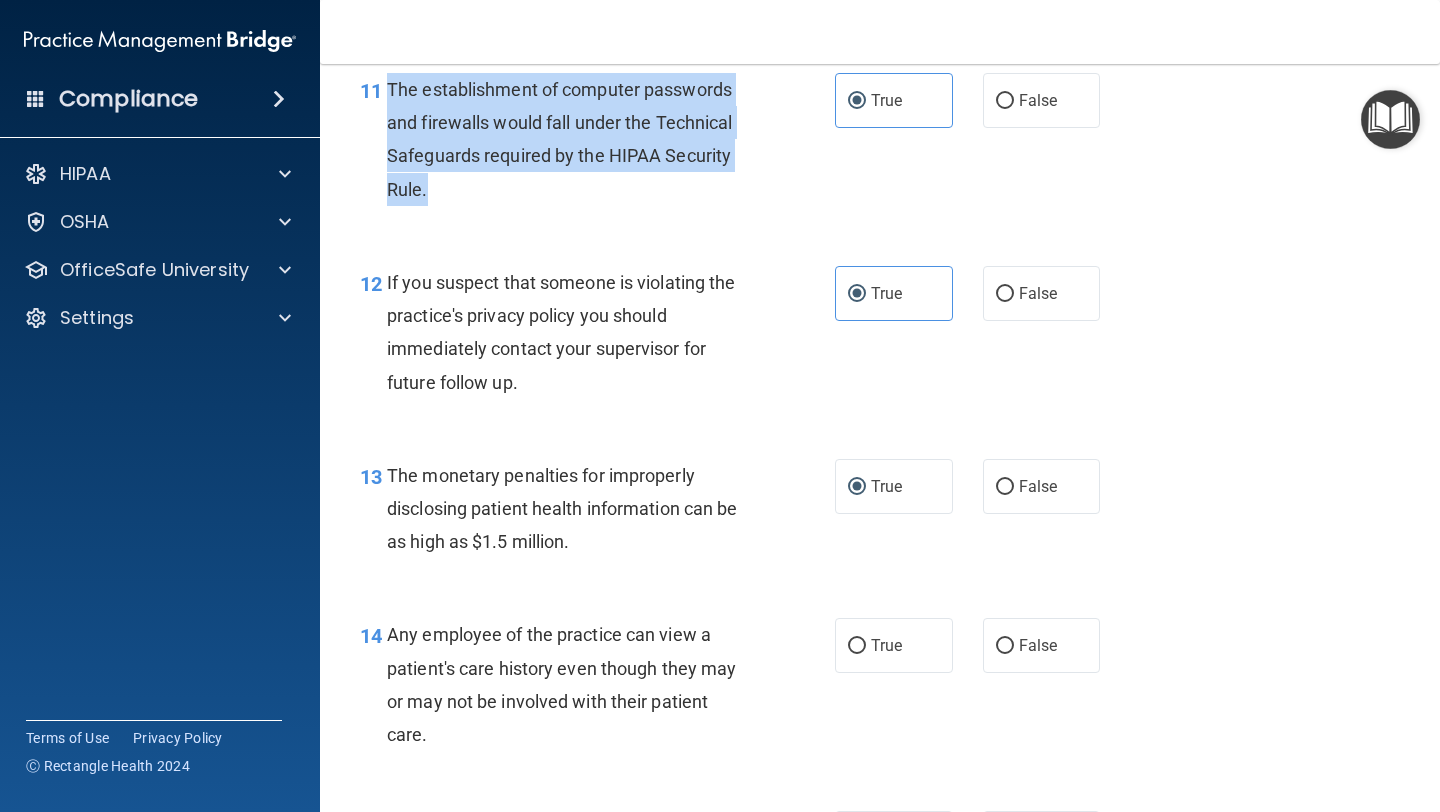drag, startPoint x: 440, startPoint y: 193, endPoint x: 388, endPoint y: 84, distance: 120.76837 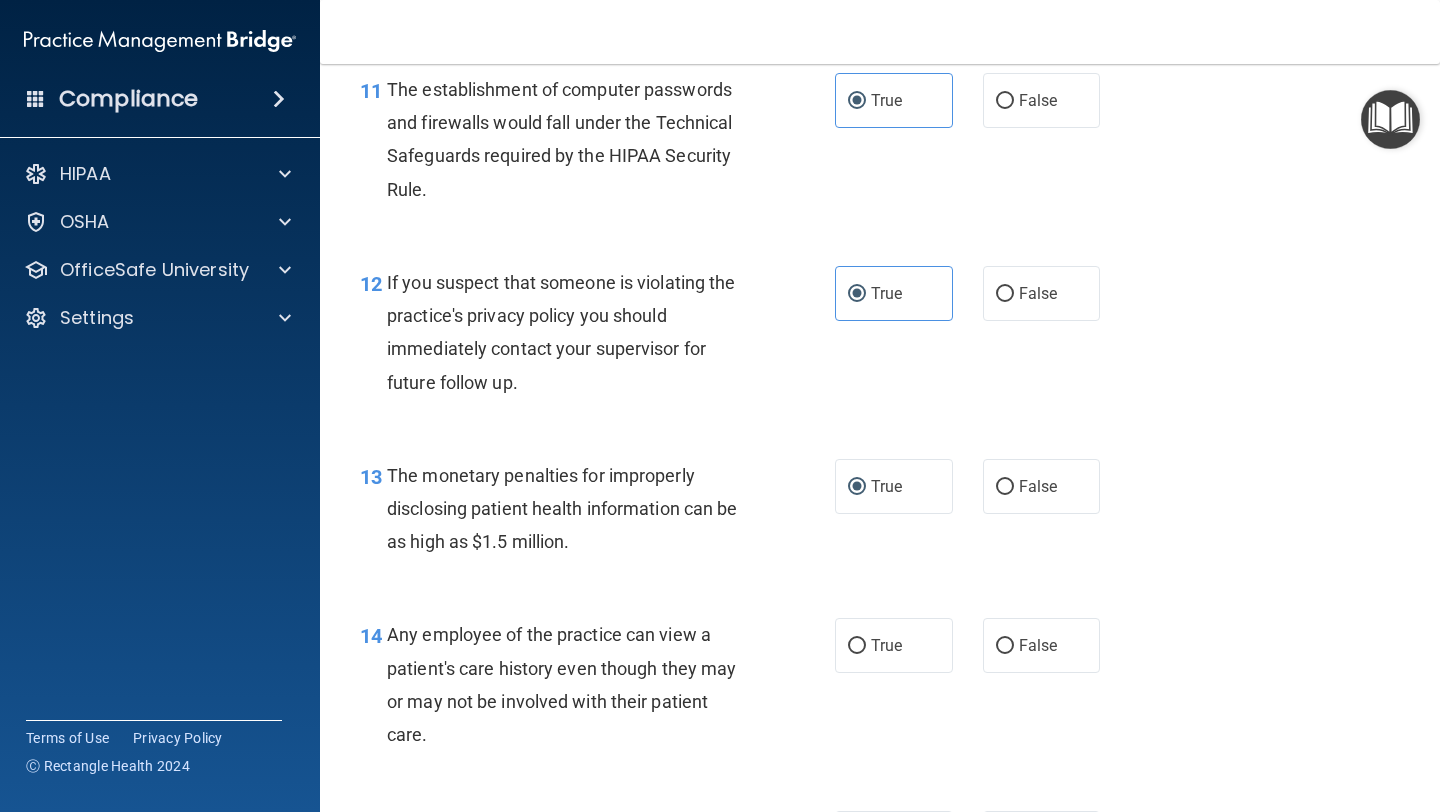 click on "12       If you suspect that someone is violating the practice's privacy policy you should immediately contact your supervisor for future follow up." at bounding box center [597, 337] 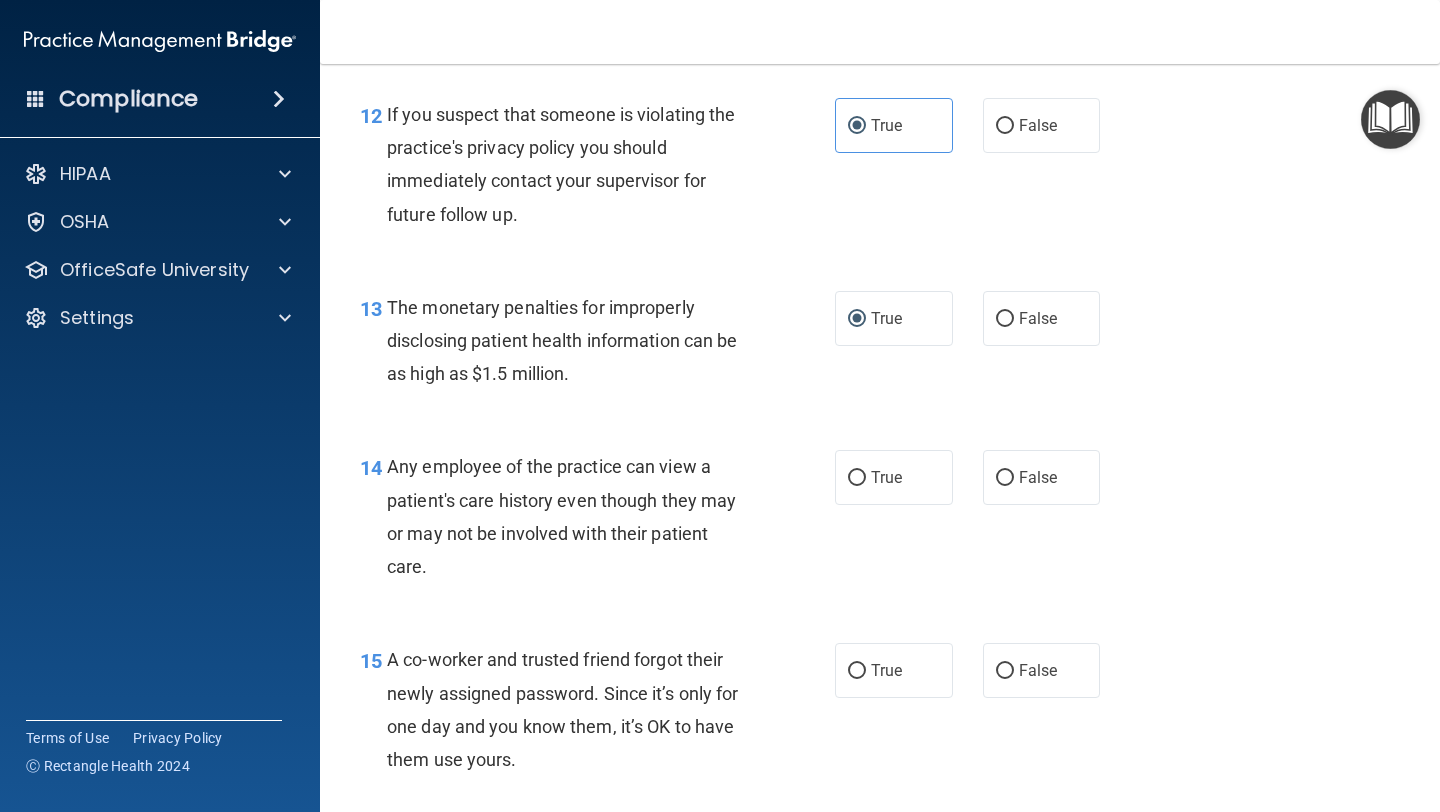 scroll, scrollTop: 2019, scrollLeft: 0, axis: vertical 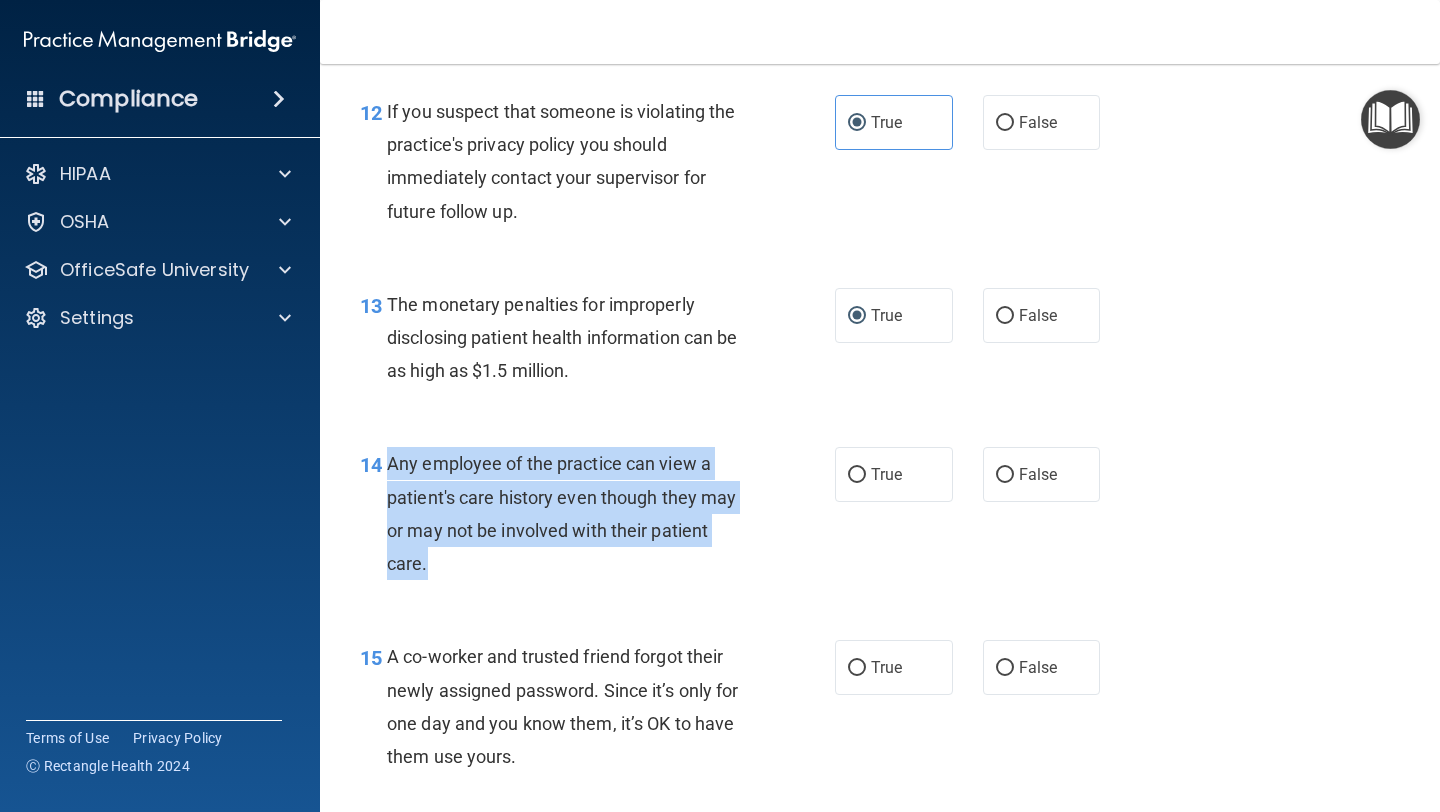 drag, startPoint x: 441, startPoint y: 564, endPoint x: 391, endPoint y: 470, distance: 106.47065 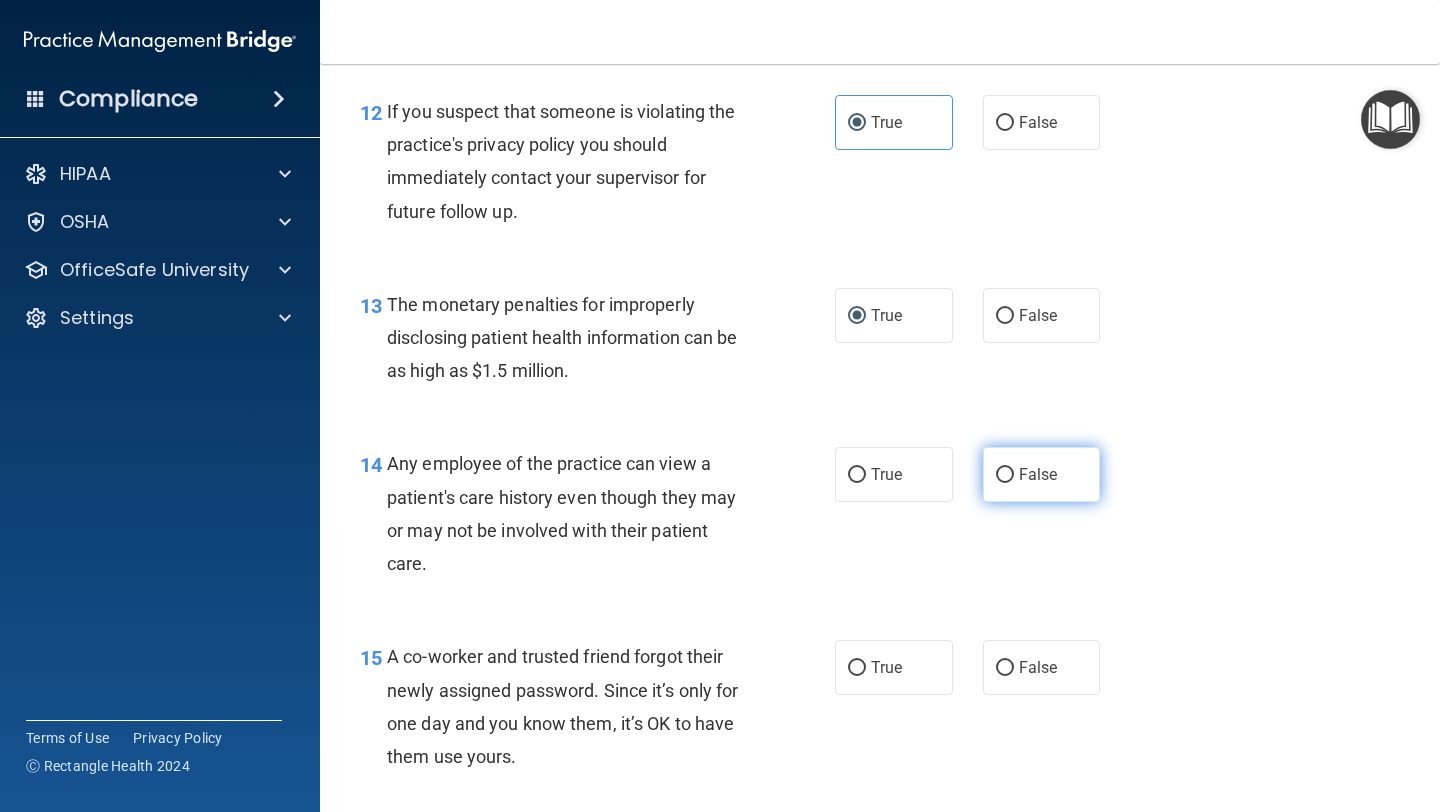 click on "False" at bounding box center [1038, 474] 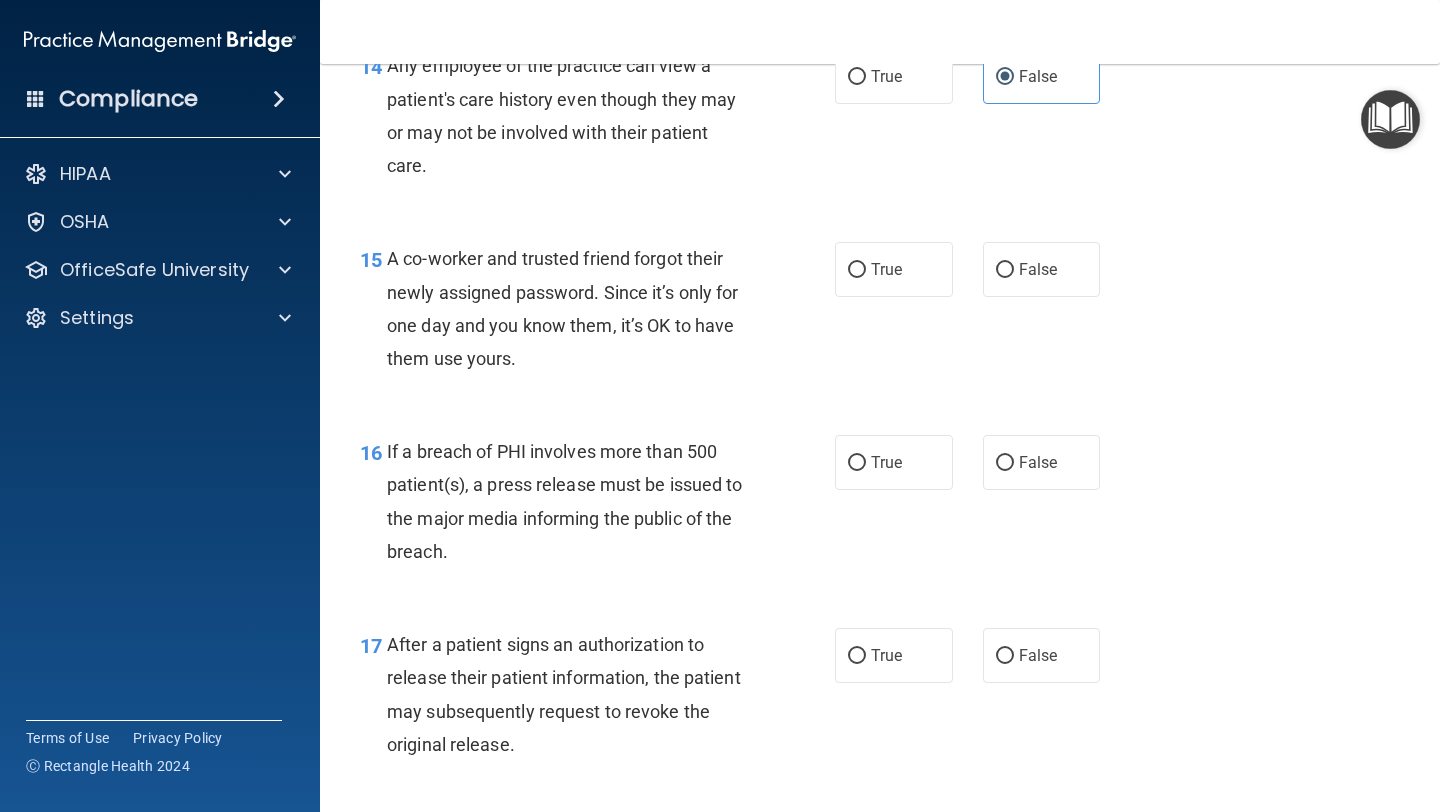 scroll, scrollTop: 2431, scrollLeft: 0, axis: vertical 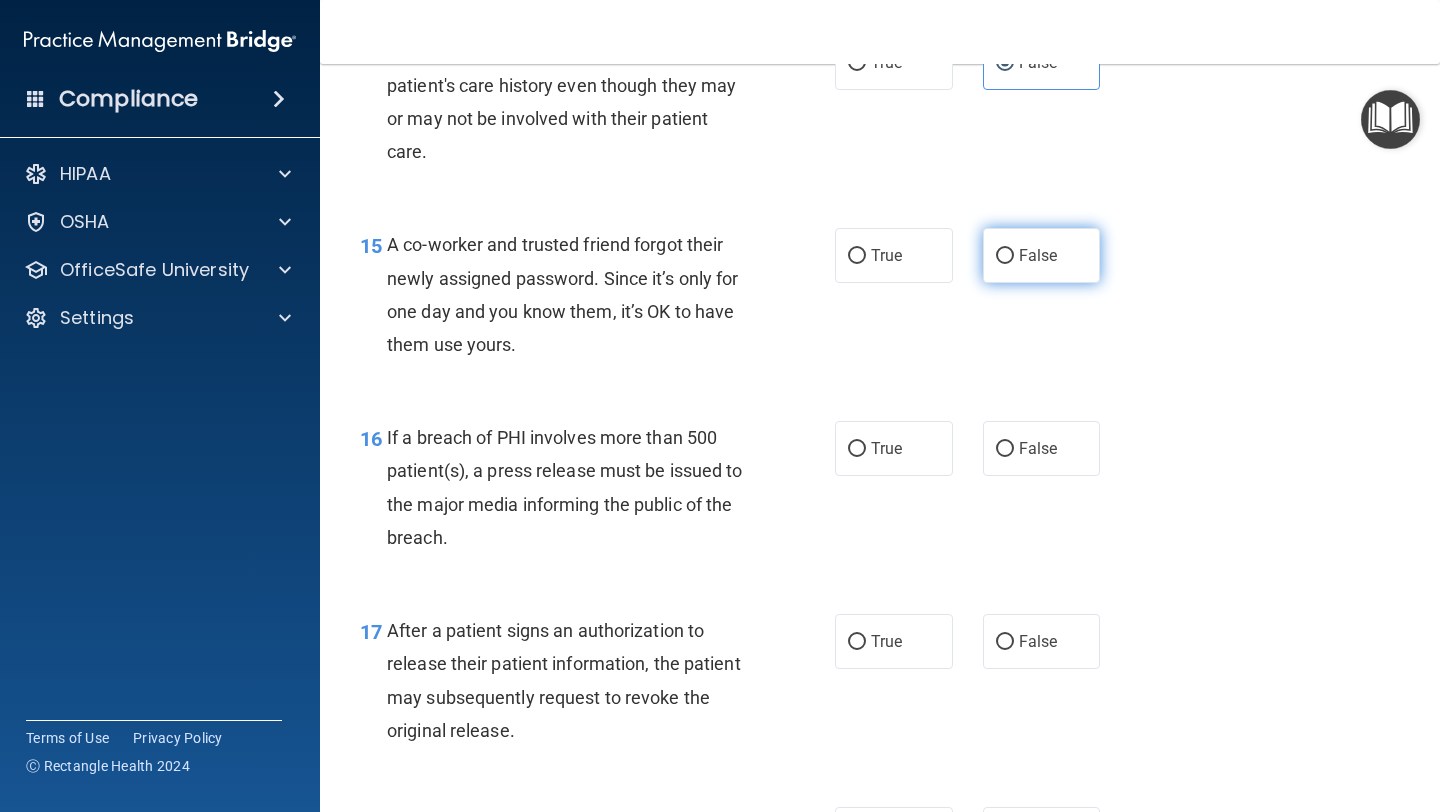 click on "False" at bounding box center (1005, 256) 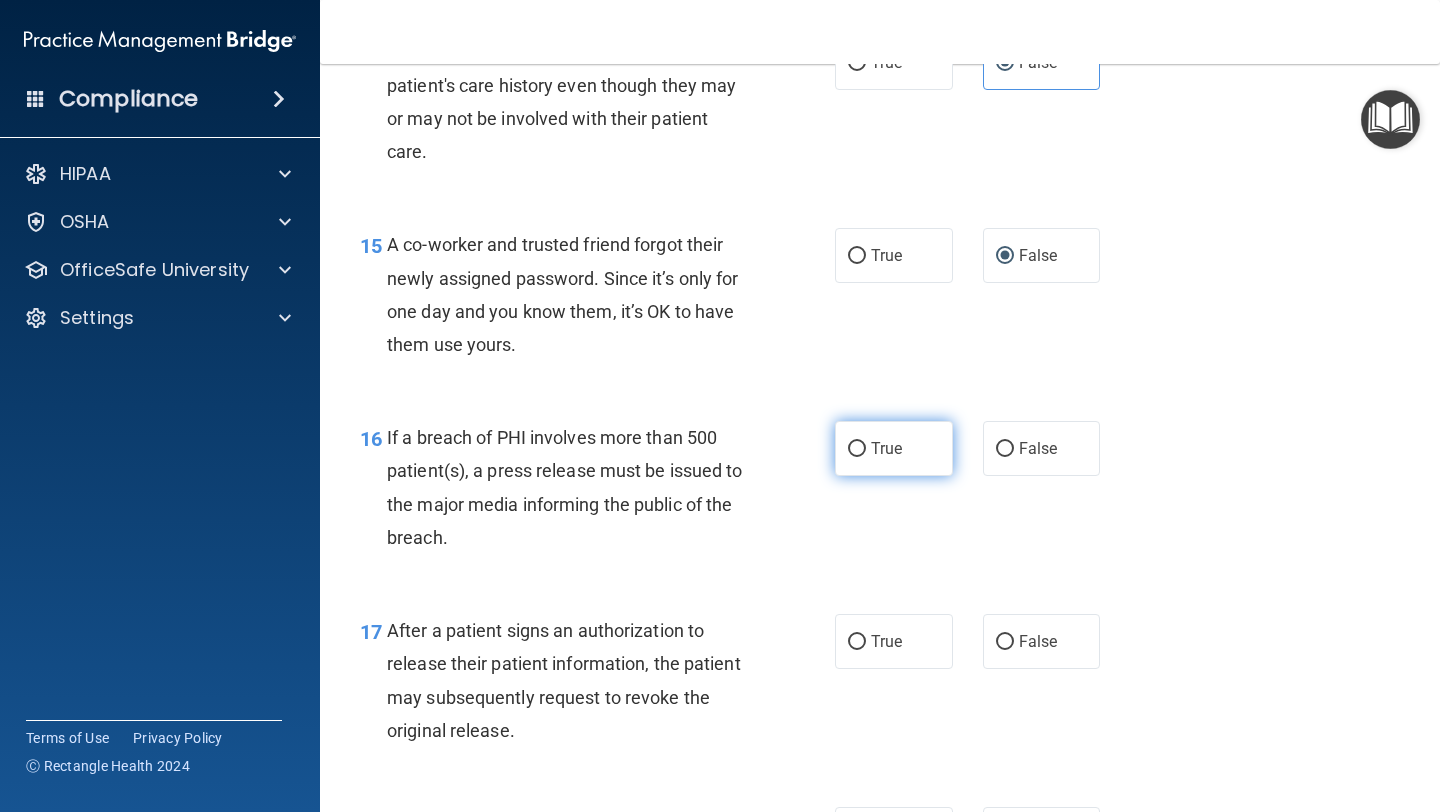 click on "True" at bounding box center (886, 448) 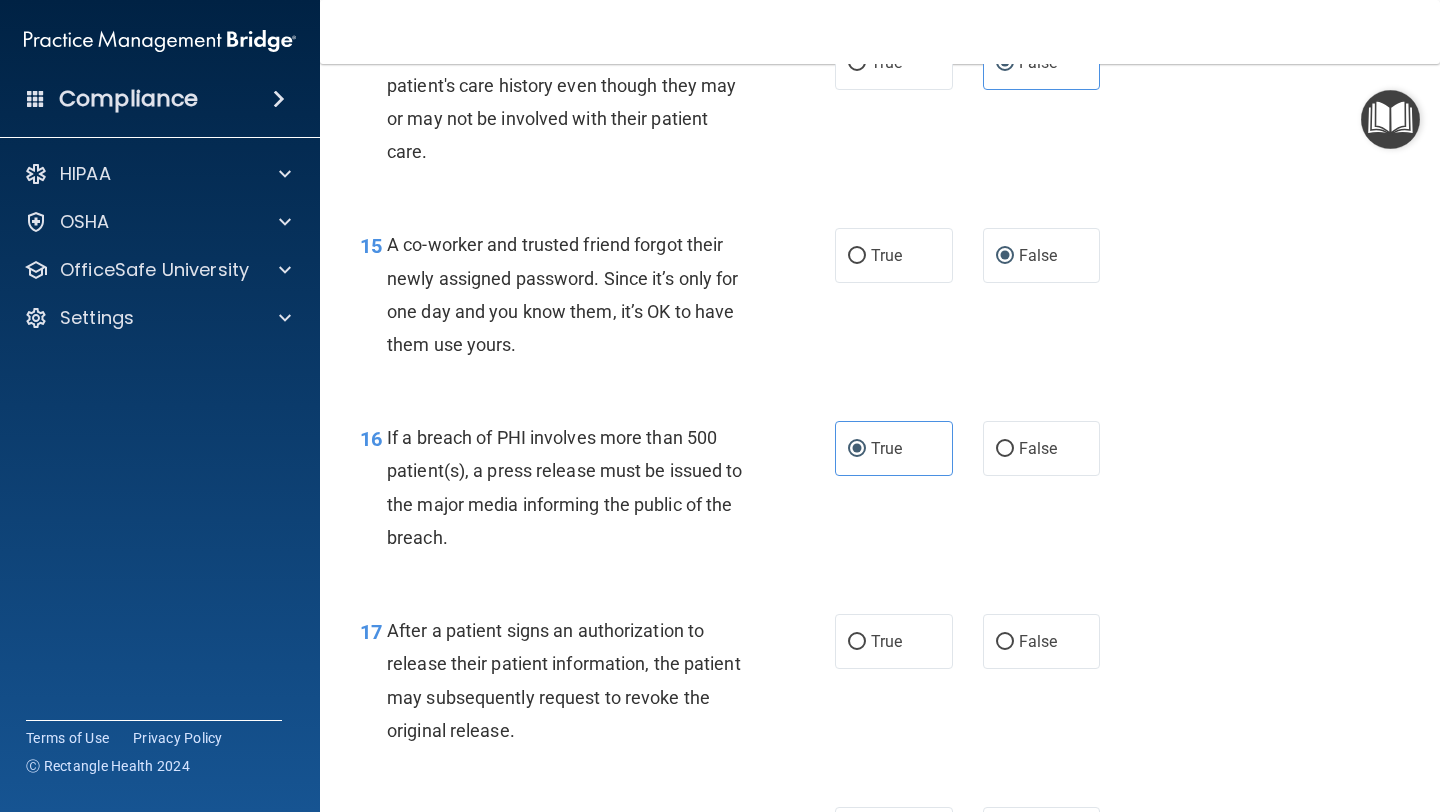 click on "After a patient signs an authorization to release their patient information, the patient may subsequently request to revoke the original release." at bounding box center (576, 680) 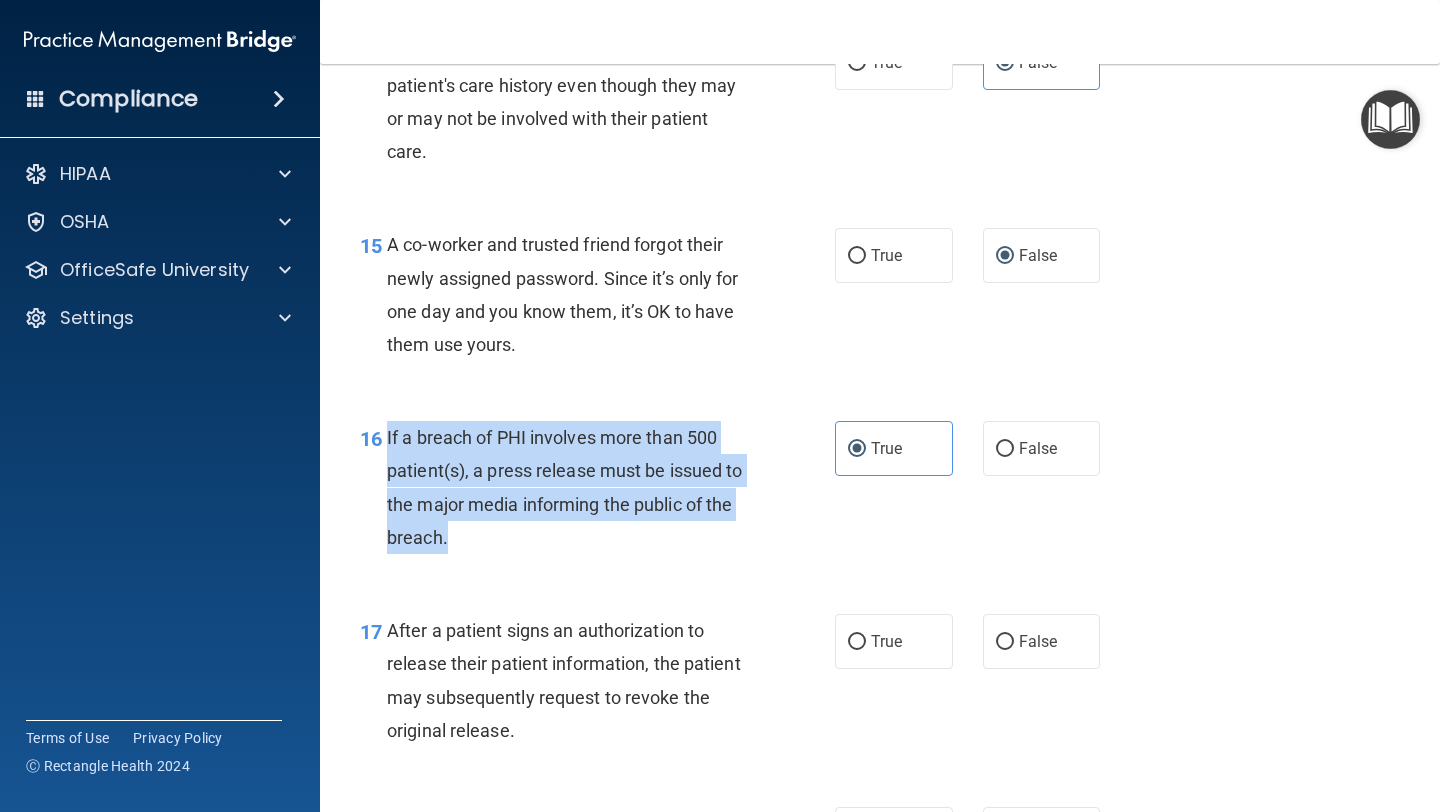 drag, startPoint x: 449, startPoint y: 534, endPoint x: 385, endPoint y: 434, distance: 118.72658 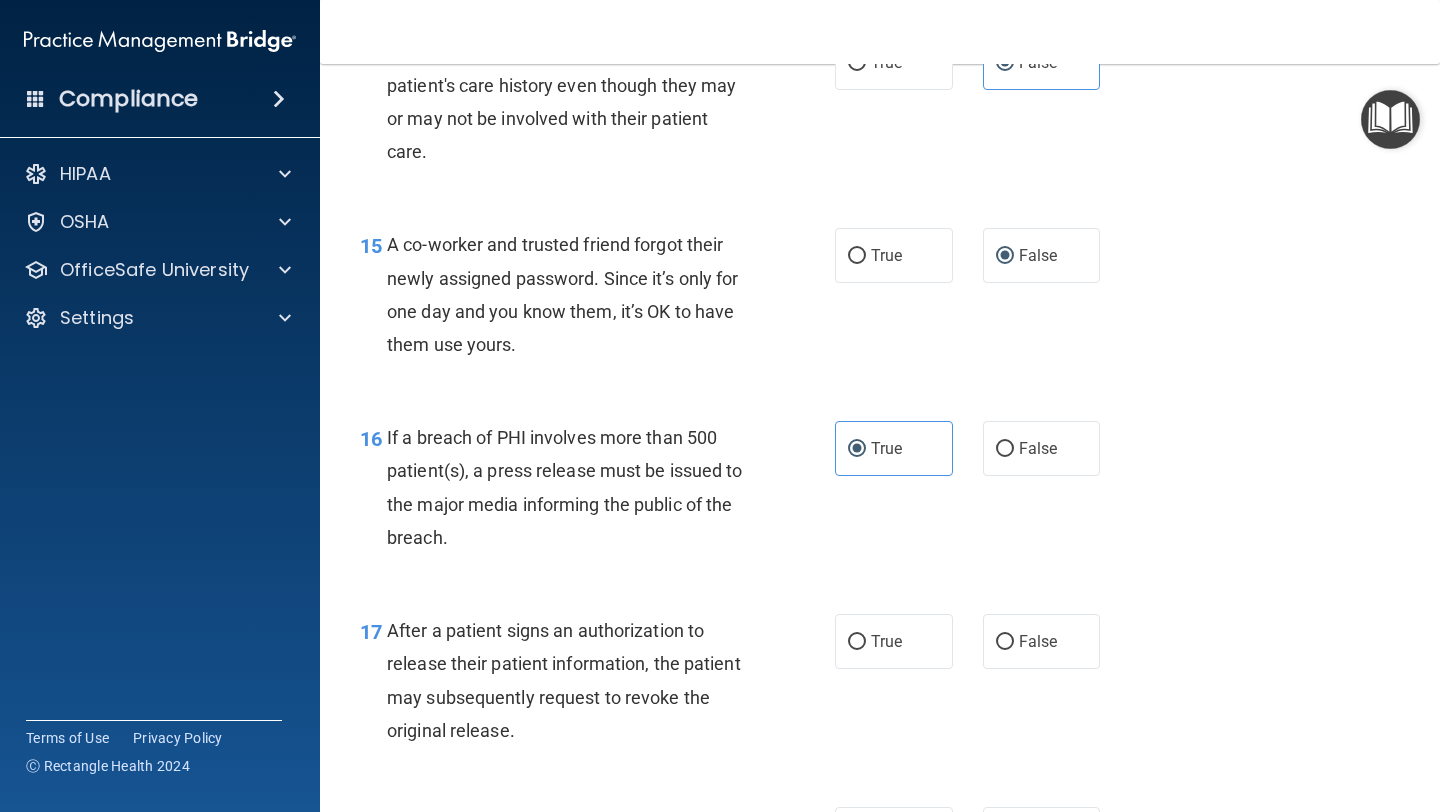 click on "A co-worker and trusted friend forgot their newly assigned password. Since it’s only for one day and you know them, it’s OK to have them use yours." at bounding box center (562, 294) 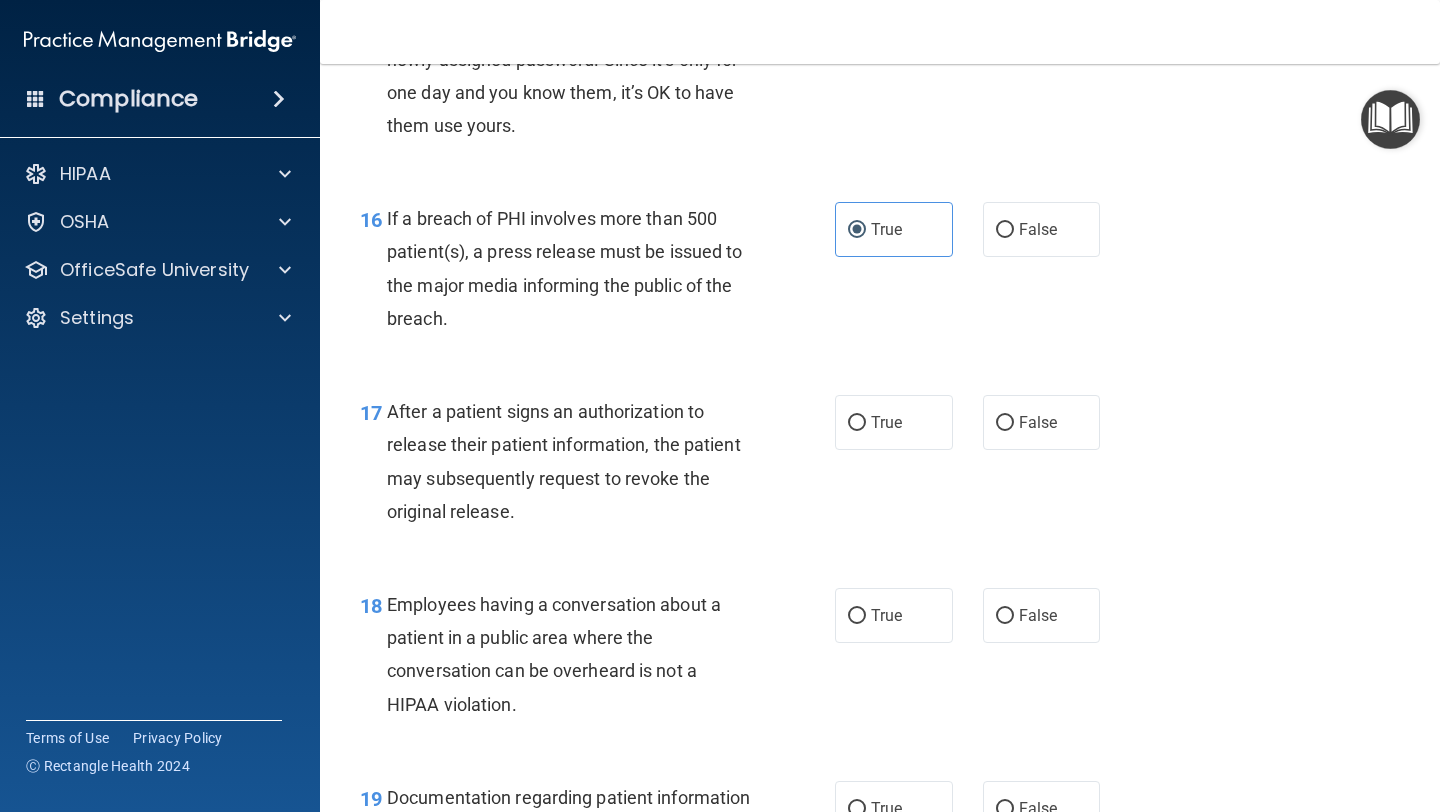 scroll, scrollTop: 2652, scrollLeft: 0, axis: vertical 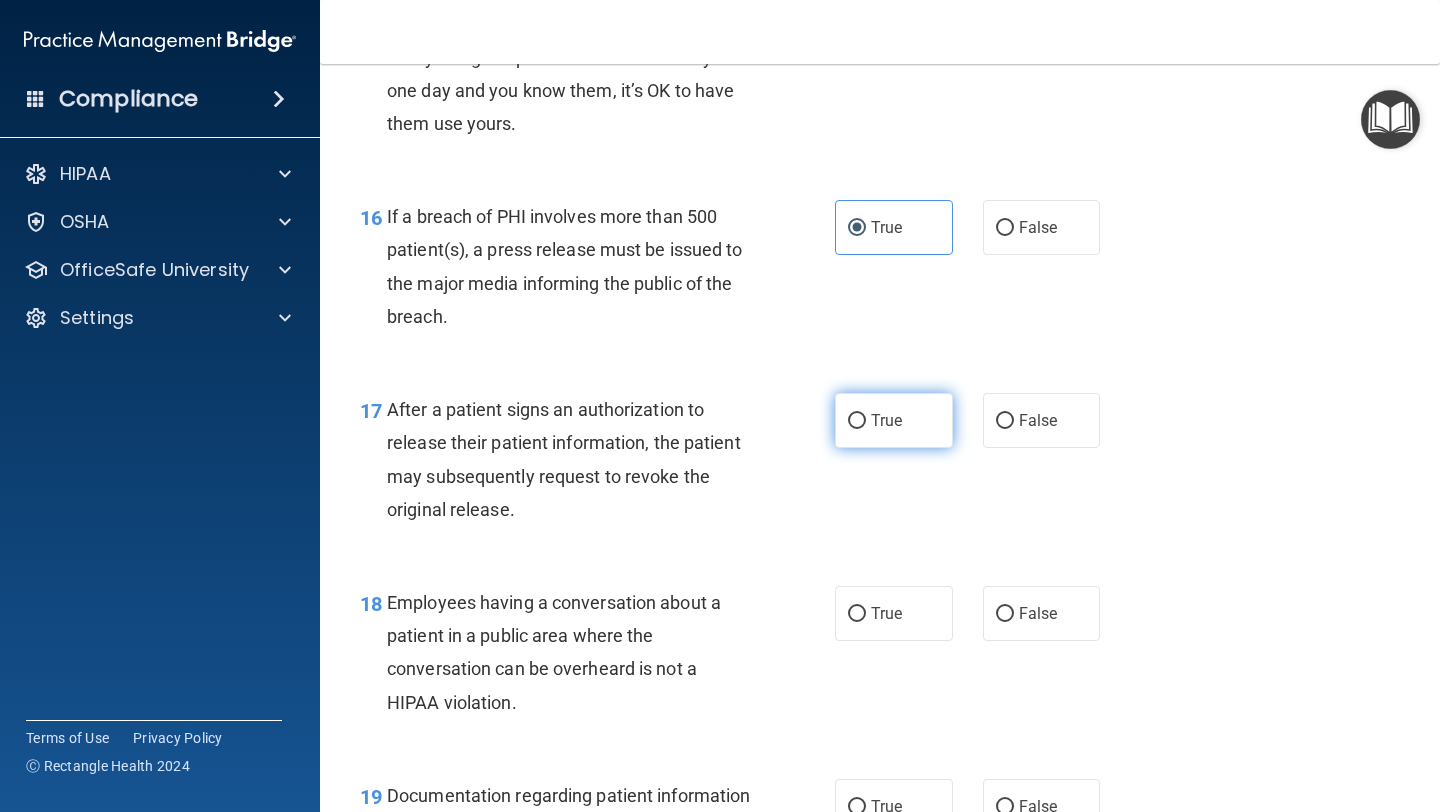 click on "True" at bounding box center (894, 420) 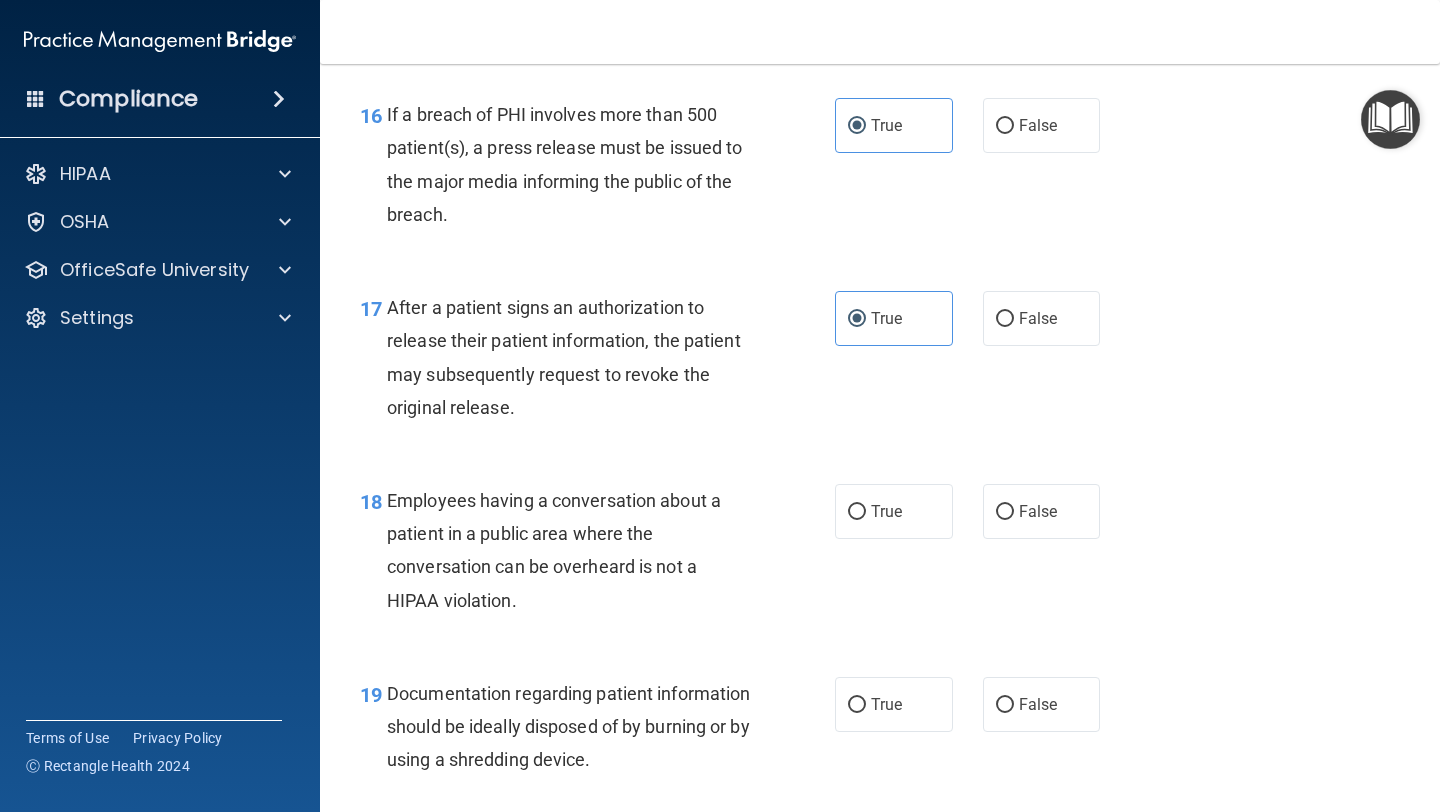 scroll, scrollTop: 2761, scrollLeft: 0, axis: vertical 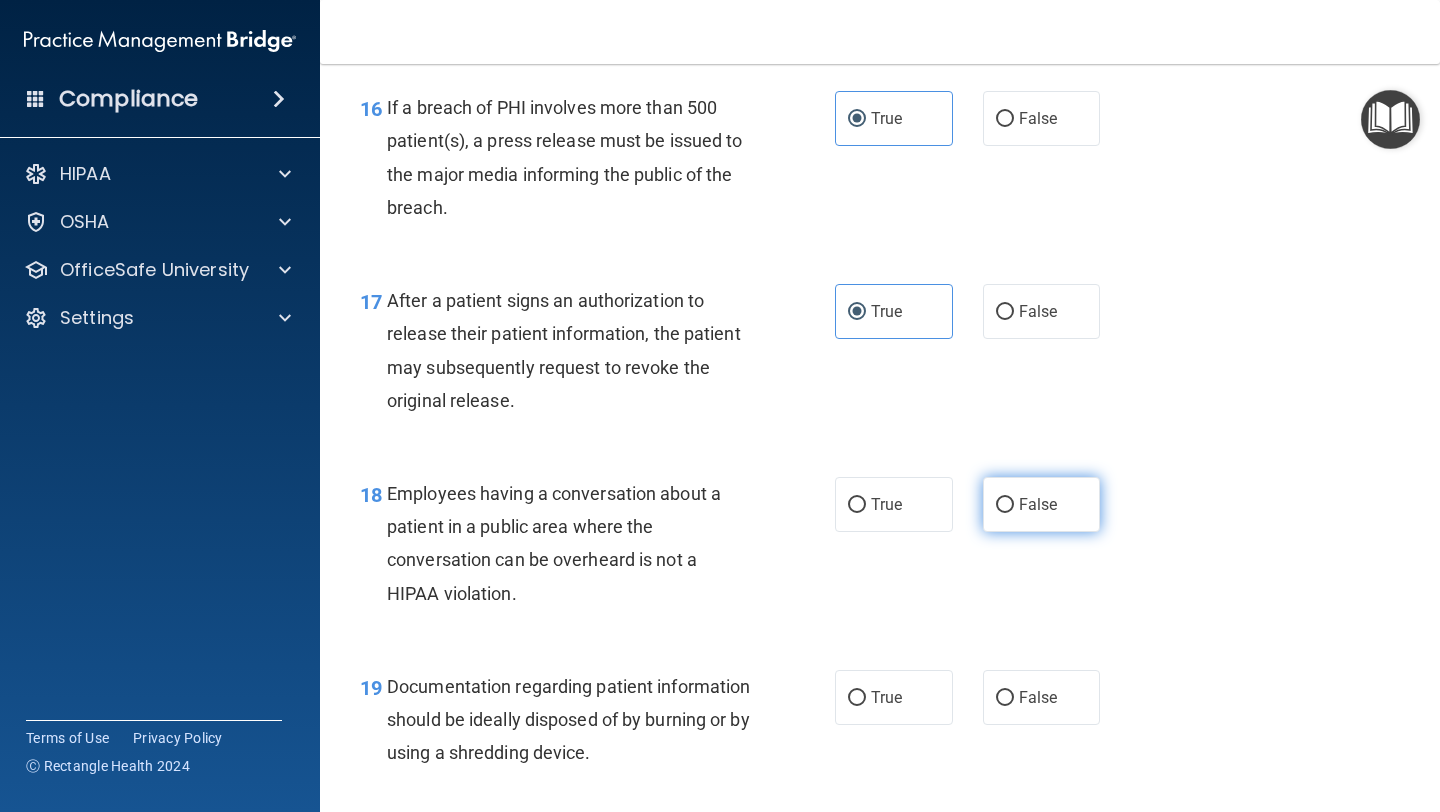 click on "False" at bounding box center [1042, 504] 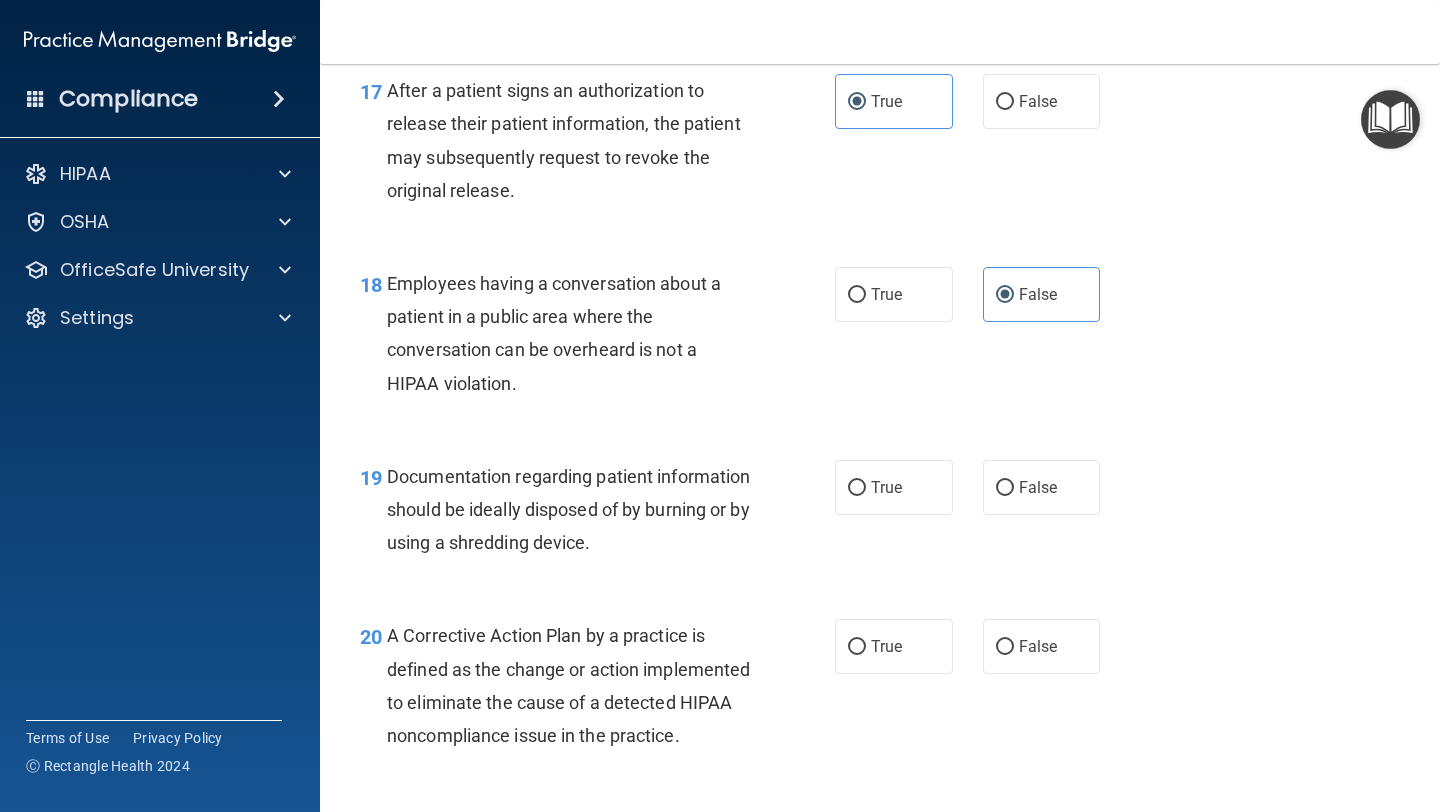 scroll, scrollTop: 2979, scrollLeft: 0, axis: vertical 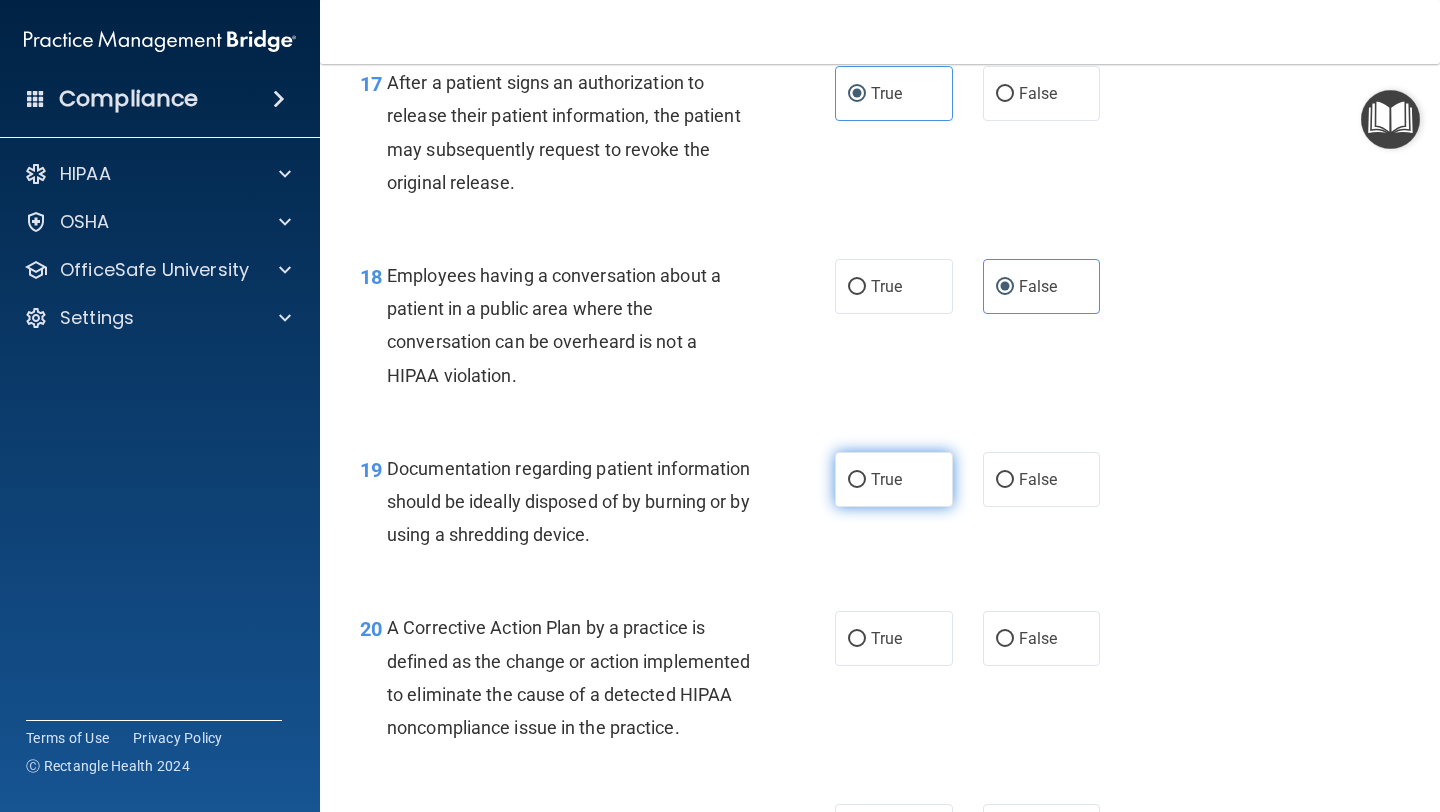 click on "True" at bounding box center [894, 479] 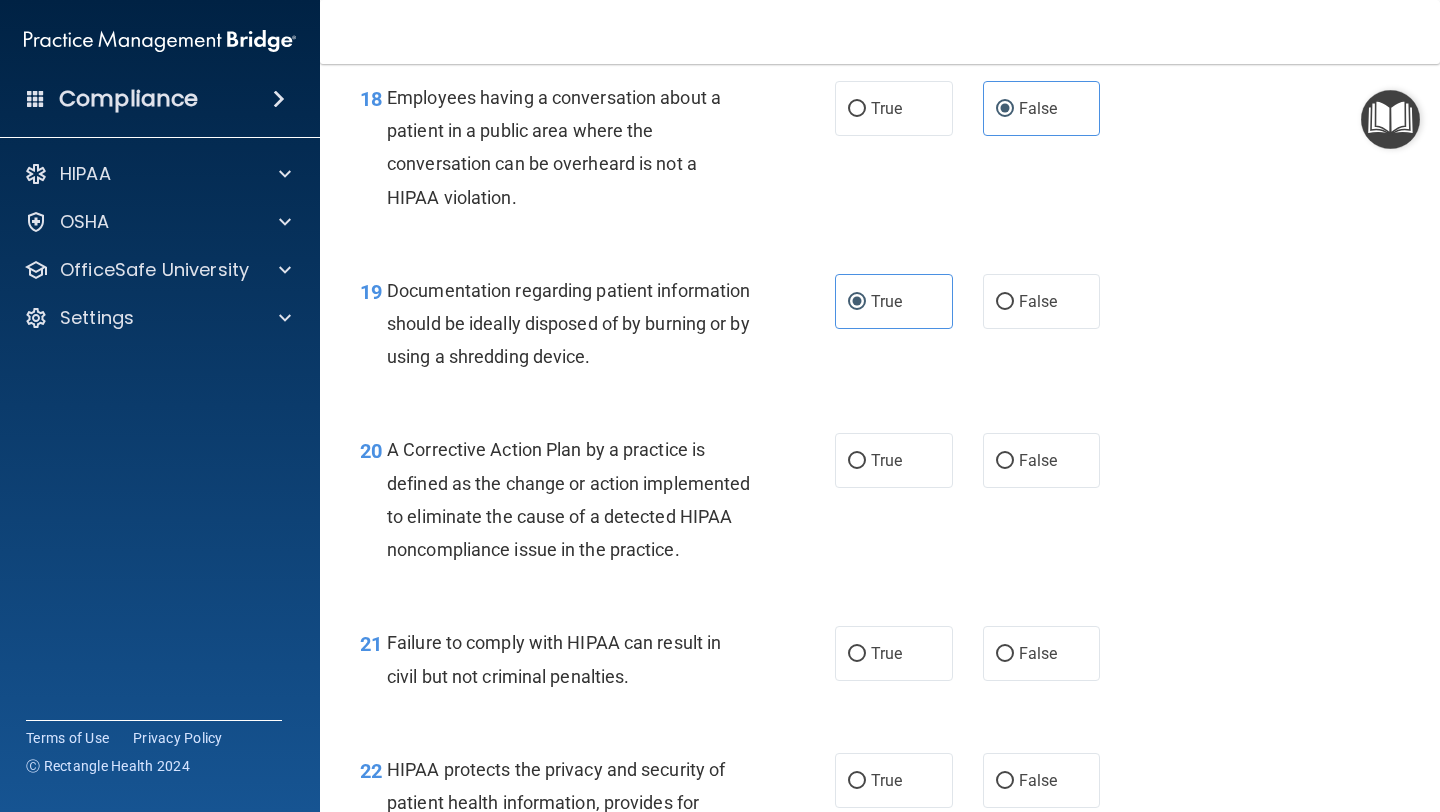 scroll, scrollTop: 3159, scrollLeft: 0, axis: vertical 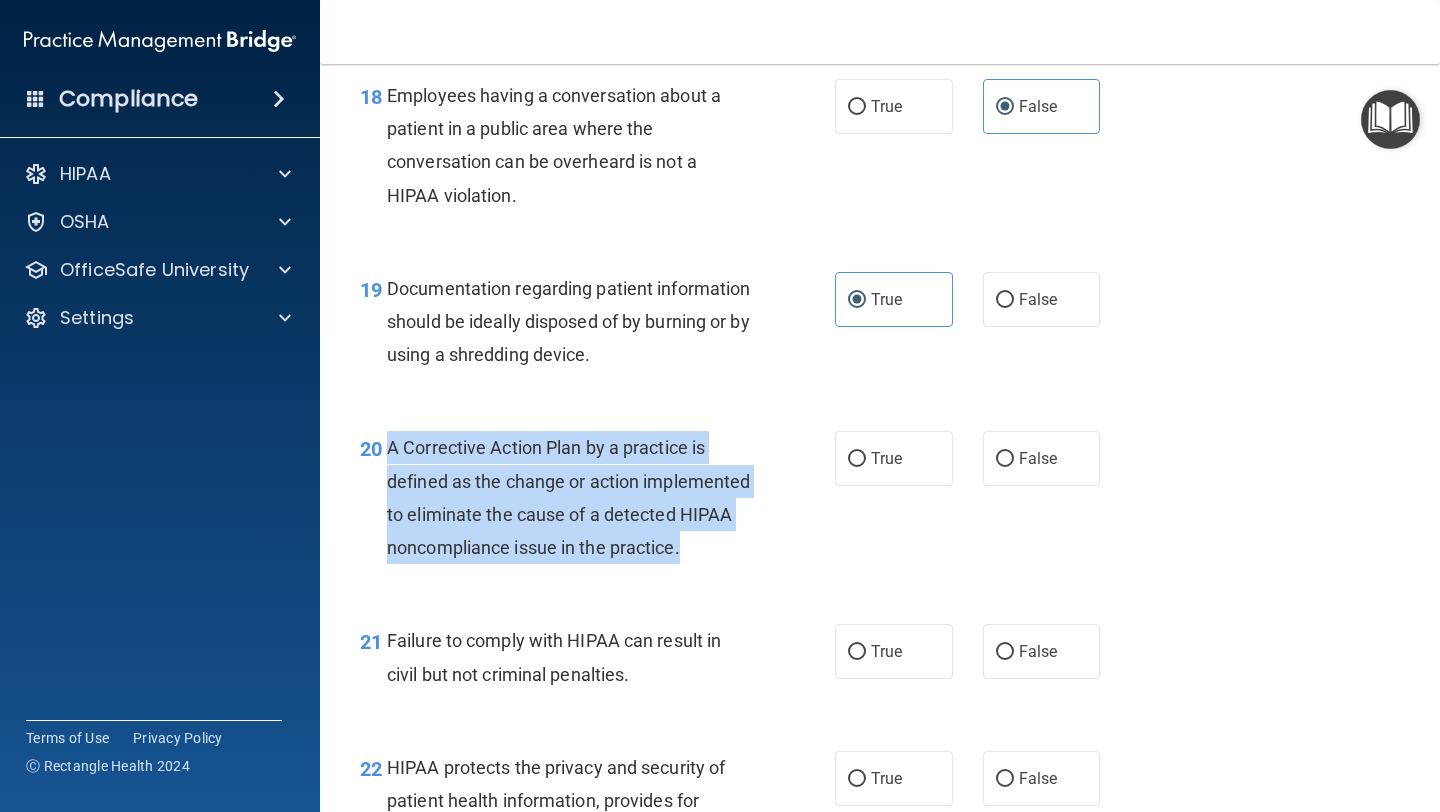drag, startPoint x: 466, startPoint y: 592, endPoint x: 385, endPoint y: 441, distance: 171.35344 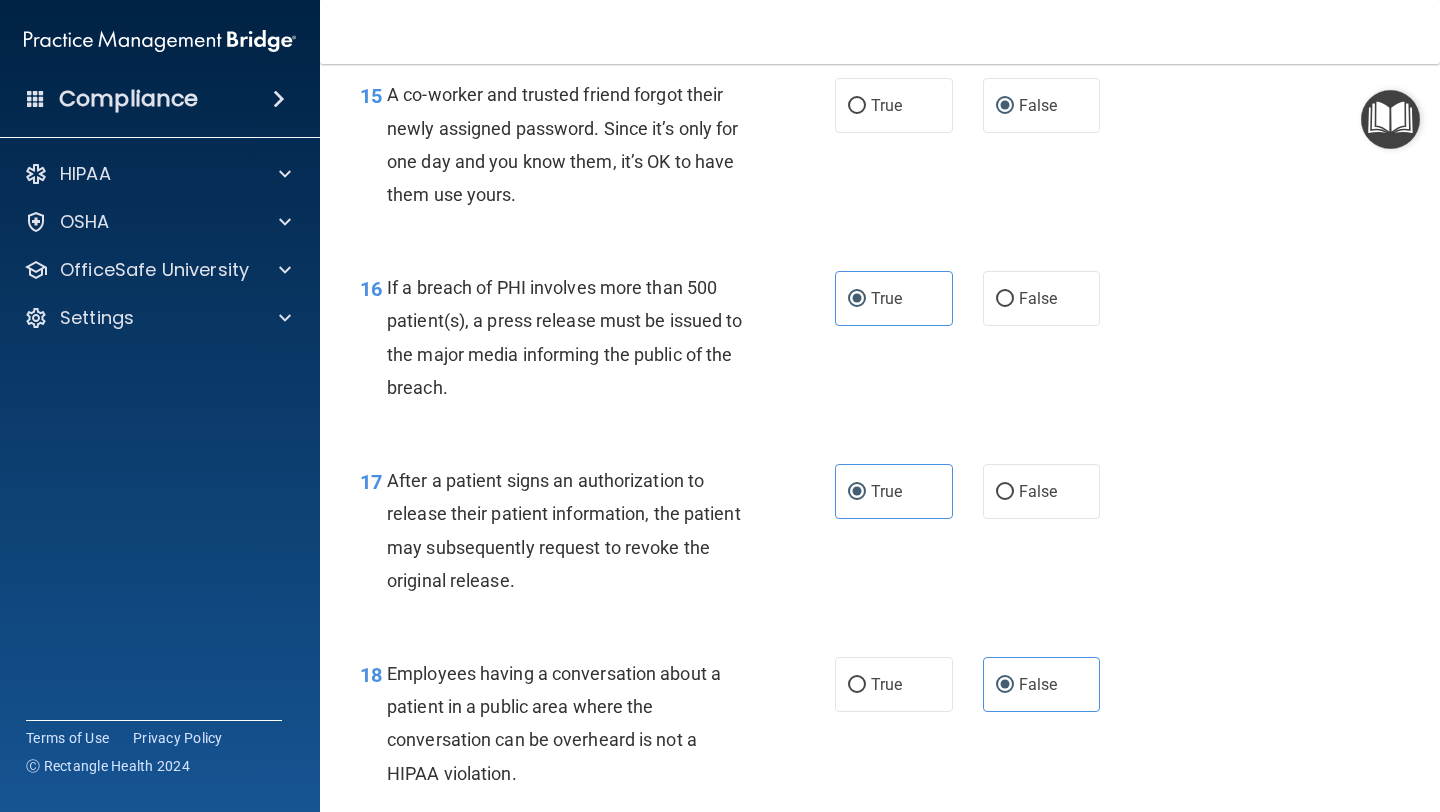 scroll, scrollTop: 2578, scrollLeft: 0, axis: vertical 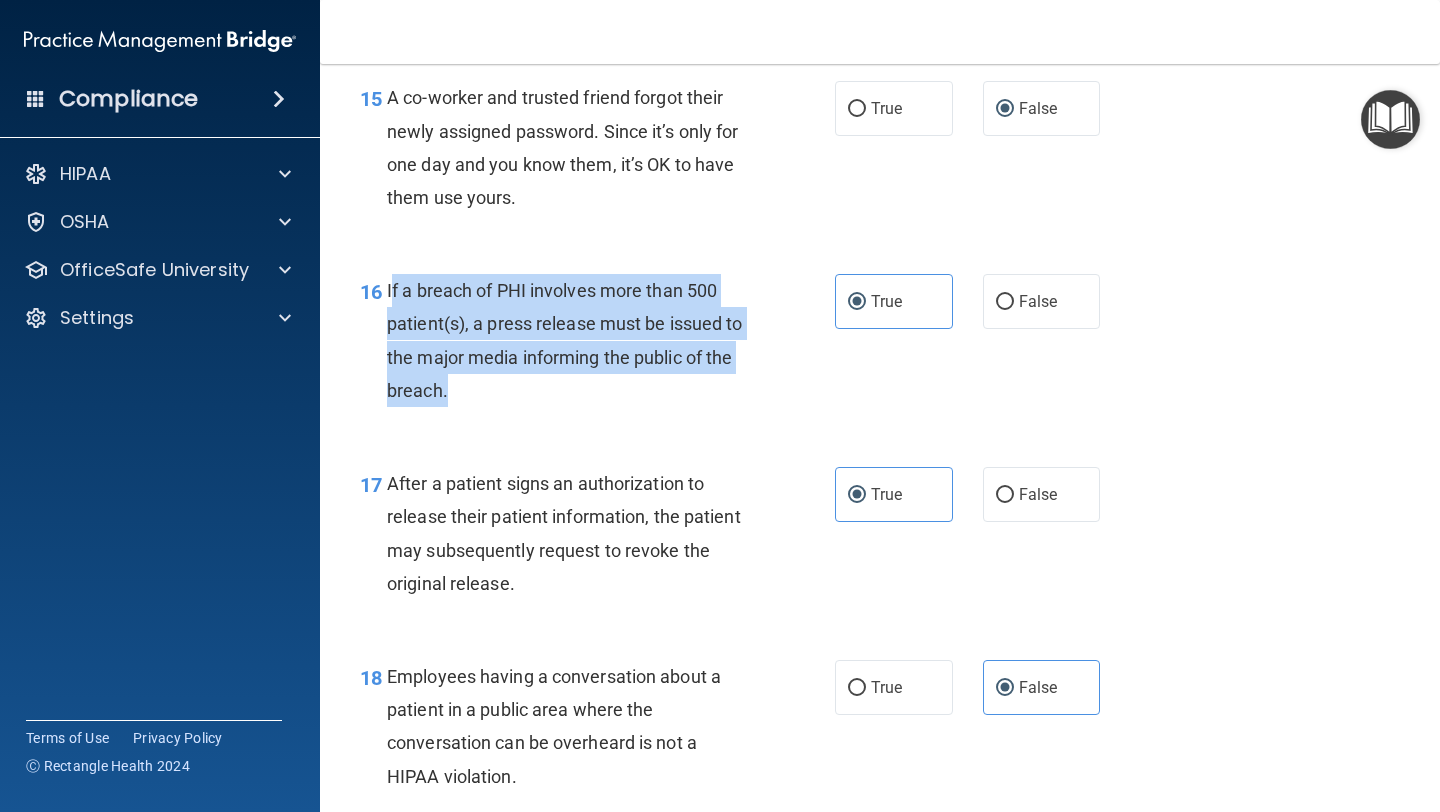 drag, startPoint x: 478, startPoint y: 386, endPoint x: 391, endPoint y: 286, distance: 132.54811 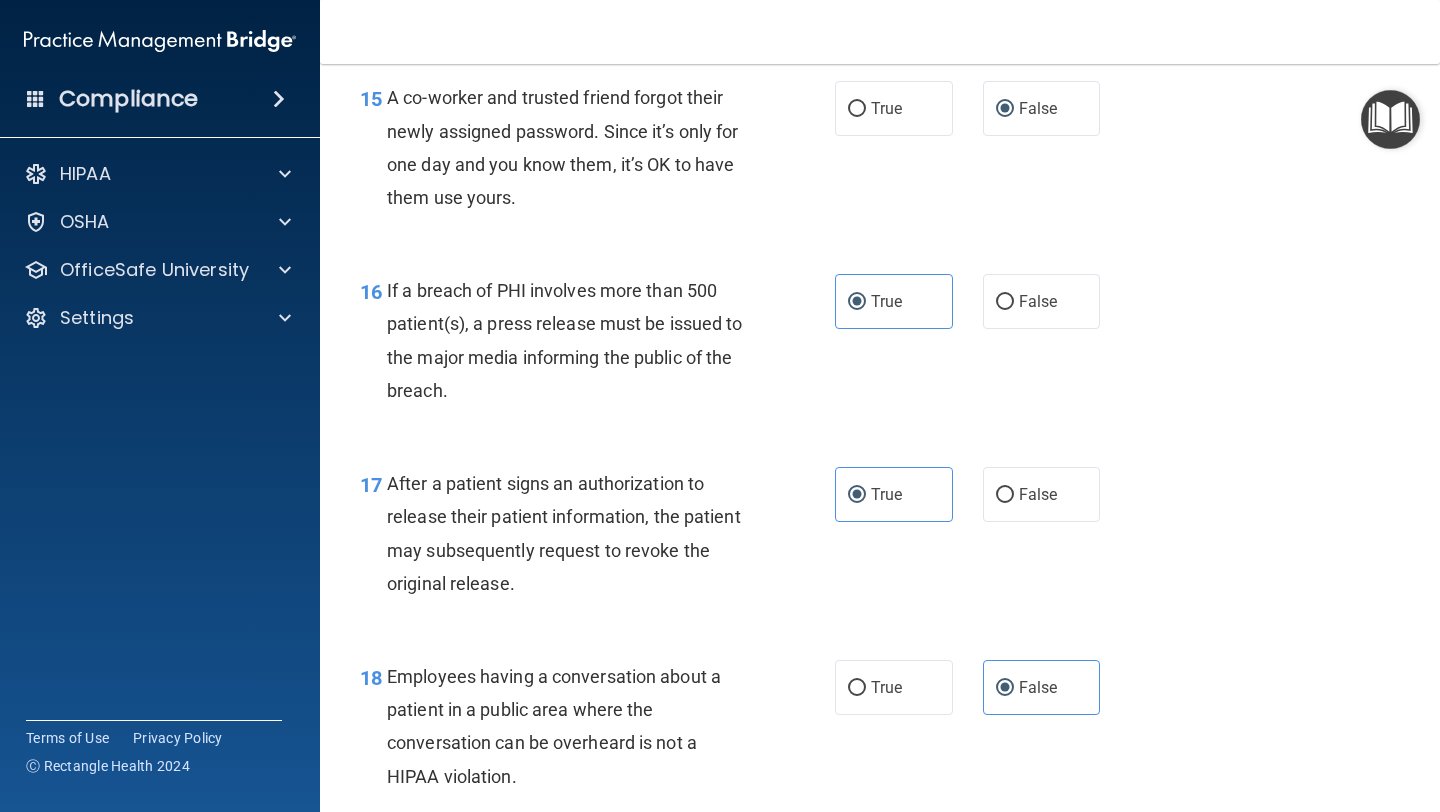 click on "16       If a breach of PHI involves more than 500 patient(s), a press release must be issued to the major media informing the public of the breach.                 True           False" at bounding box center [880, 345] 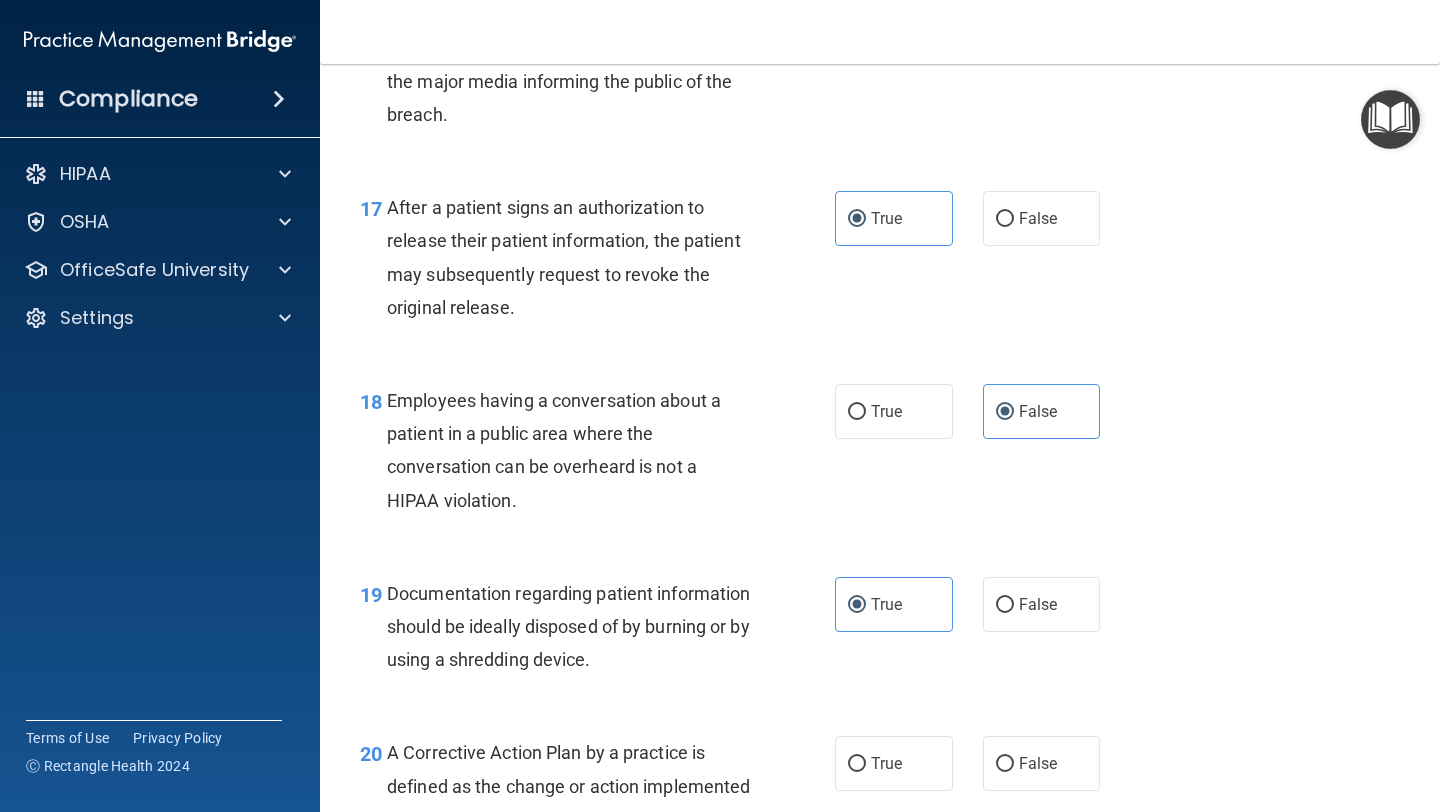 scroll, scrollTop: 2857, scrollLeft: 0, axis: vertical 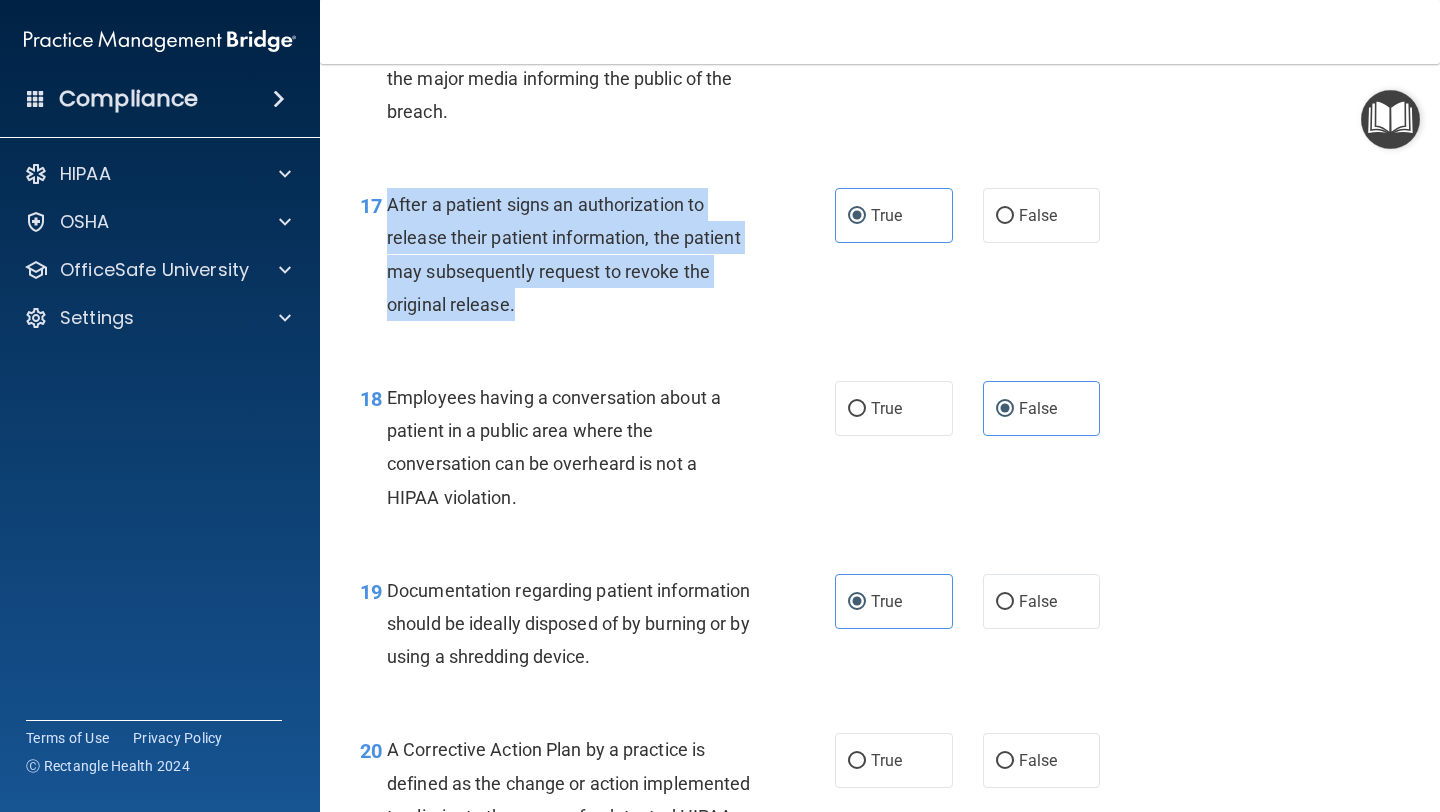 drag, startPoint x: 548, startPoint y: 311, endPoint x: 388, endPoint y: 203, distance: 193.03885 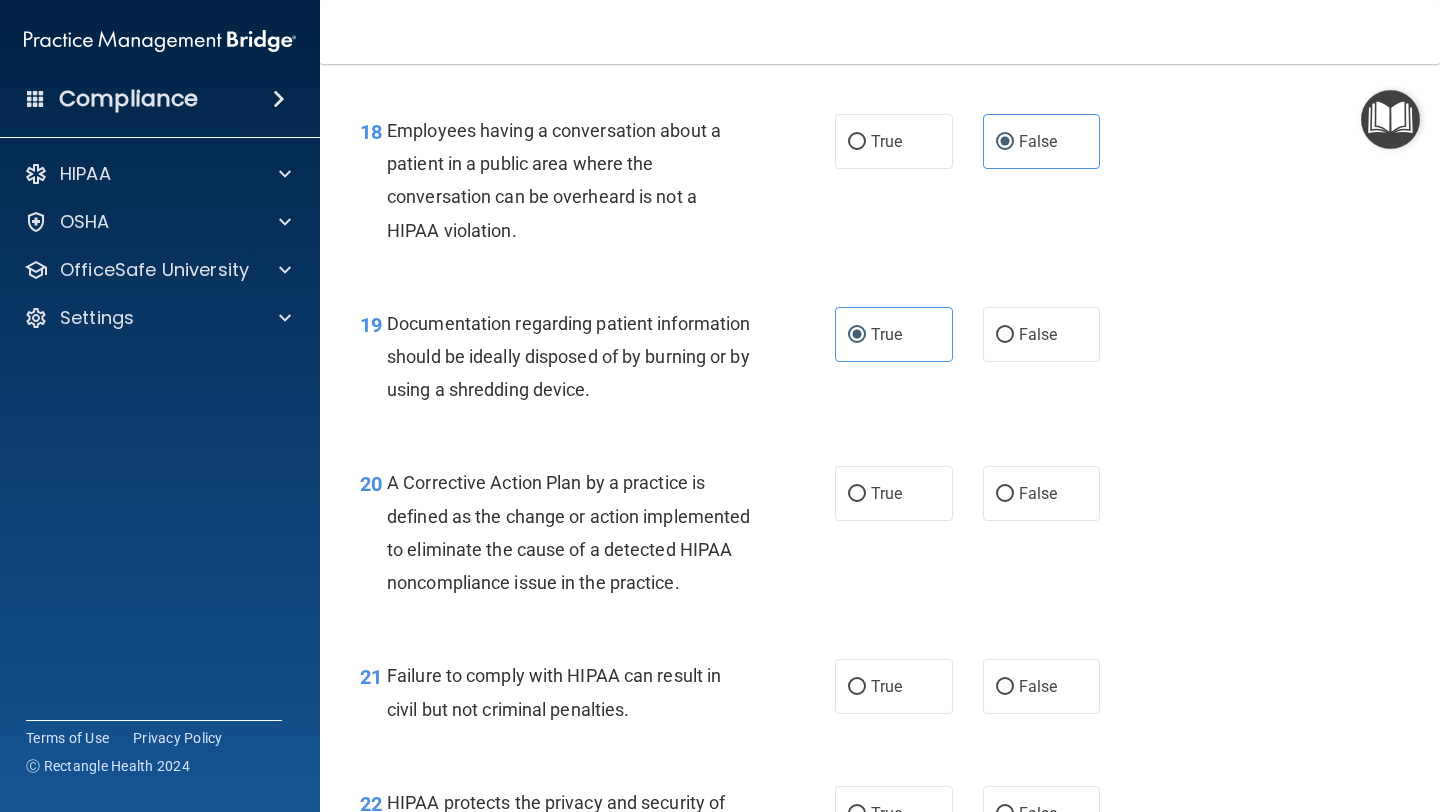 scroll, scrollTop: 3157, scrollLeft: 0, axis: vertical 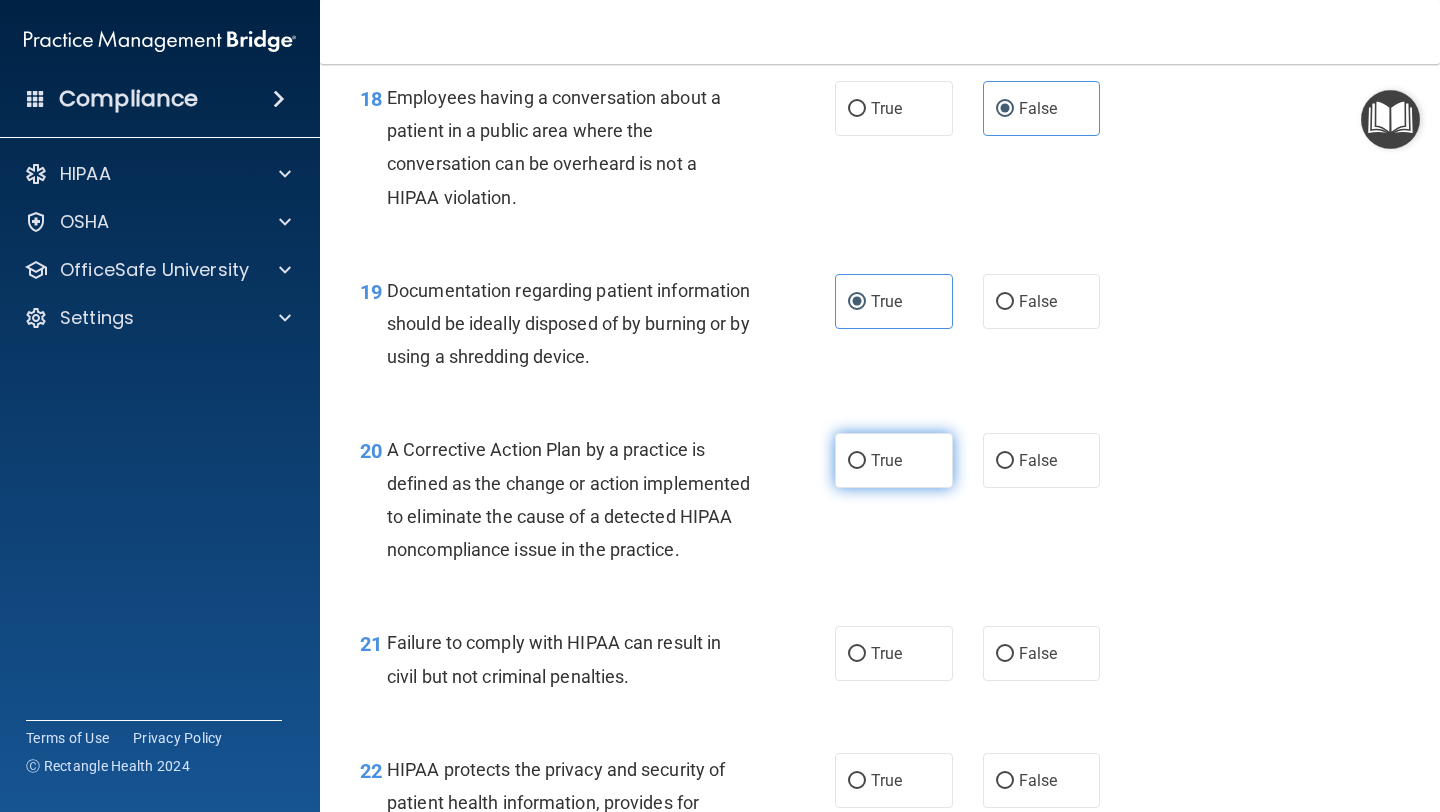 click on "True" at bounding box center [894, 460] 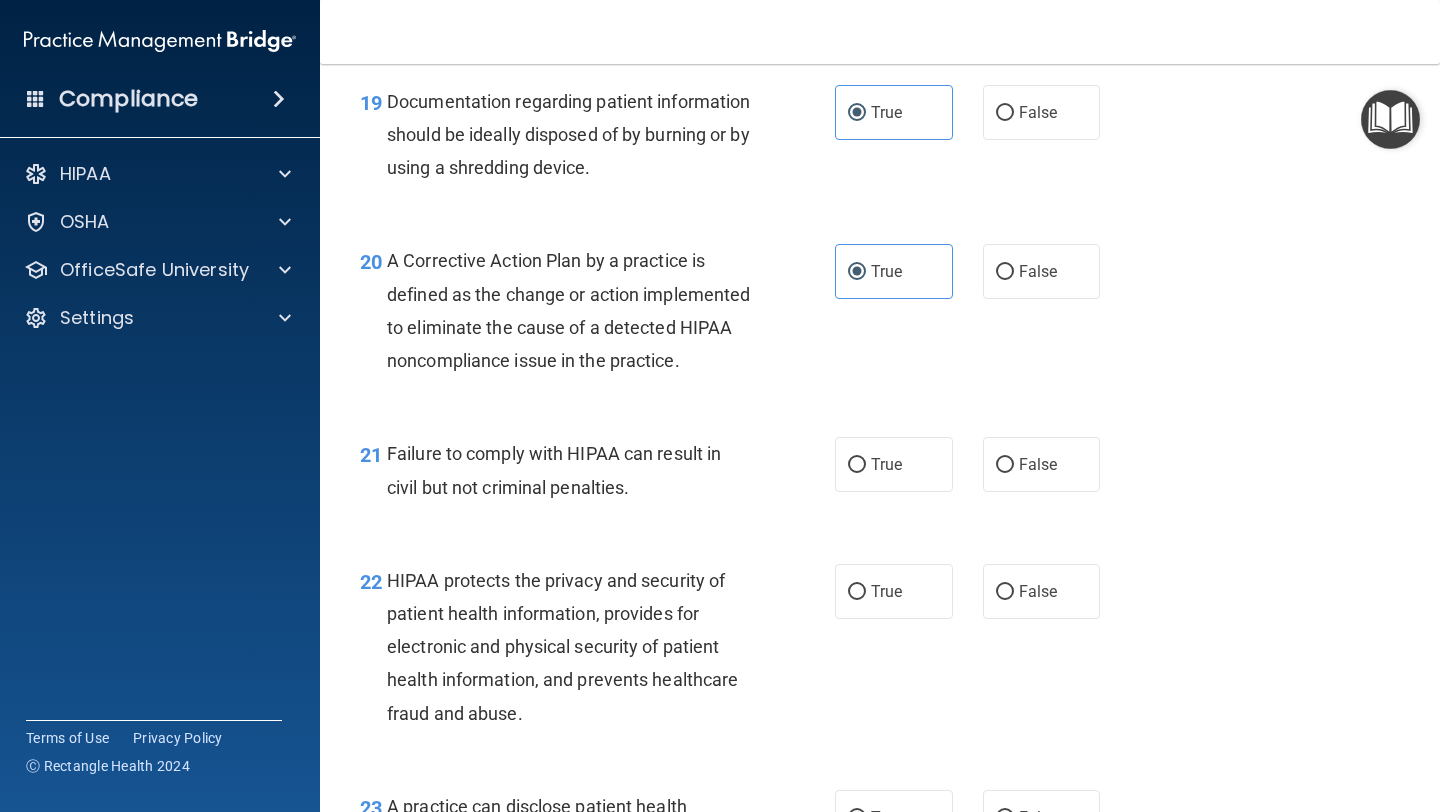 scroll, scrollTop: 3347, scrollLeft: 0, axis: vertical 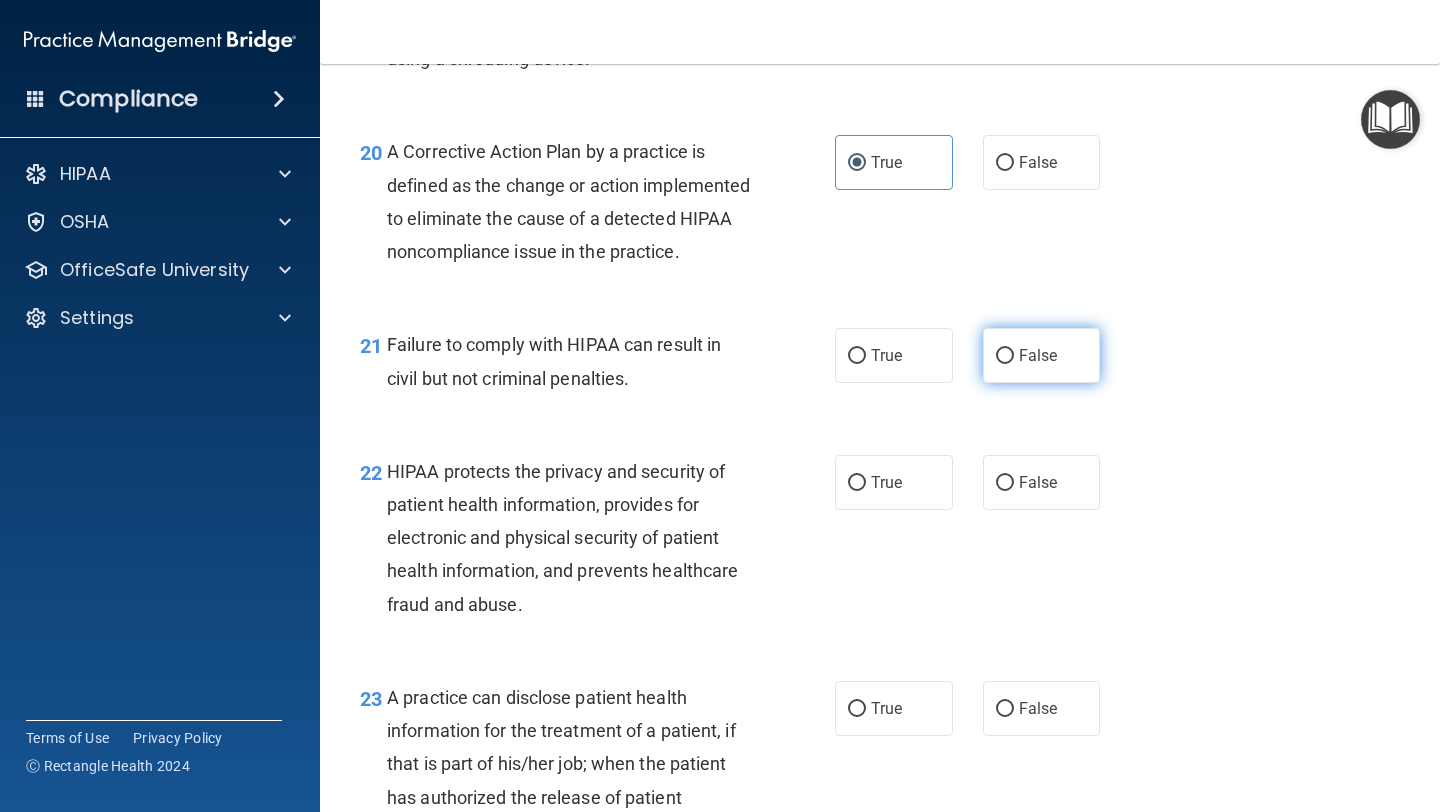 click on "False" at bounding box center (1042, 355) 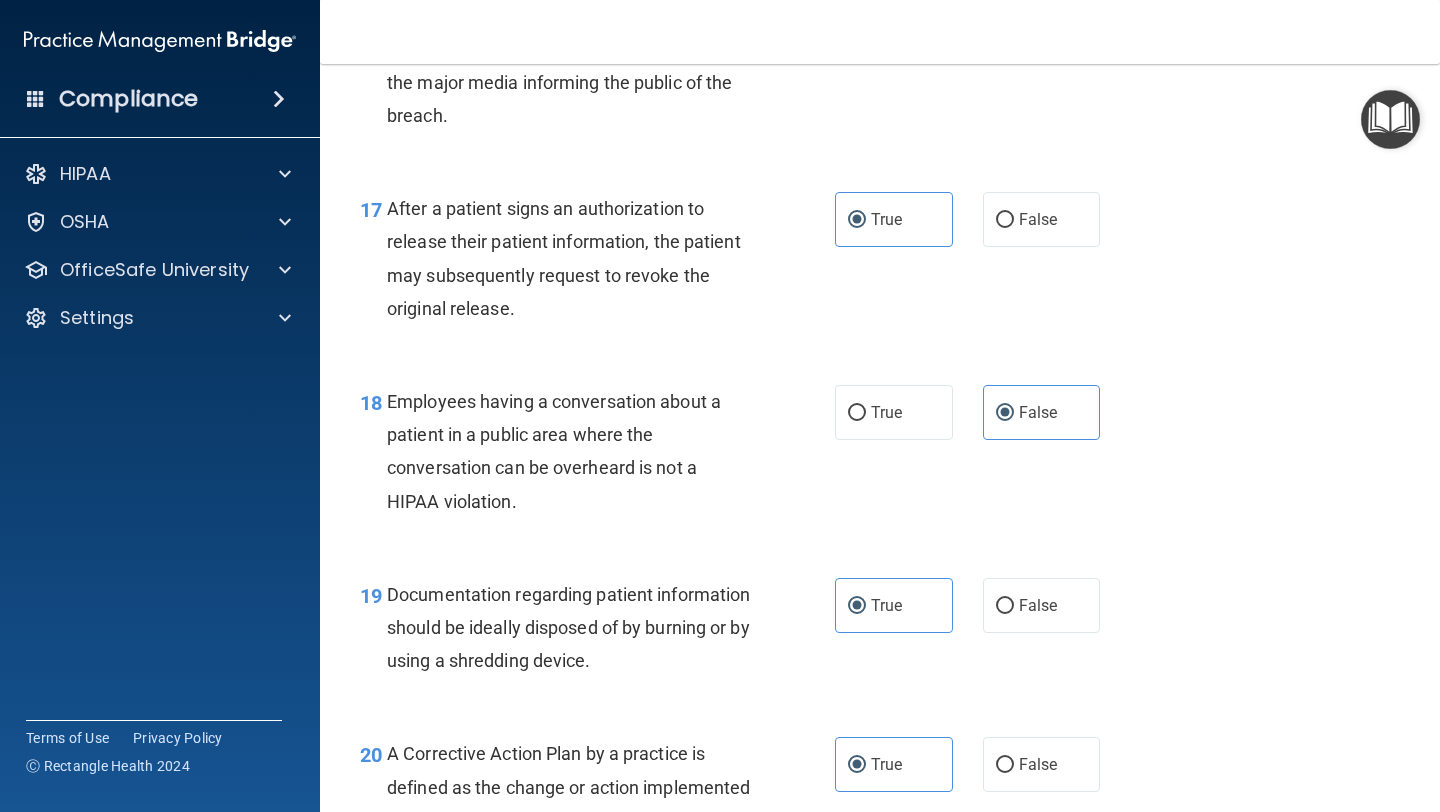 scroll, scrollTop: 2856, scrollLeft: 0, axis: vertical 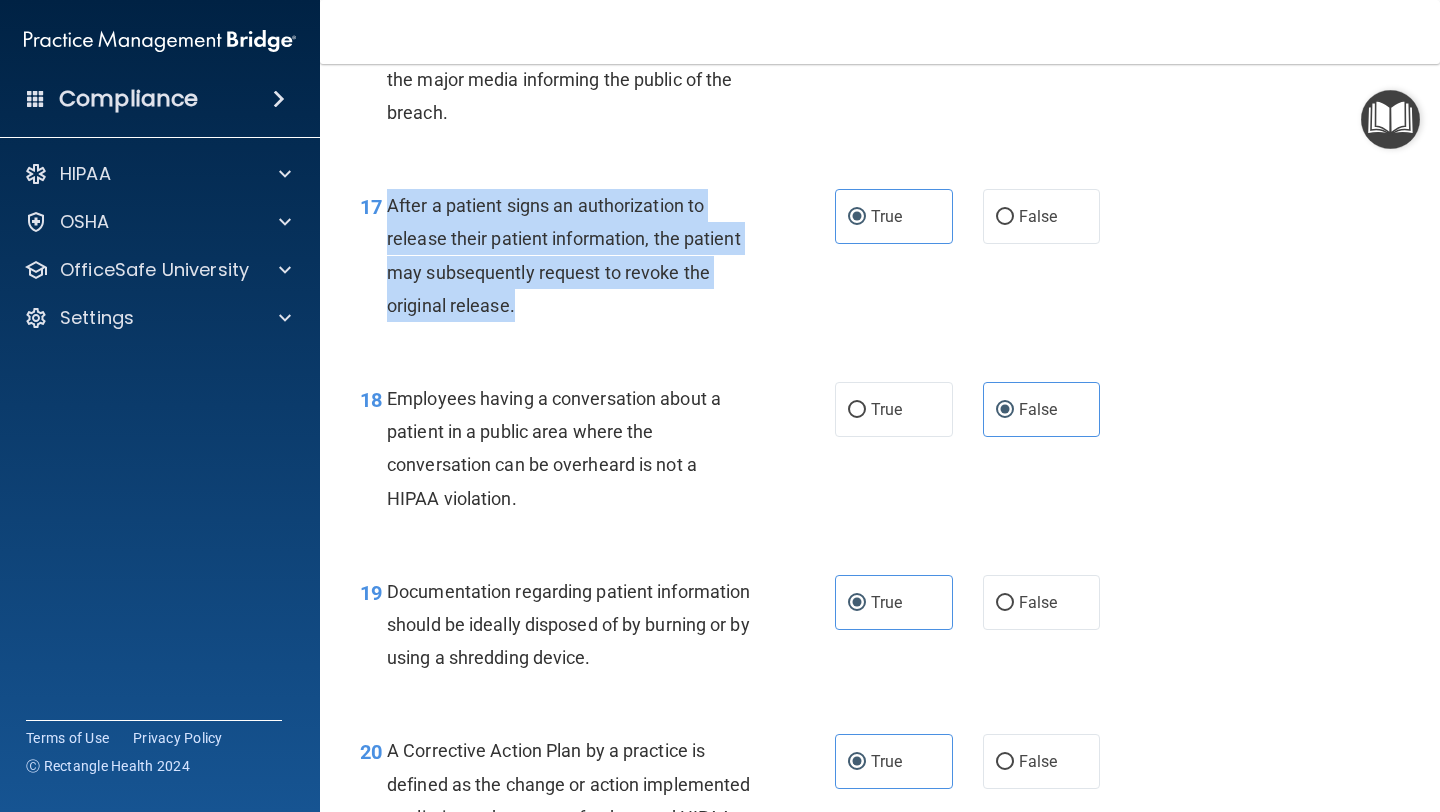 drag, startPoint x: 527, startPoint y: 306, endPoint x: 391, endPoint y: 206, distance: 168.80759 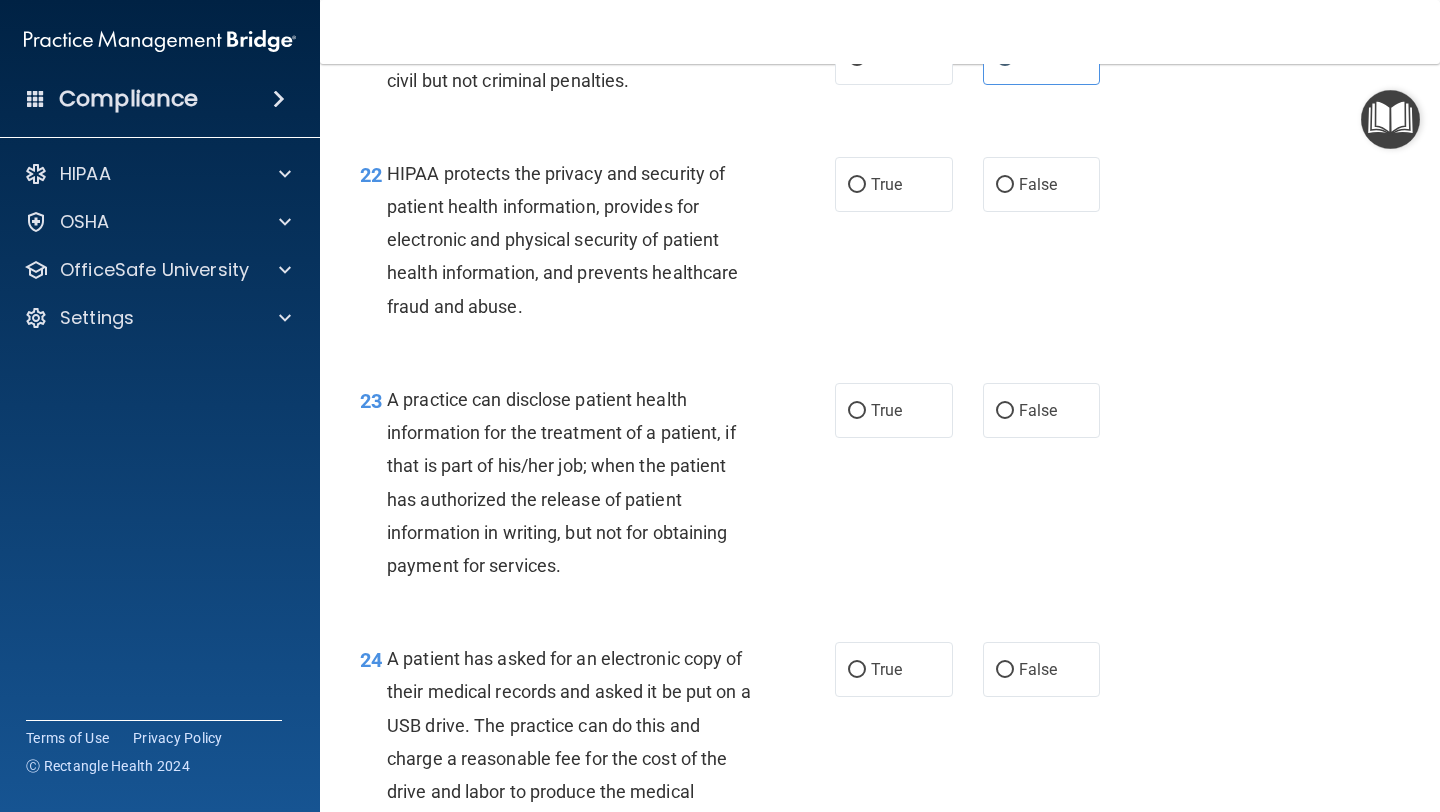 scroll, scrollTop: 3761, scrollLeft: 0, axis: vertical 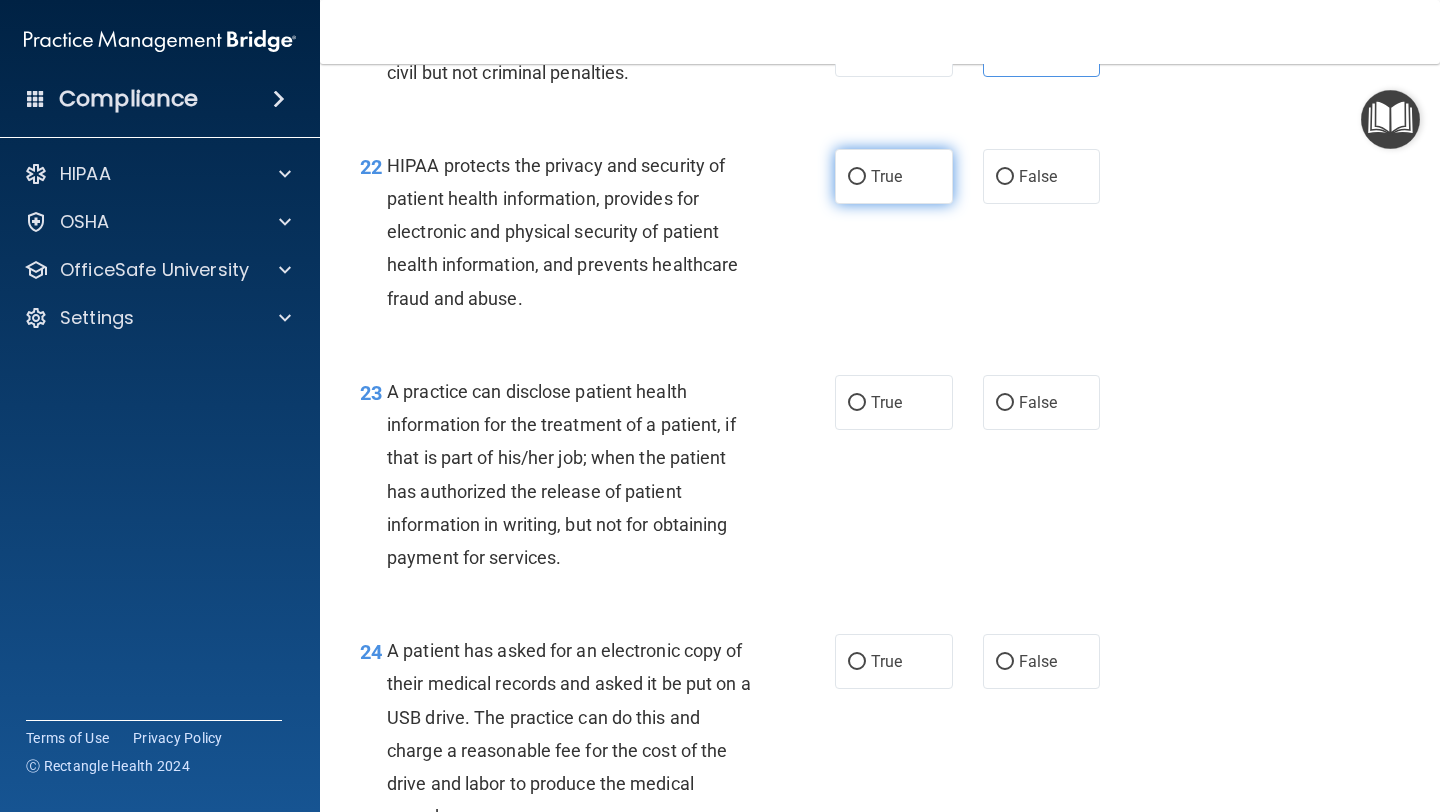 click on "True" at bounding box center [894, 176] 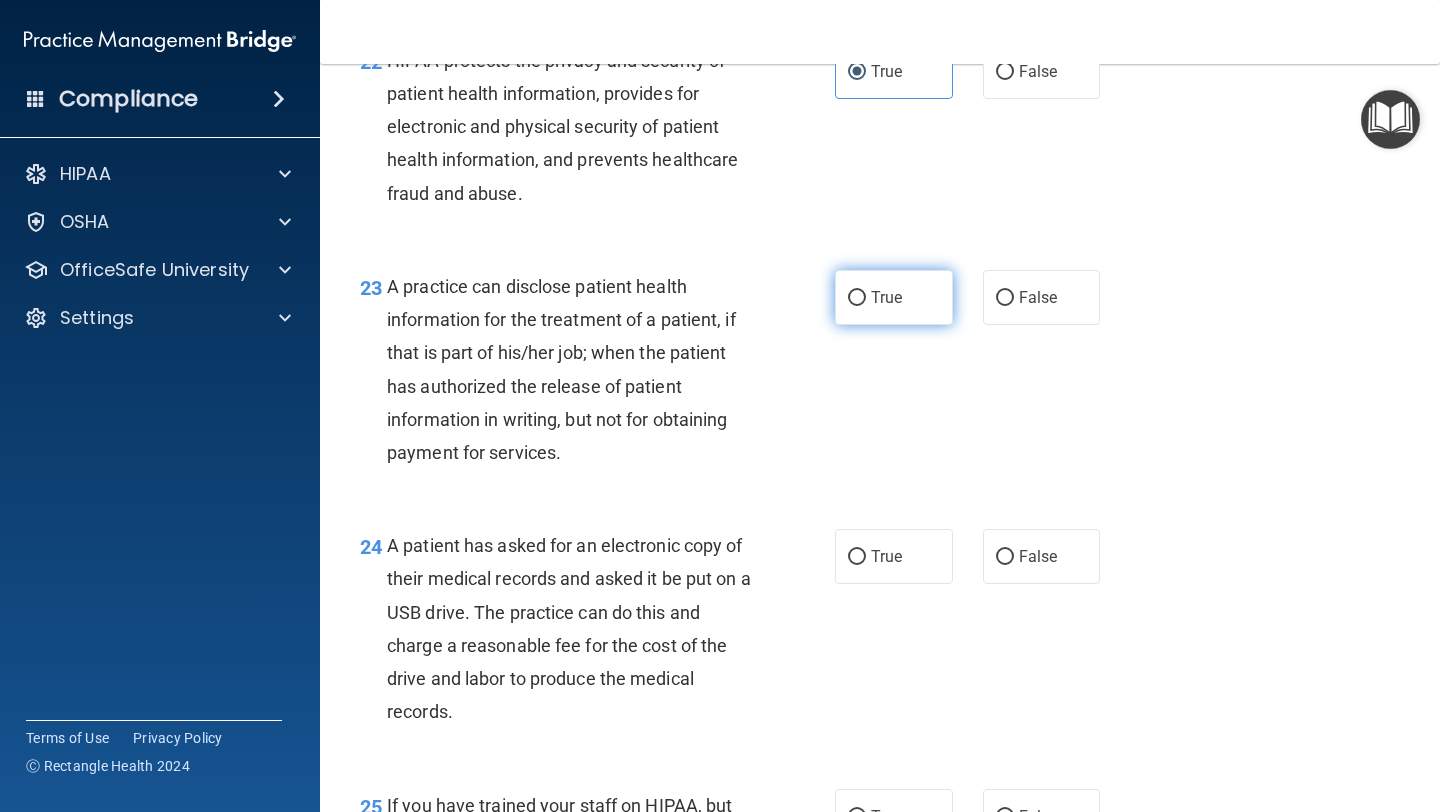 scroll, scrollTop: 3895, scrollLeft: 0, axis: vertical 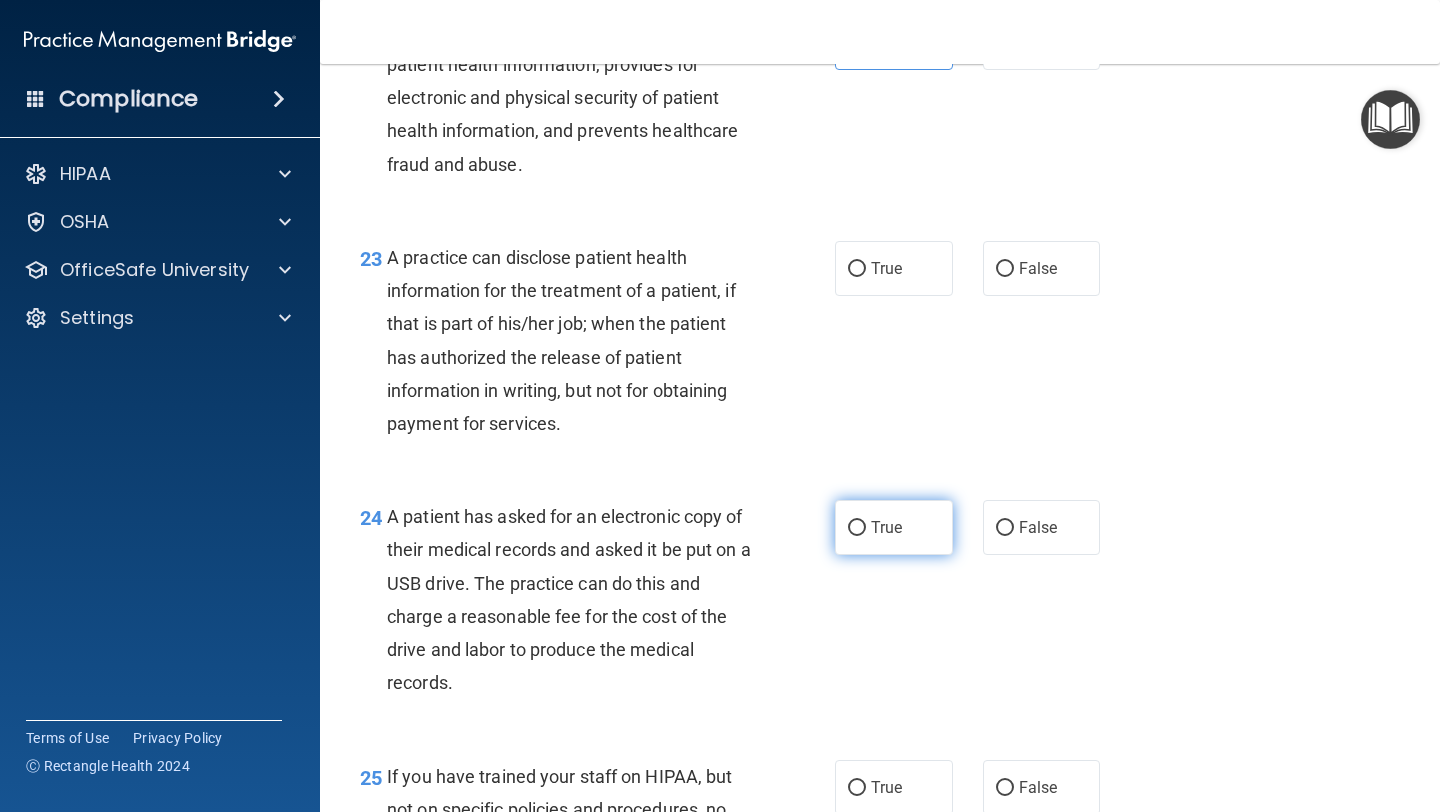 click on "True" at bounding box center (894, 527) 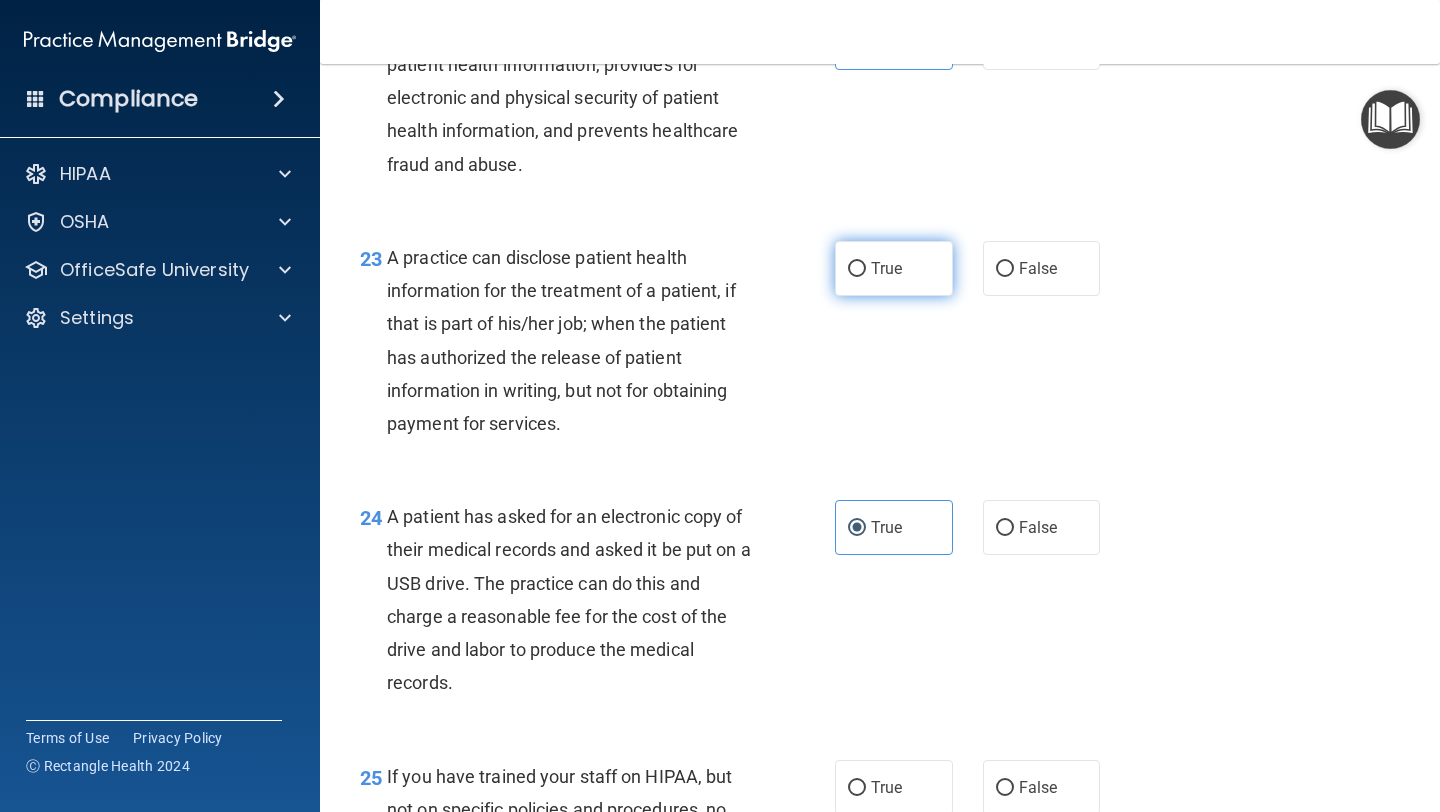 click on "True" at bounding box center (894, 268) 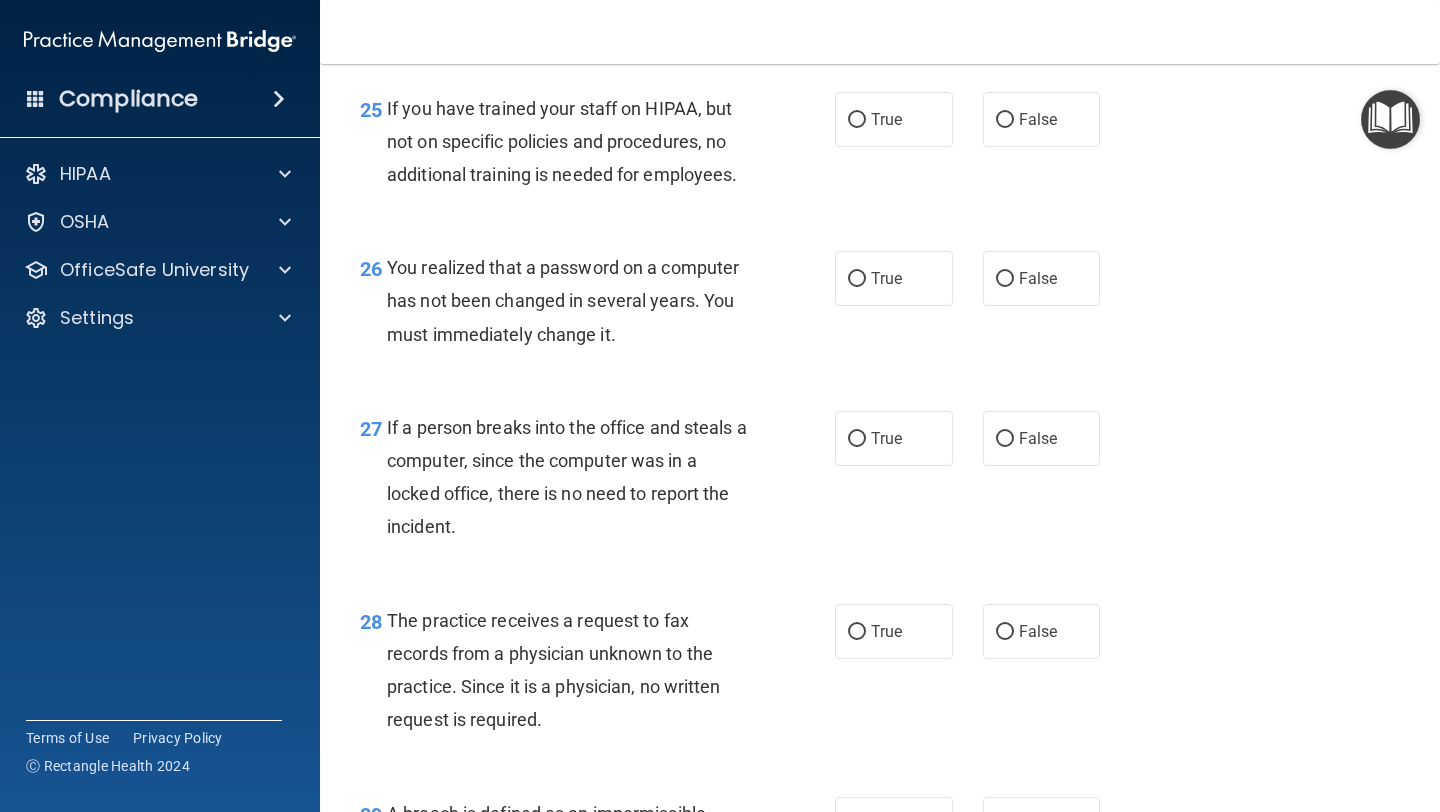 scroll, scrollTop: 4568, scrollLeft: 0, axis: vertical 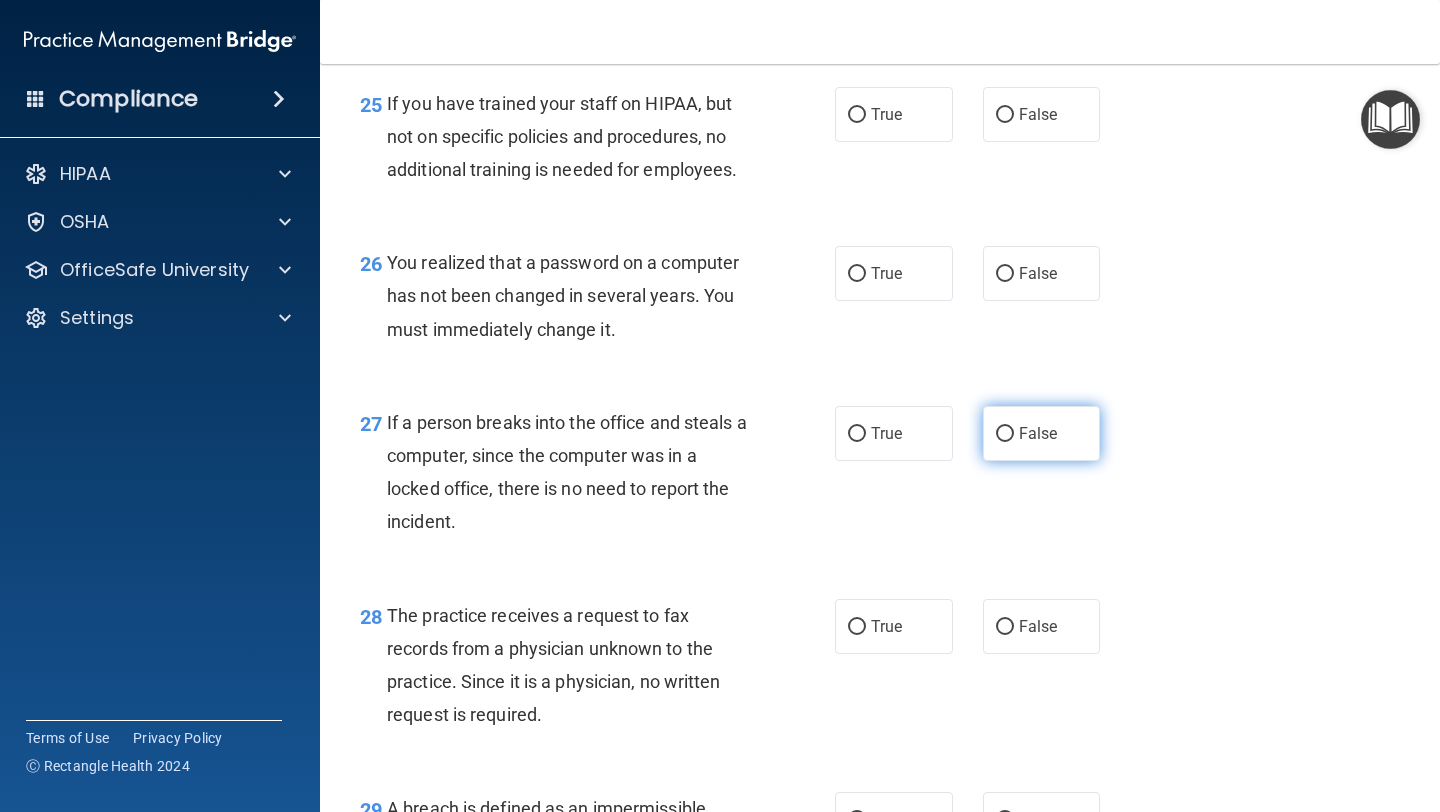 click on "False" at bounding box center (1042, 433) 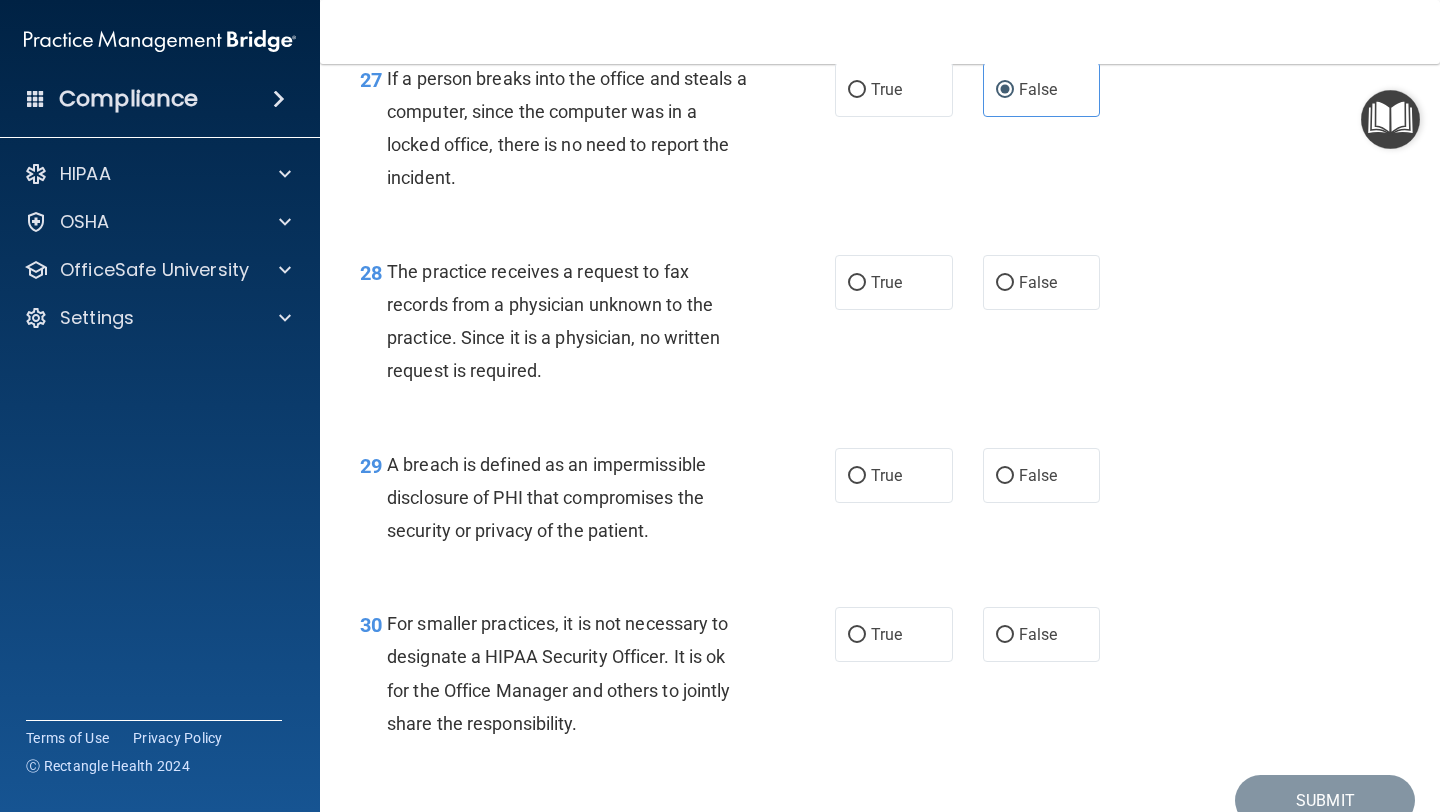 scroll, scrollTop: 4924, scrollLeft: 0, axis: vertical 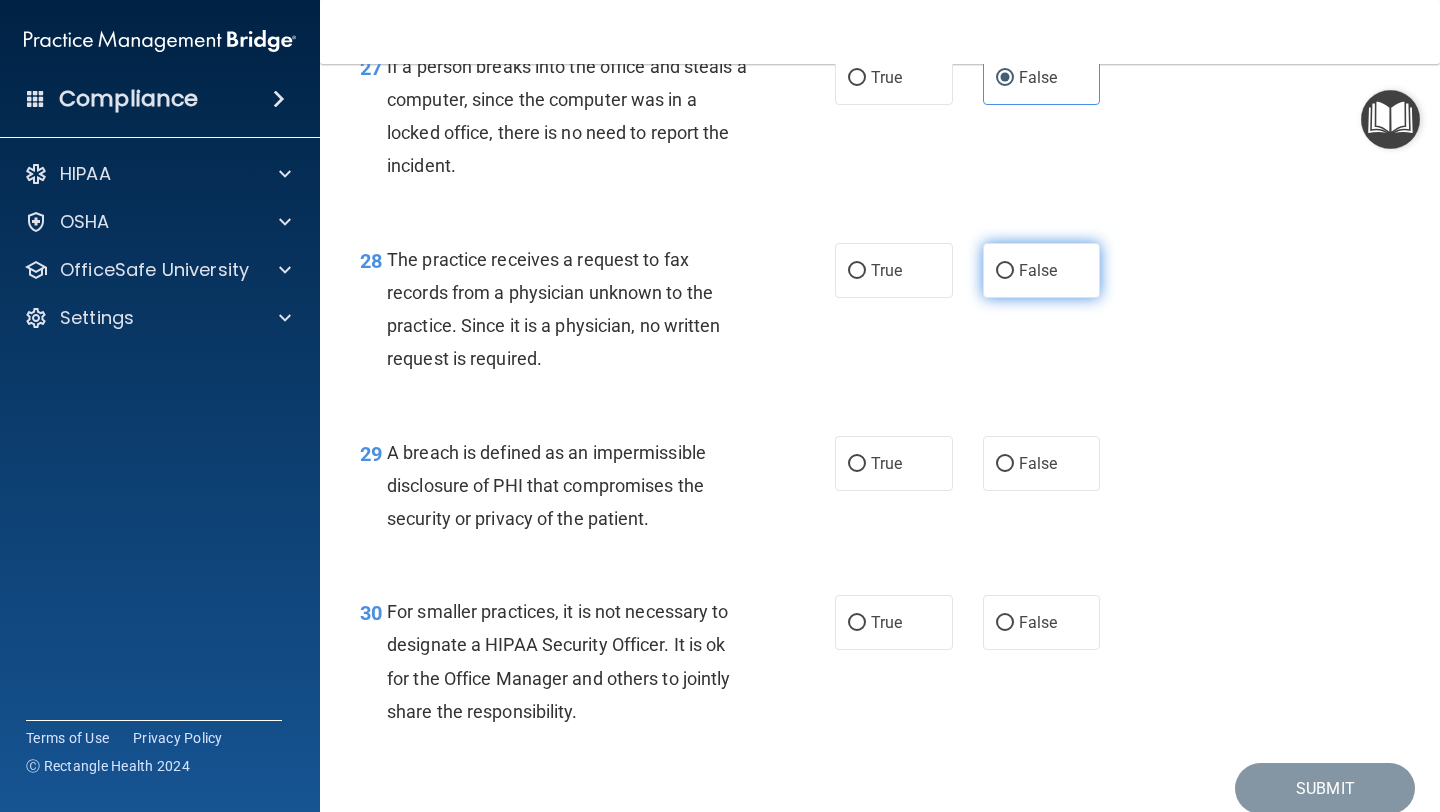 click on "False" at bounding box center [1005, 271] 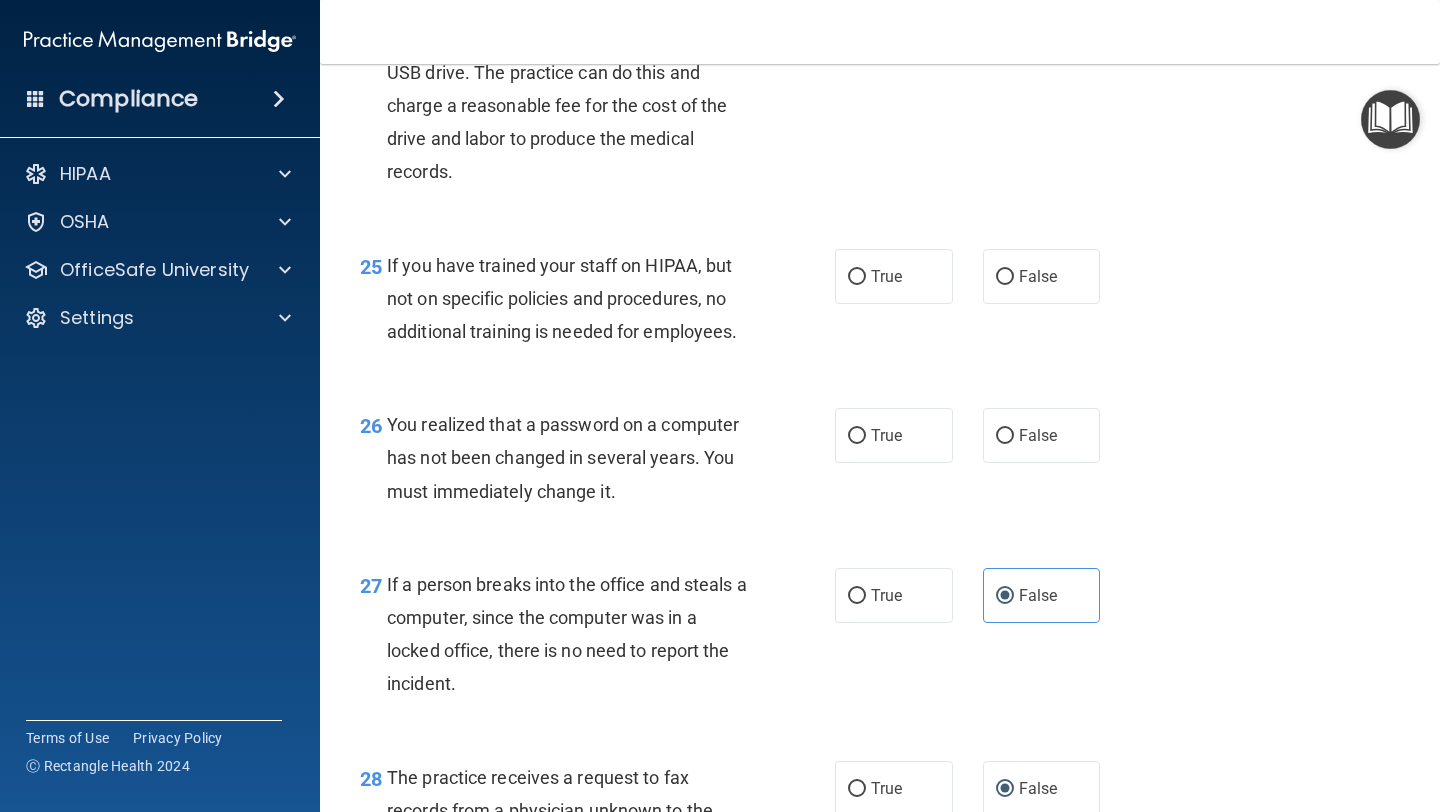 scroll, scrollTop: 4397, scrollLeft: 0, axis: vertical 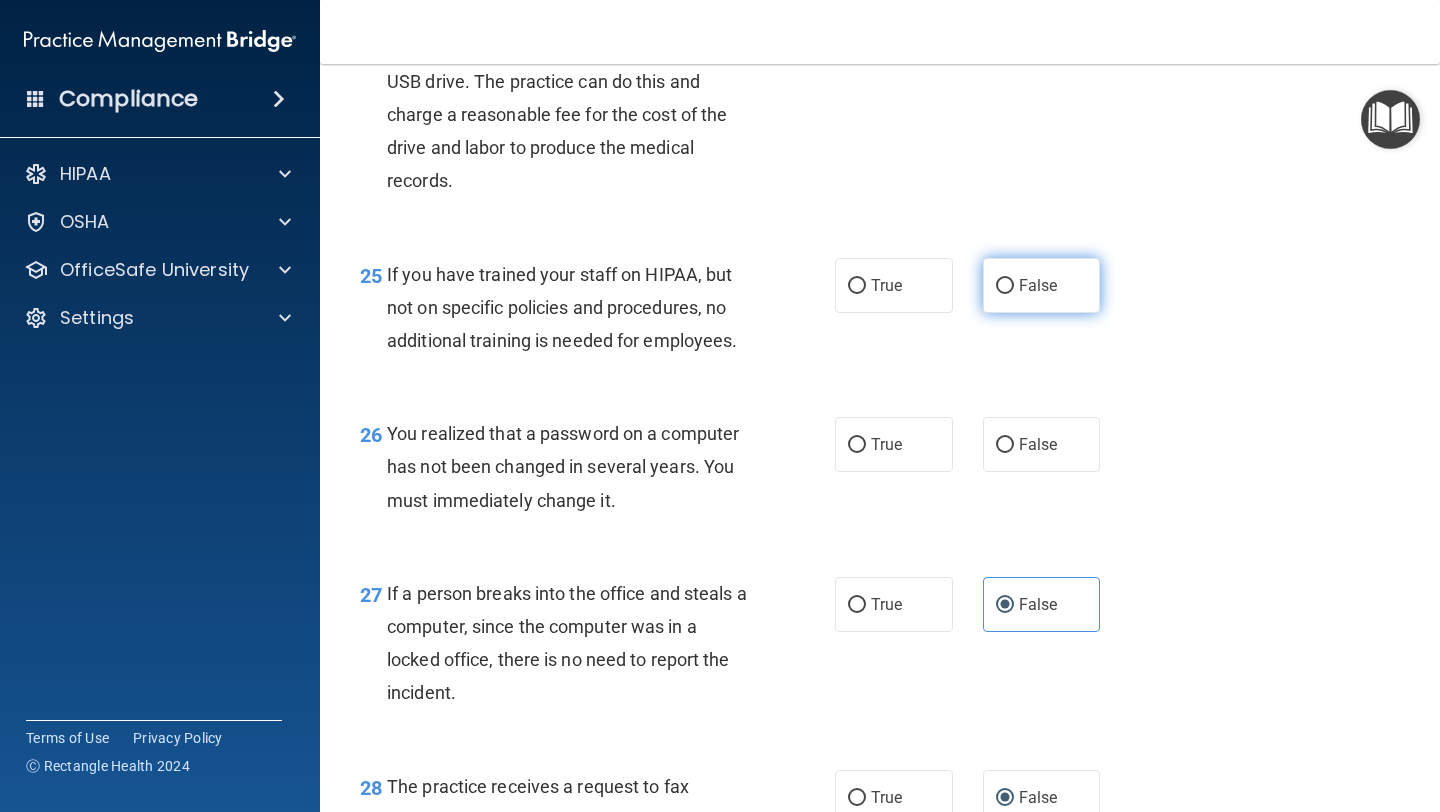click on "False" at bounding box center [1042, 285] 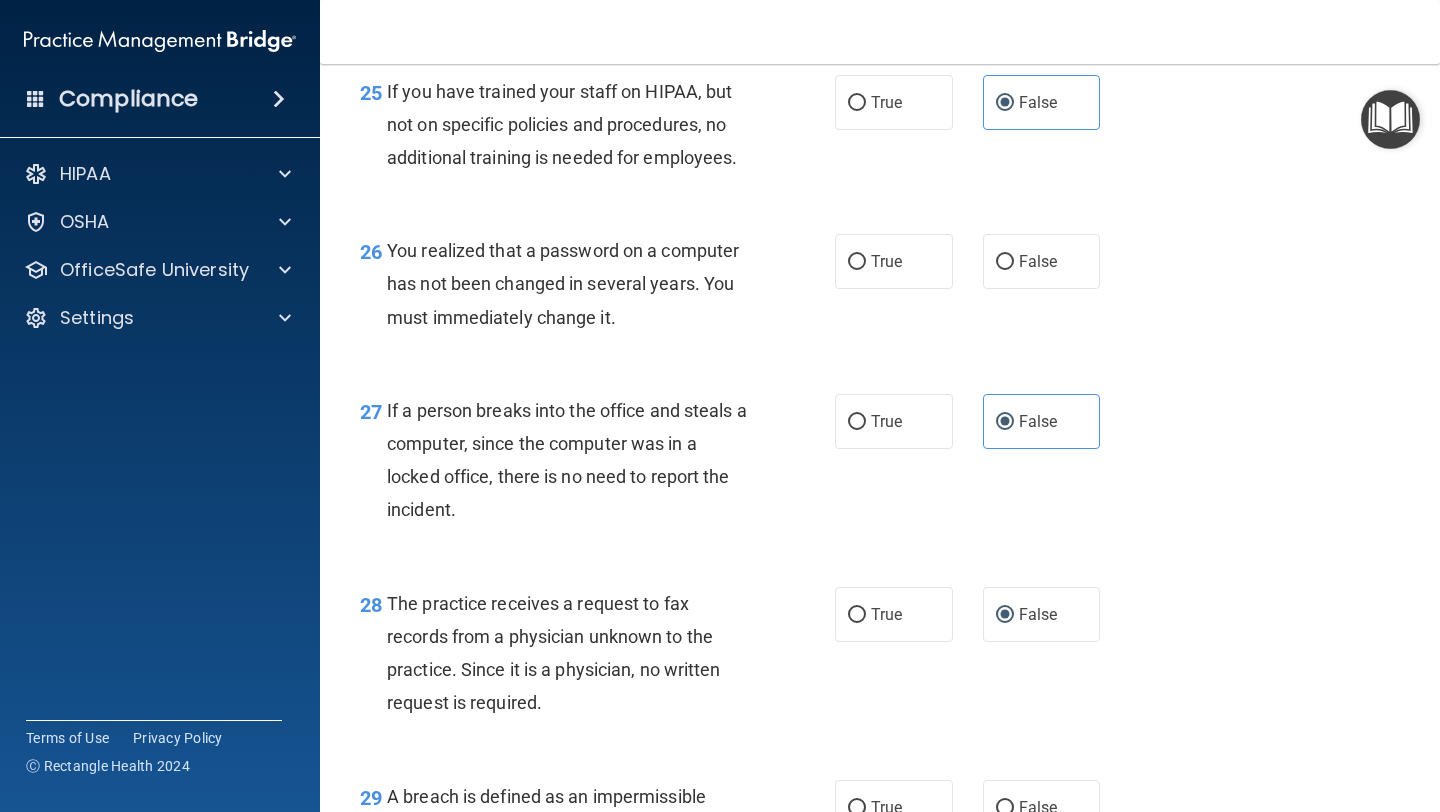 scroll, scrollTop: 4585, scrollLeft: 0, axis: vertical 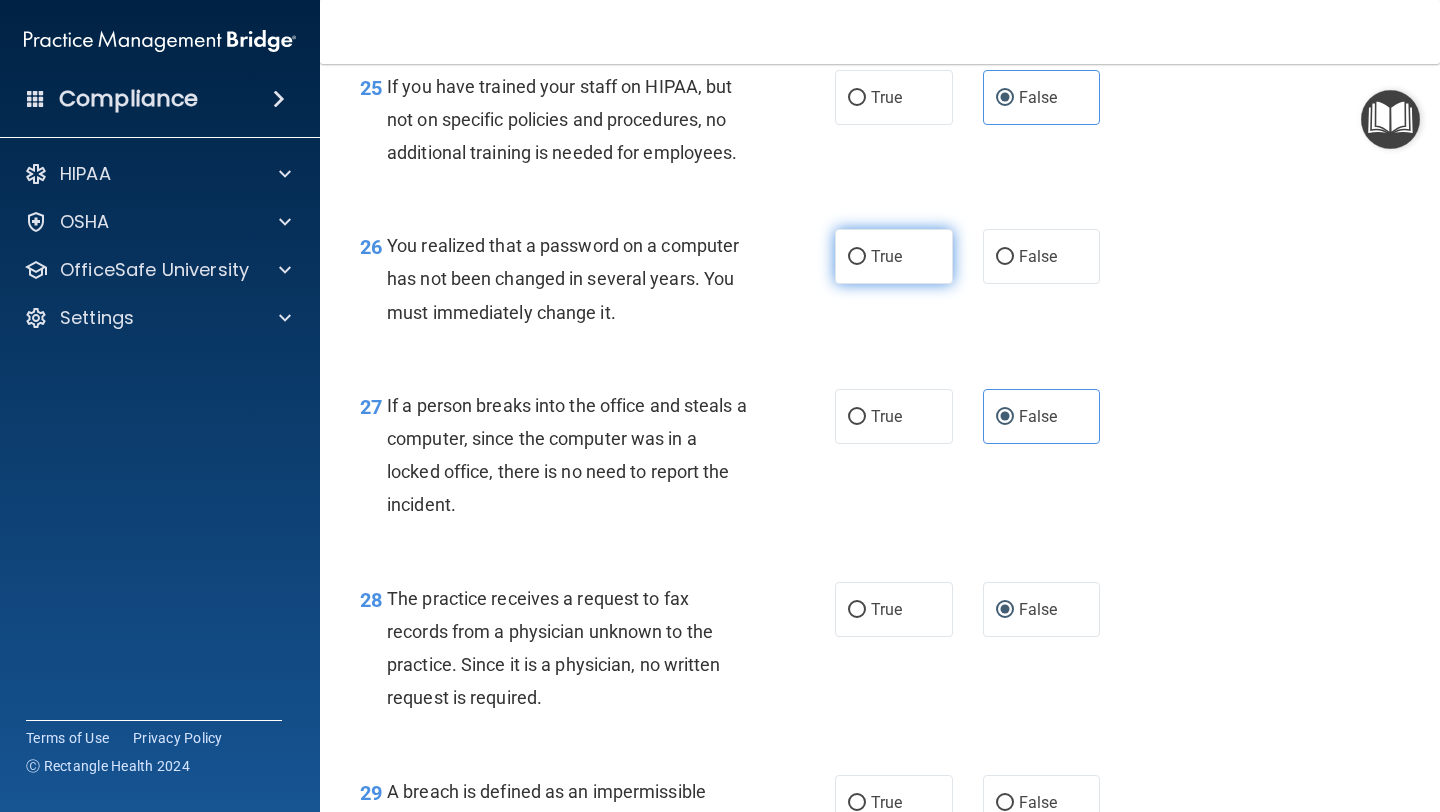 click on "True" at bounding box center [894, 256] 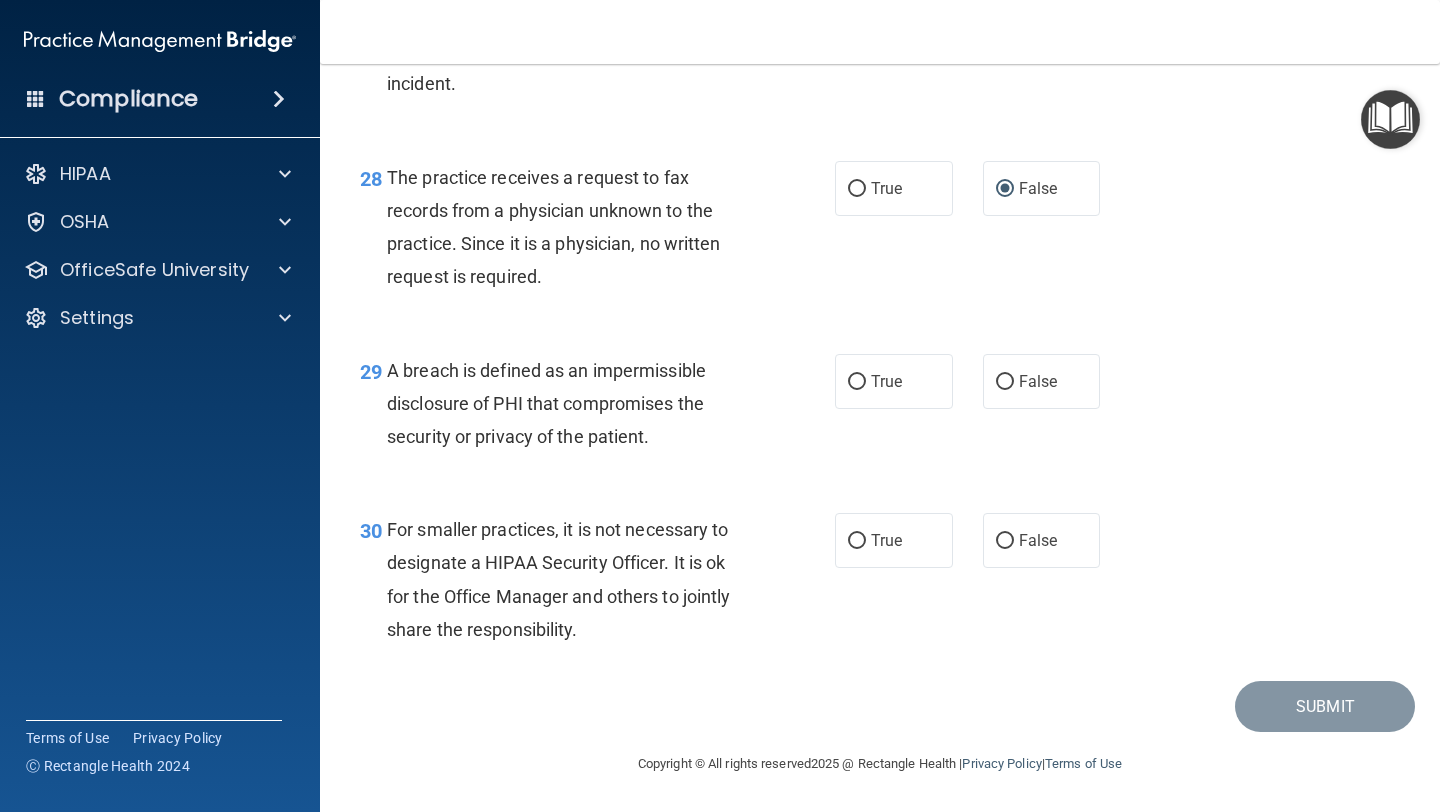 scroll, scrollTop: 5040, scrollLeft: 0, axis: vertical 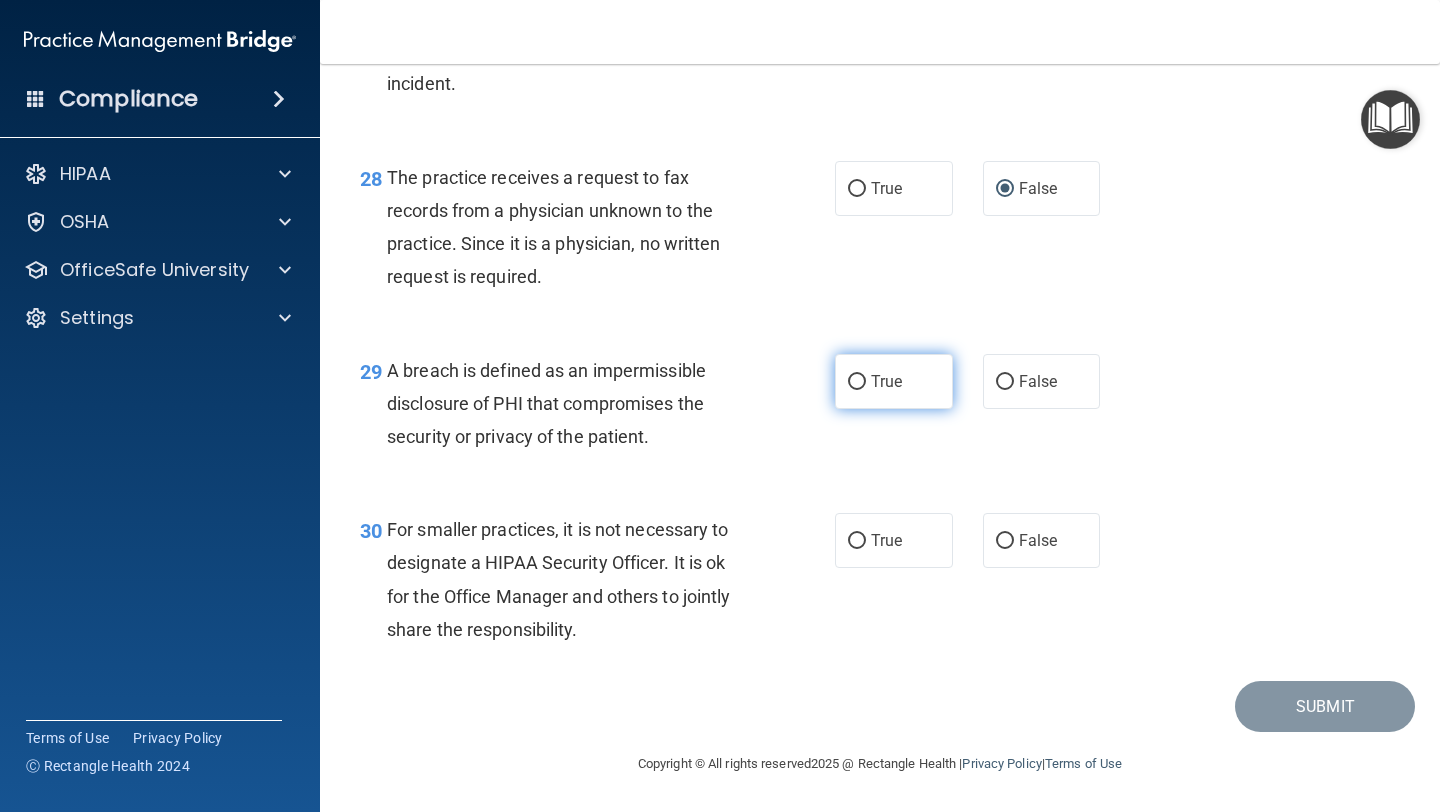 click on "True" at bounding box center [894, 381] 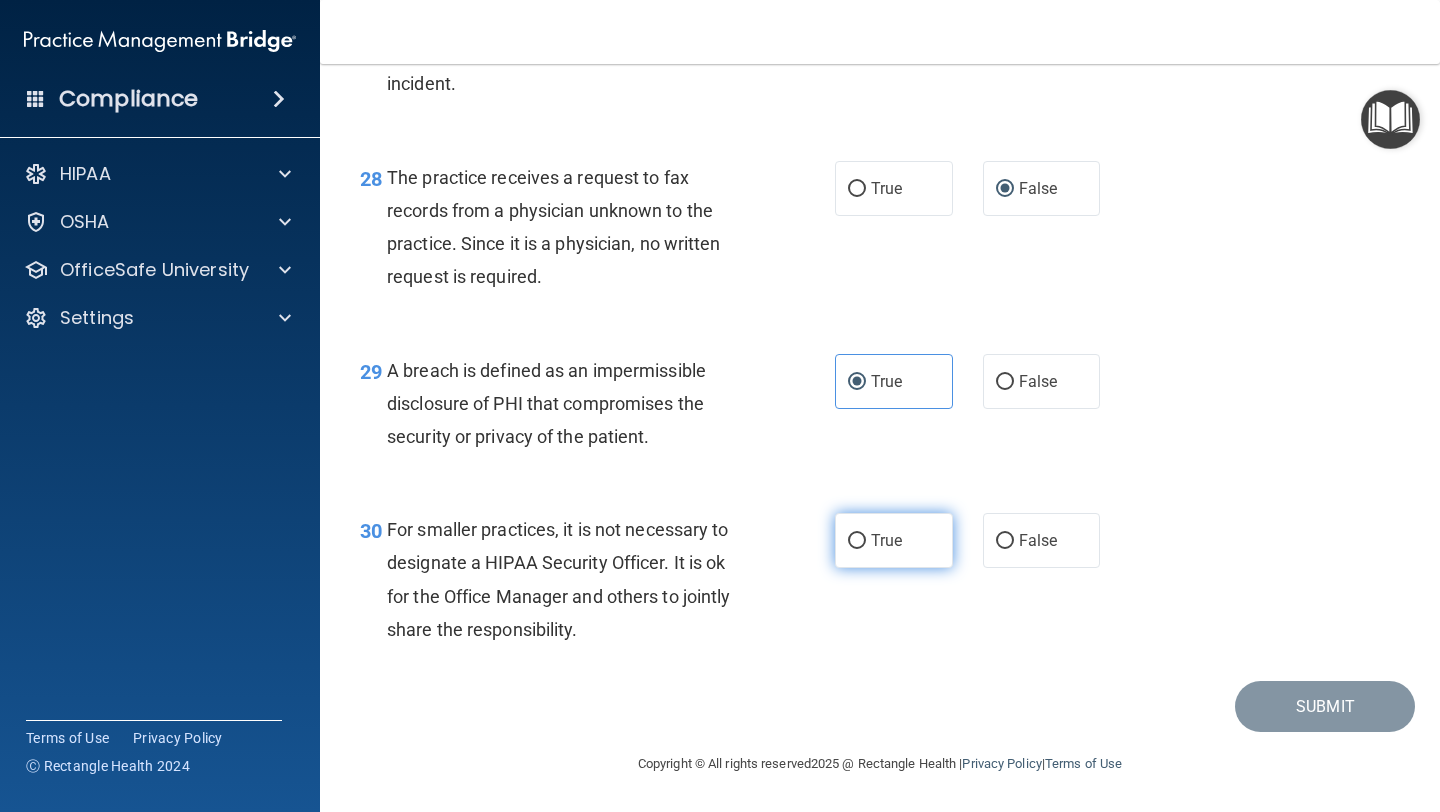 click on "True" at bounding box center (886, 540) 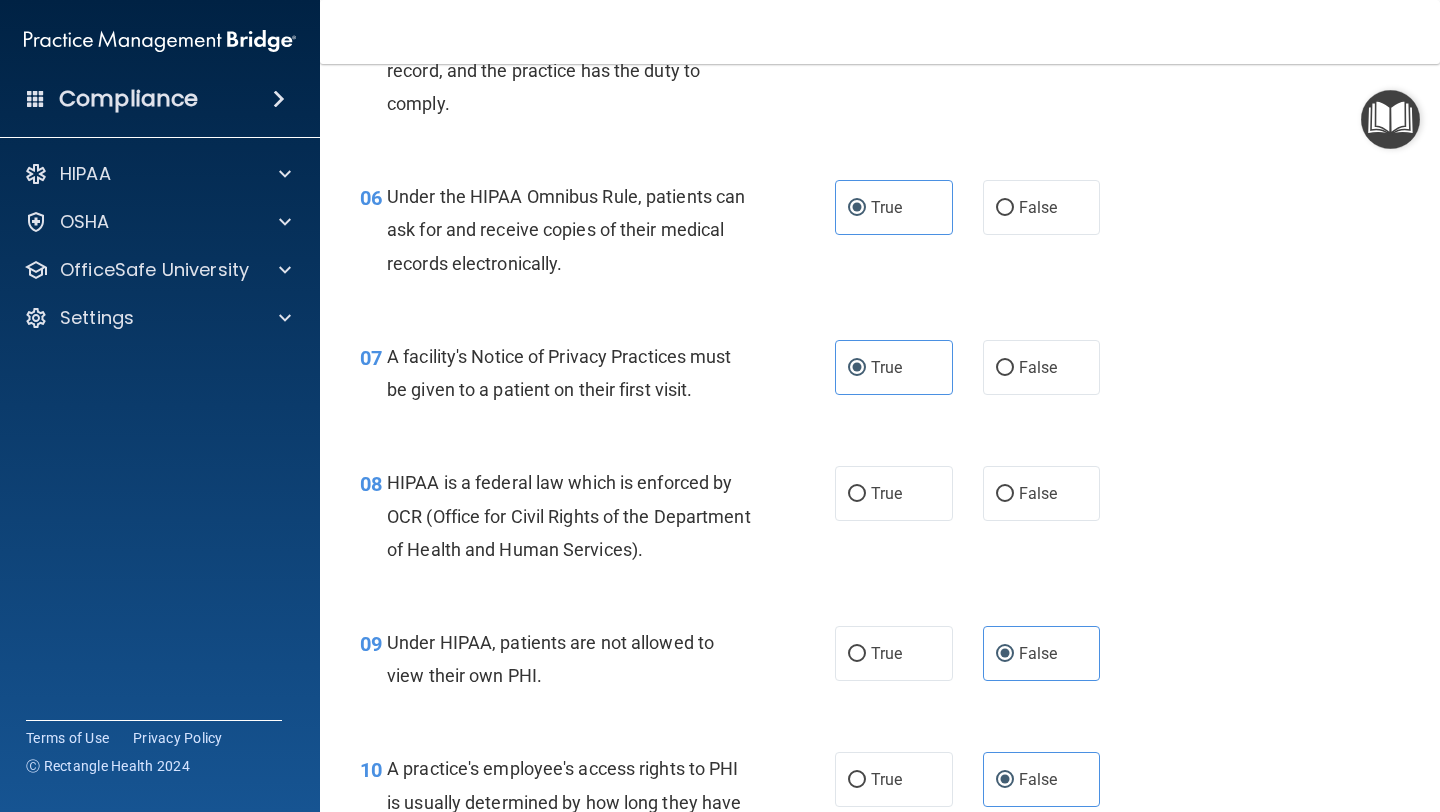 scroll, scrollTop: 1019, scrollLeft: 0, axis: vertical 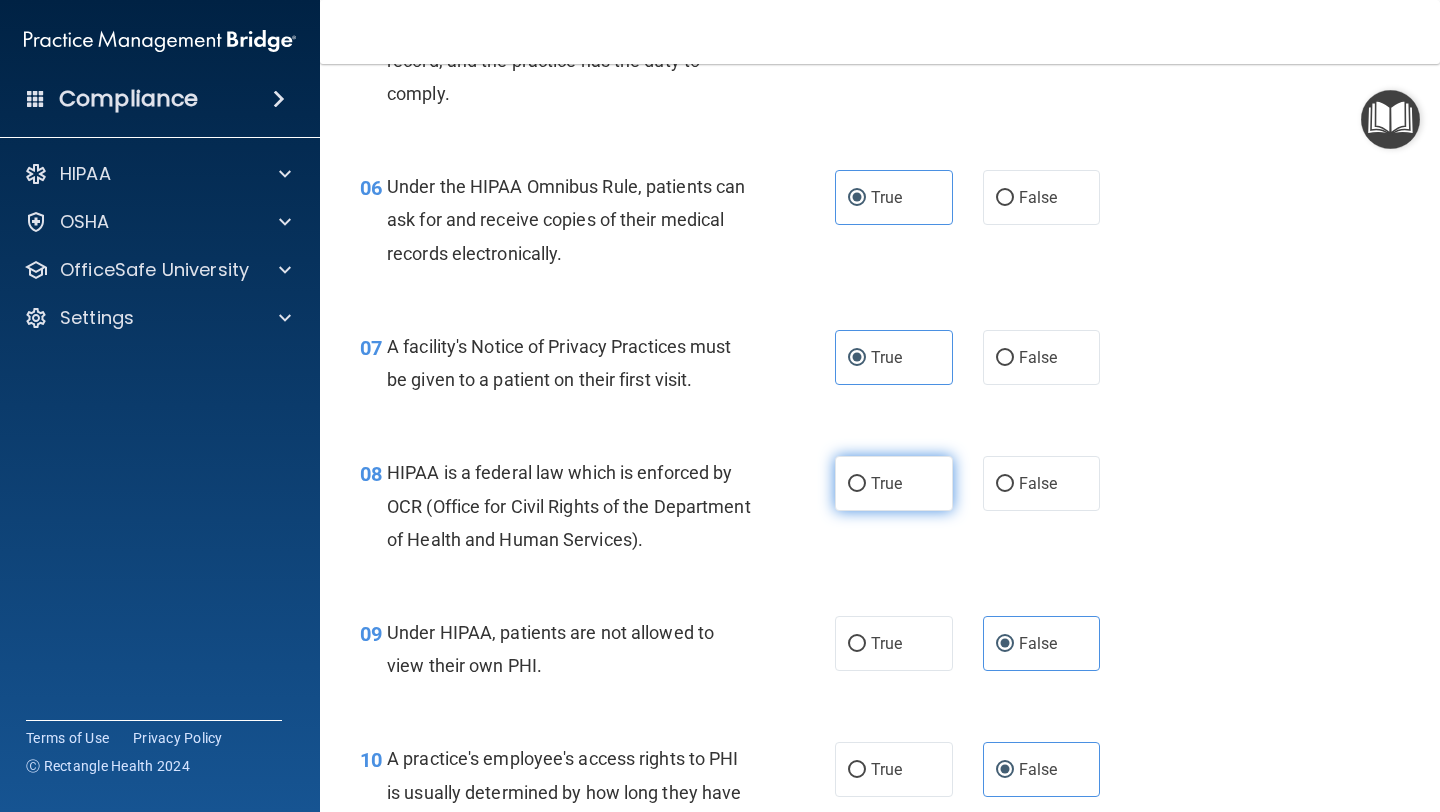 click on "True" at bounding box center [894, 483] 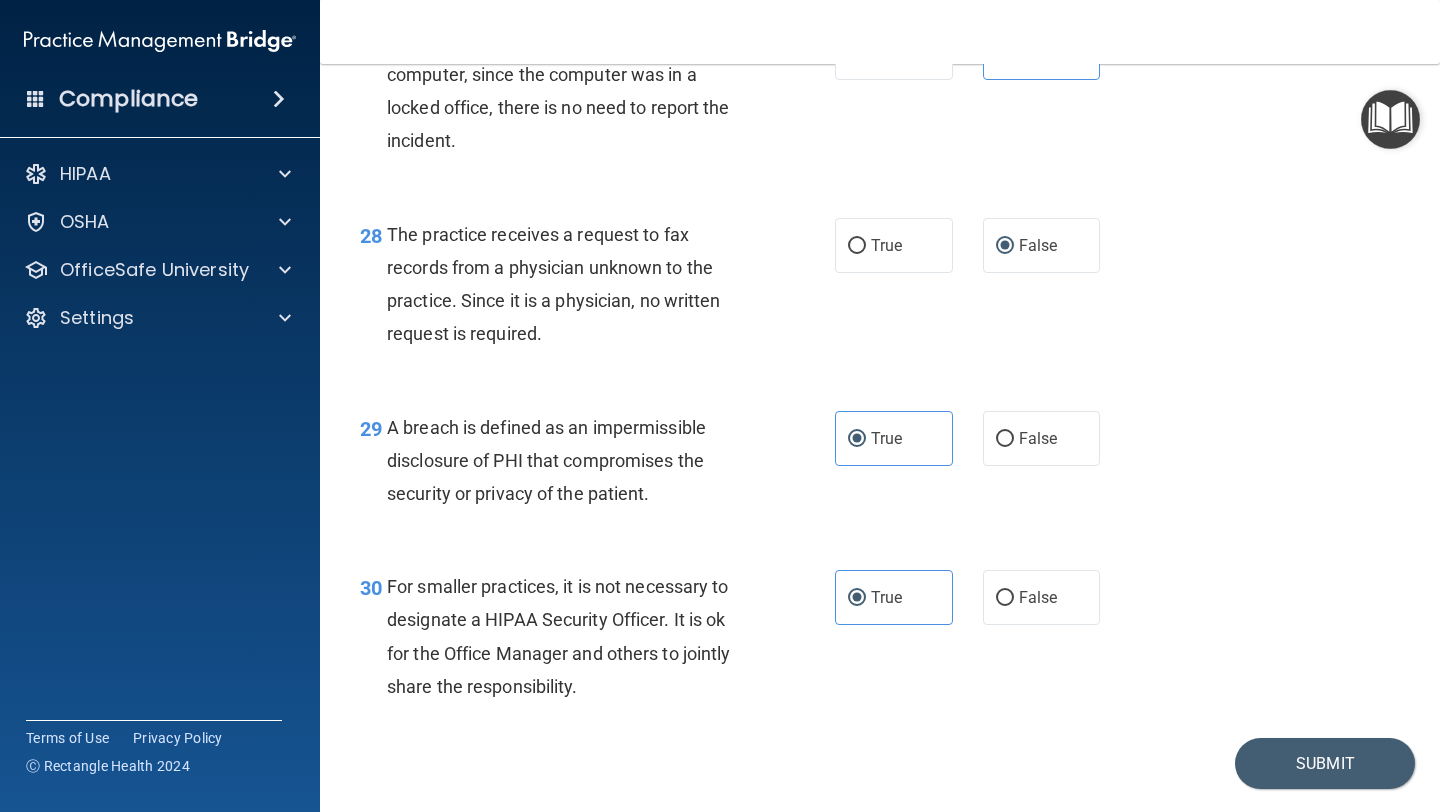 scroll, scrollTop: 5040, scrollLeft: 0, axis: vertical 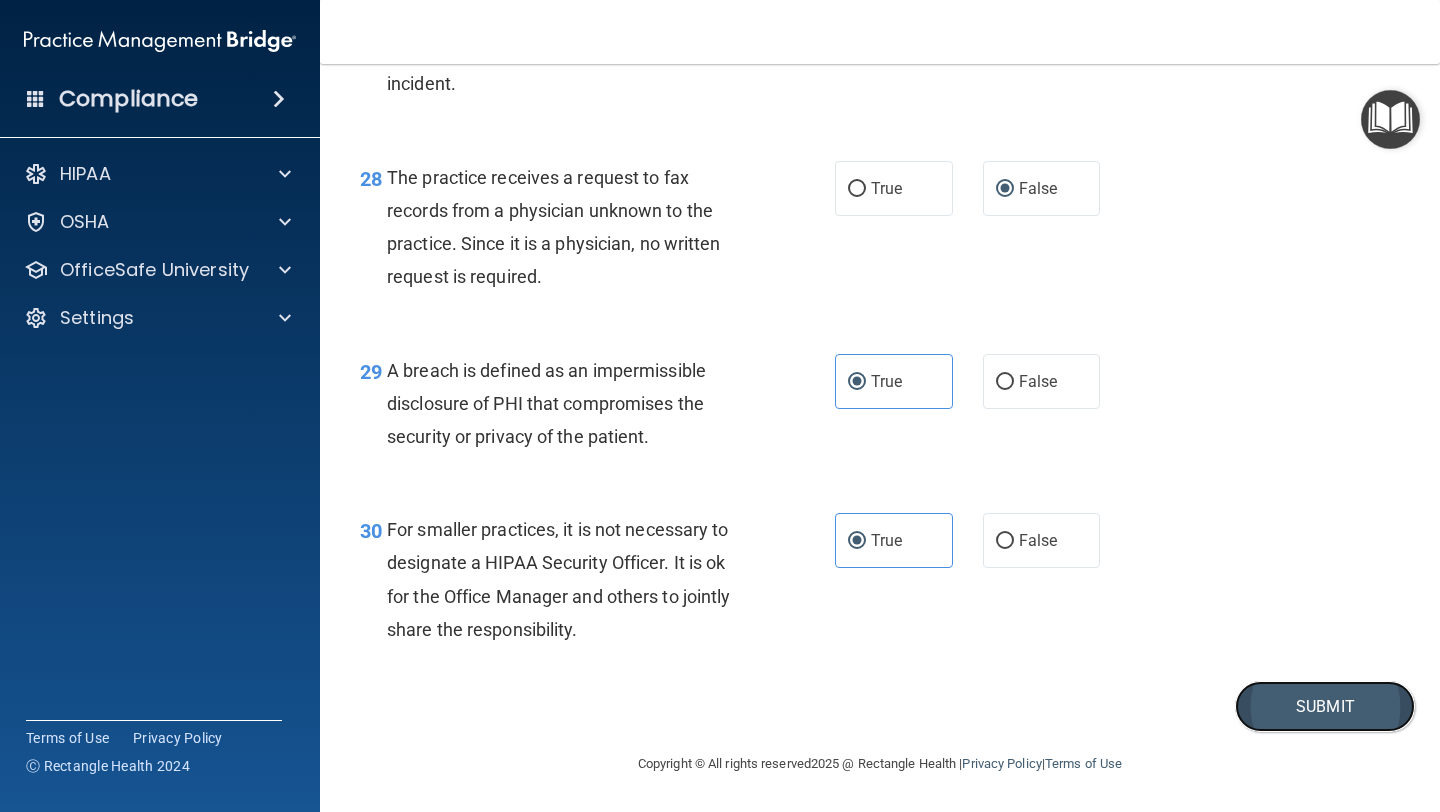 click on "Submit" at bounding box center [1325, 706] 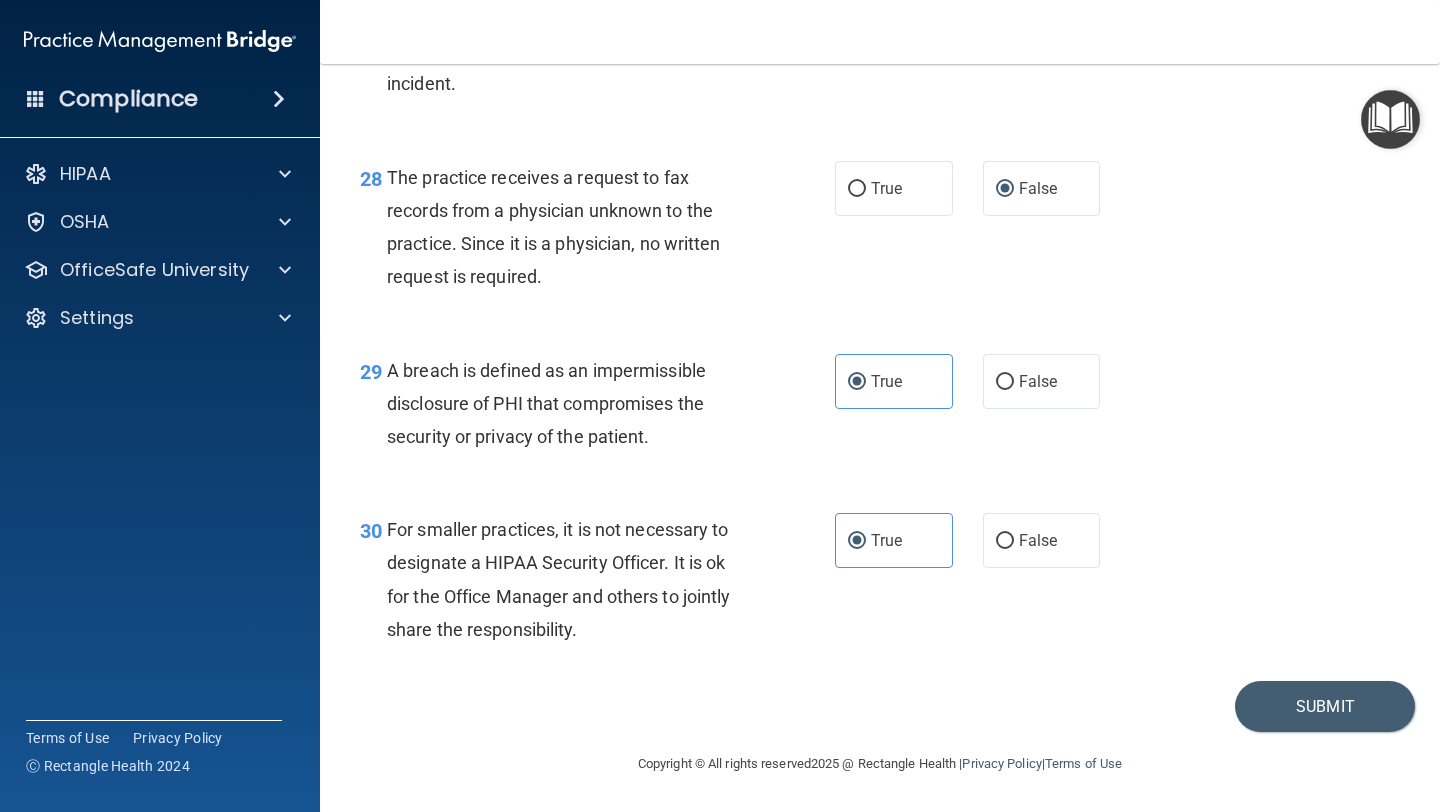 click on "27       If a person breaks into the office and steals a computer, since the computer was in a locked office, there is no need to report the incident." at bounding box center (597, 39) 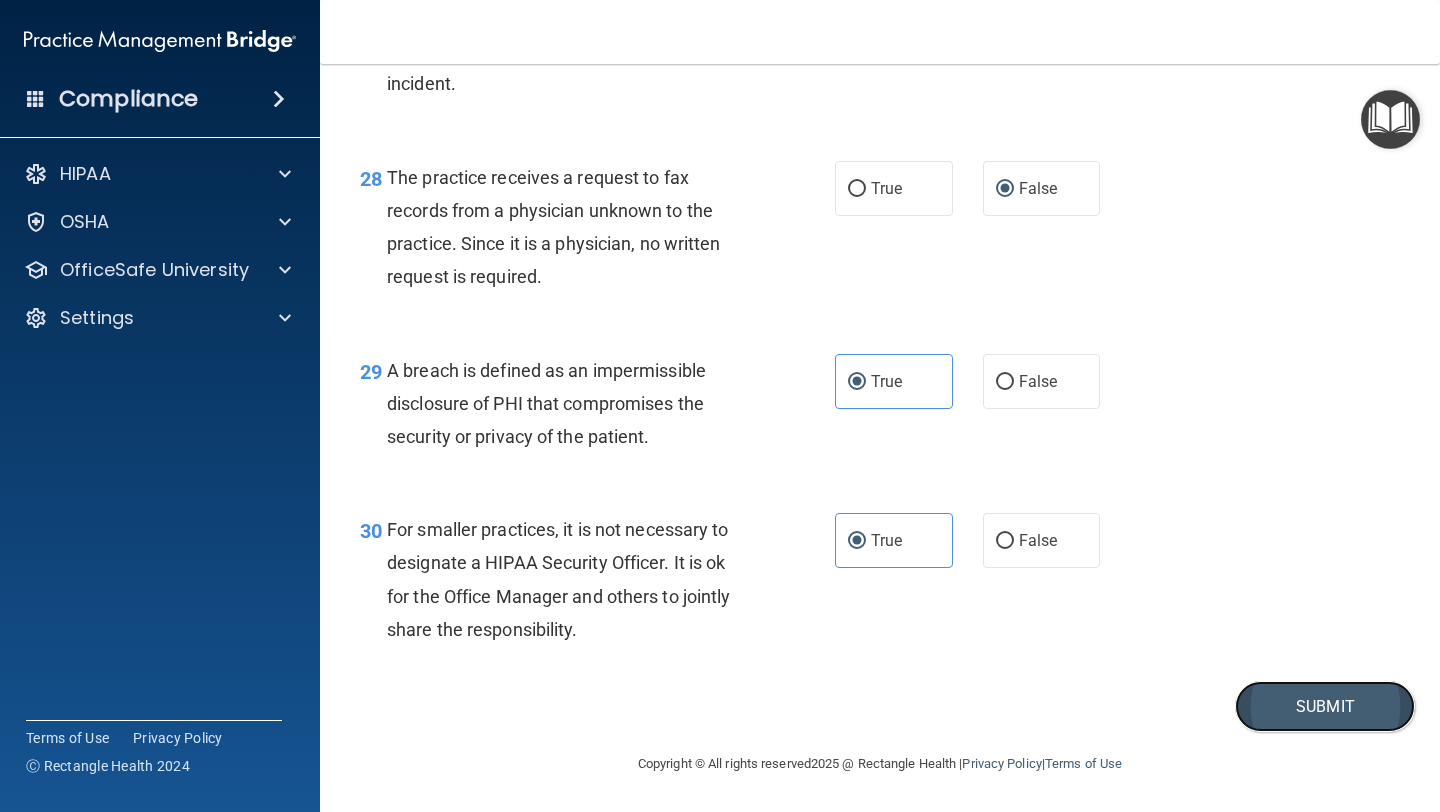 click on "Submit" at bounding box center (1325, 706) 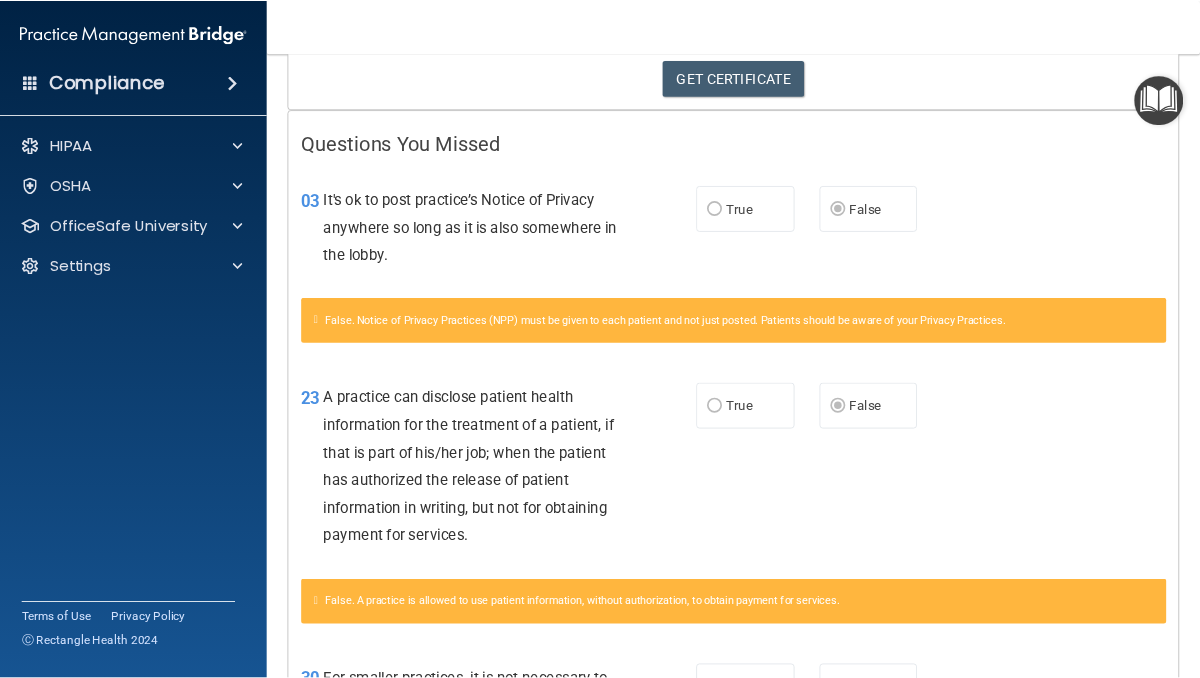 scroll, scrollTop: 0, scrollLeft: 0, axis: both 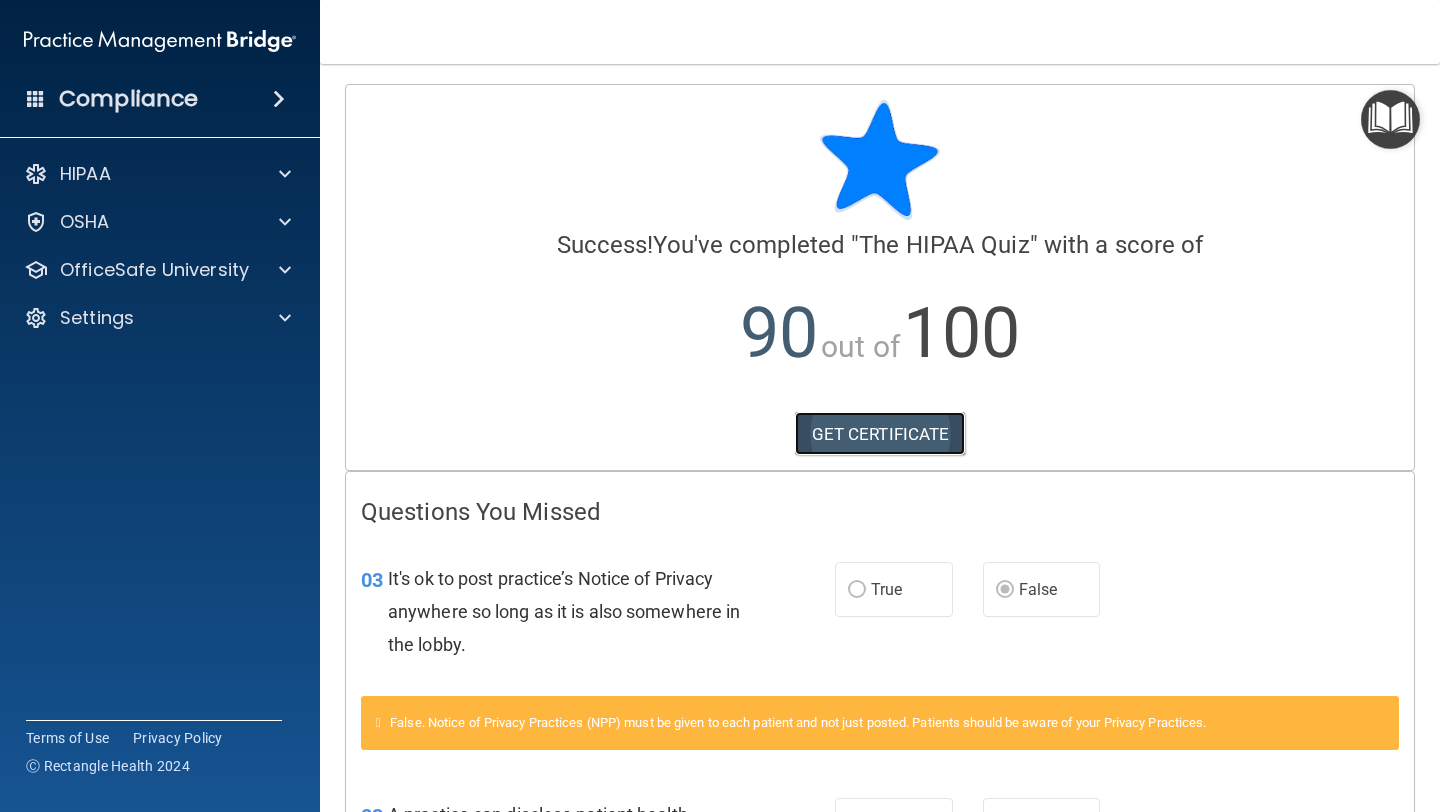 click on "GET CERTIFICATE" at bounding box center [880, 434] 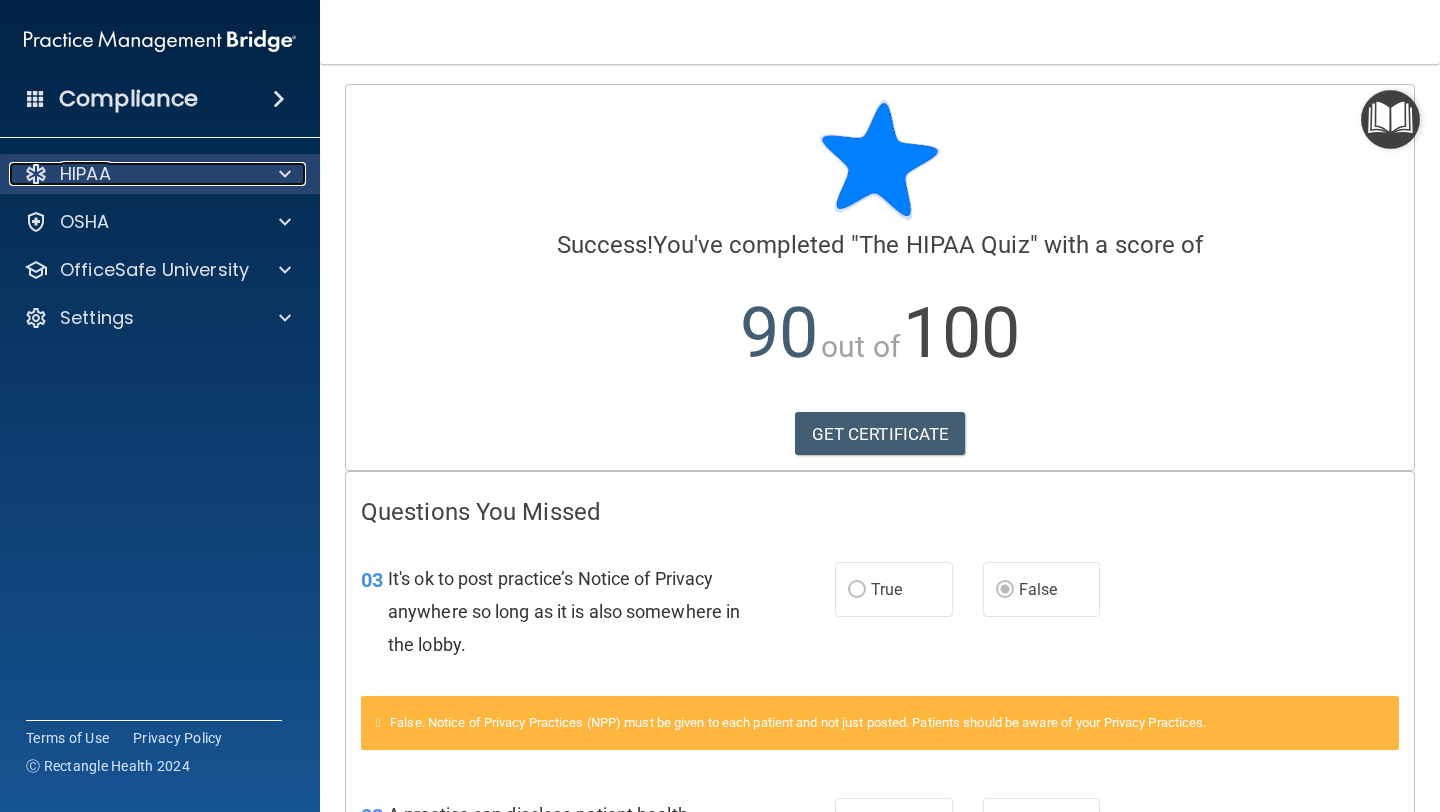 click on "HIPAA" at bounding box center [133, 174] 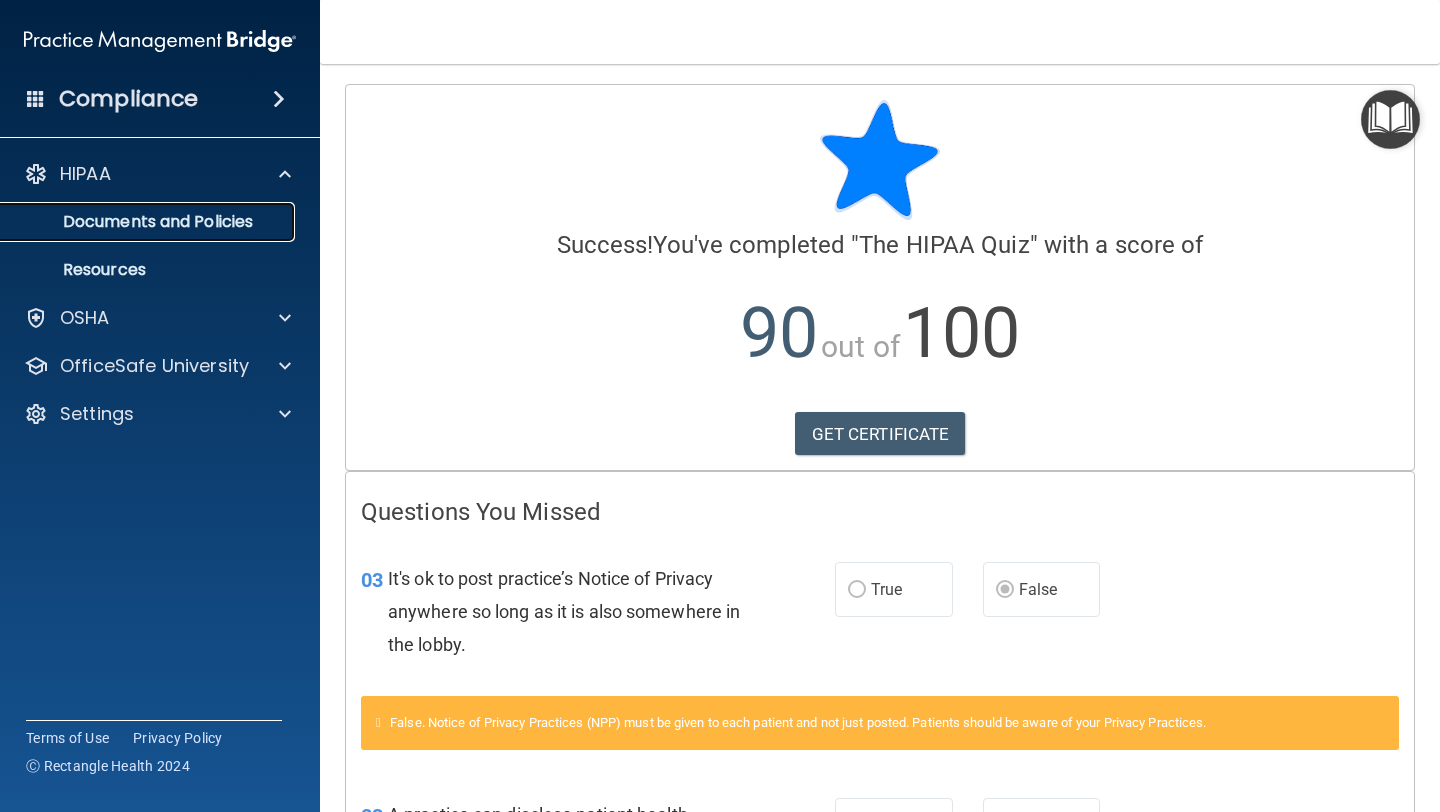 click on "Documents and Policies" at bounding box center [149, 222] 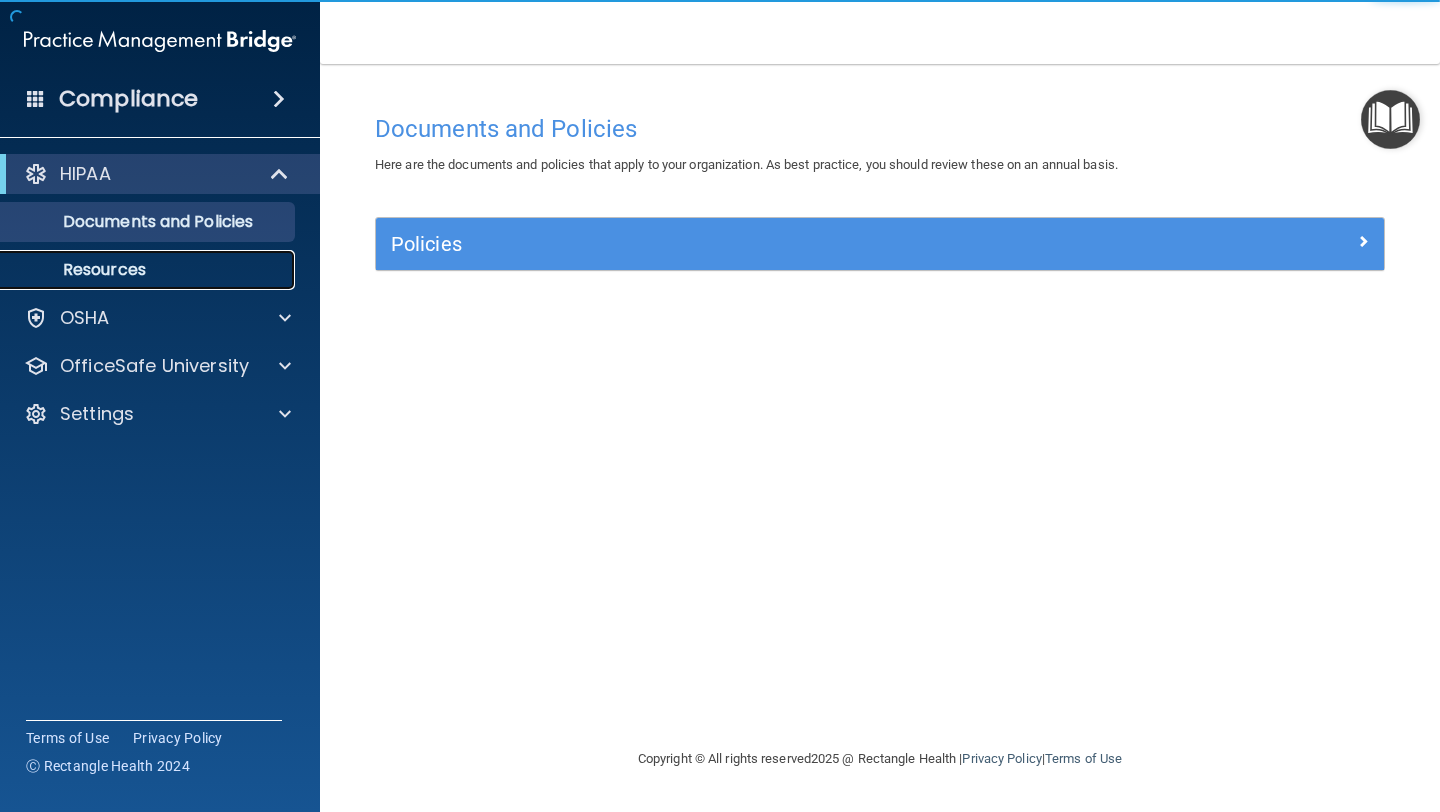 click on "Resources" at bounding box center [149, 270] 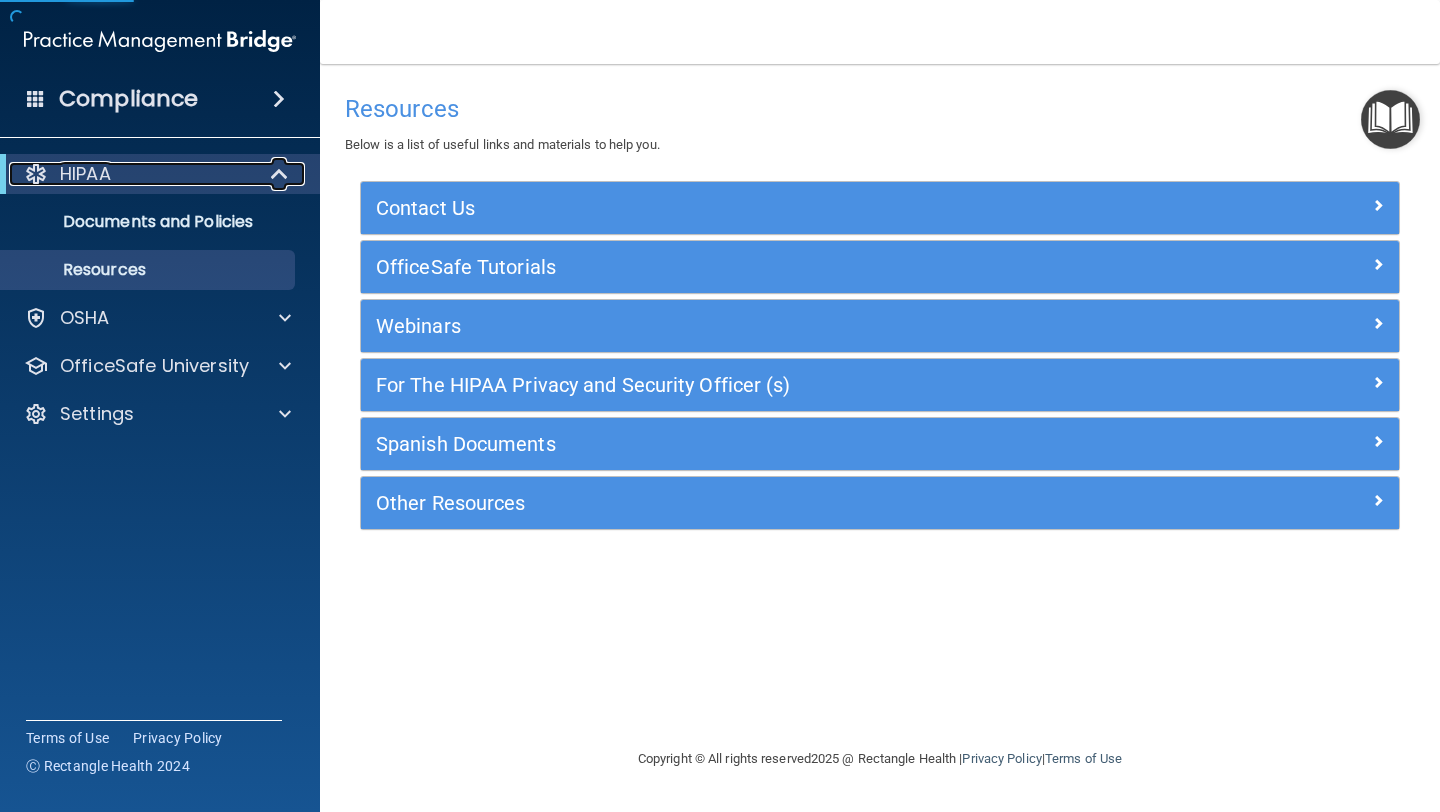 click on "HIPAA" at bounding box center (132, 174) 